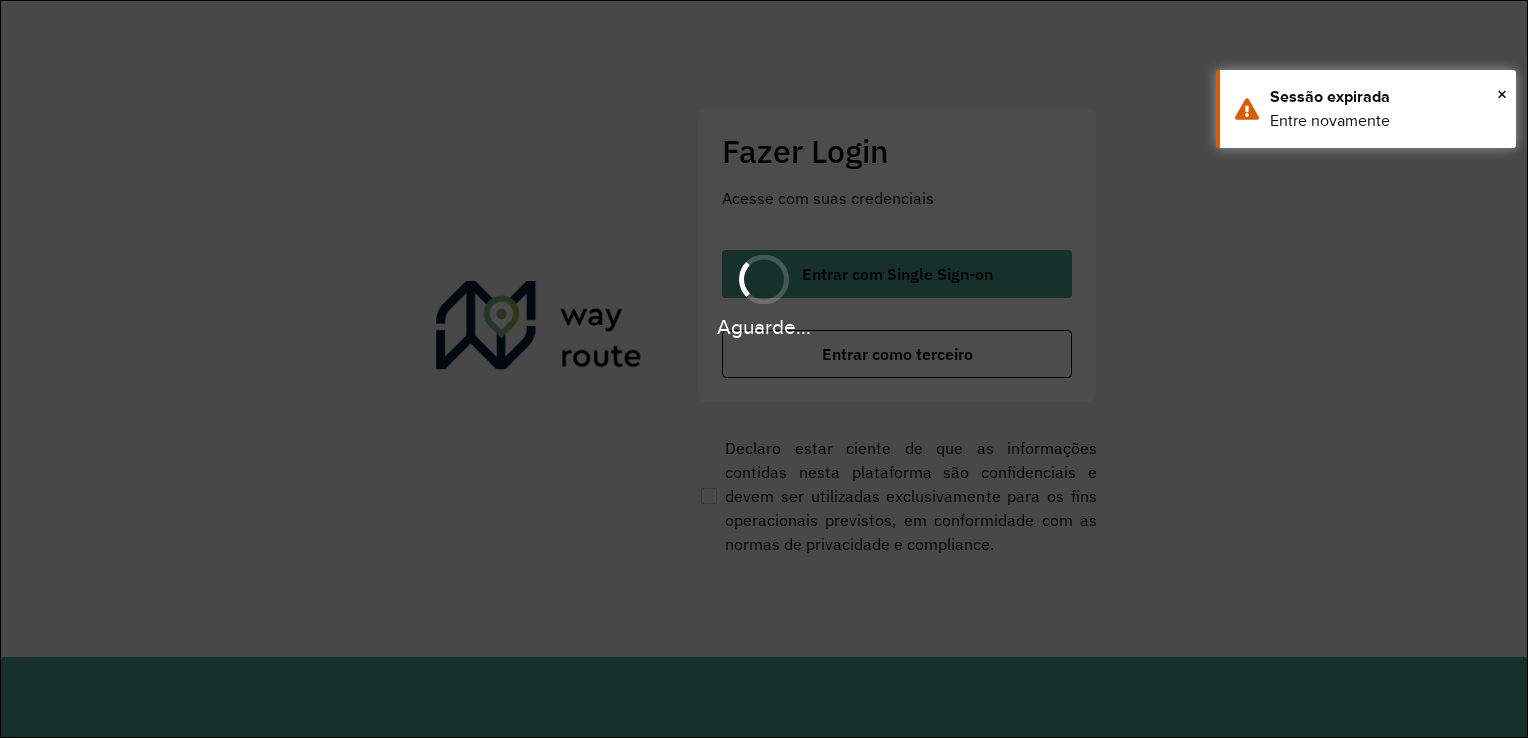 scroll, scrollTop: 0, scrollLeft: 0, axis: both 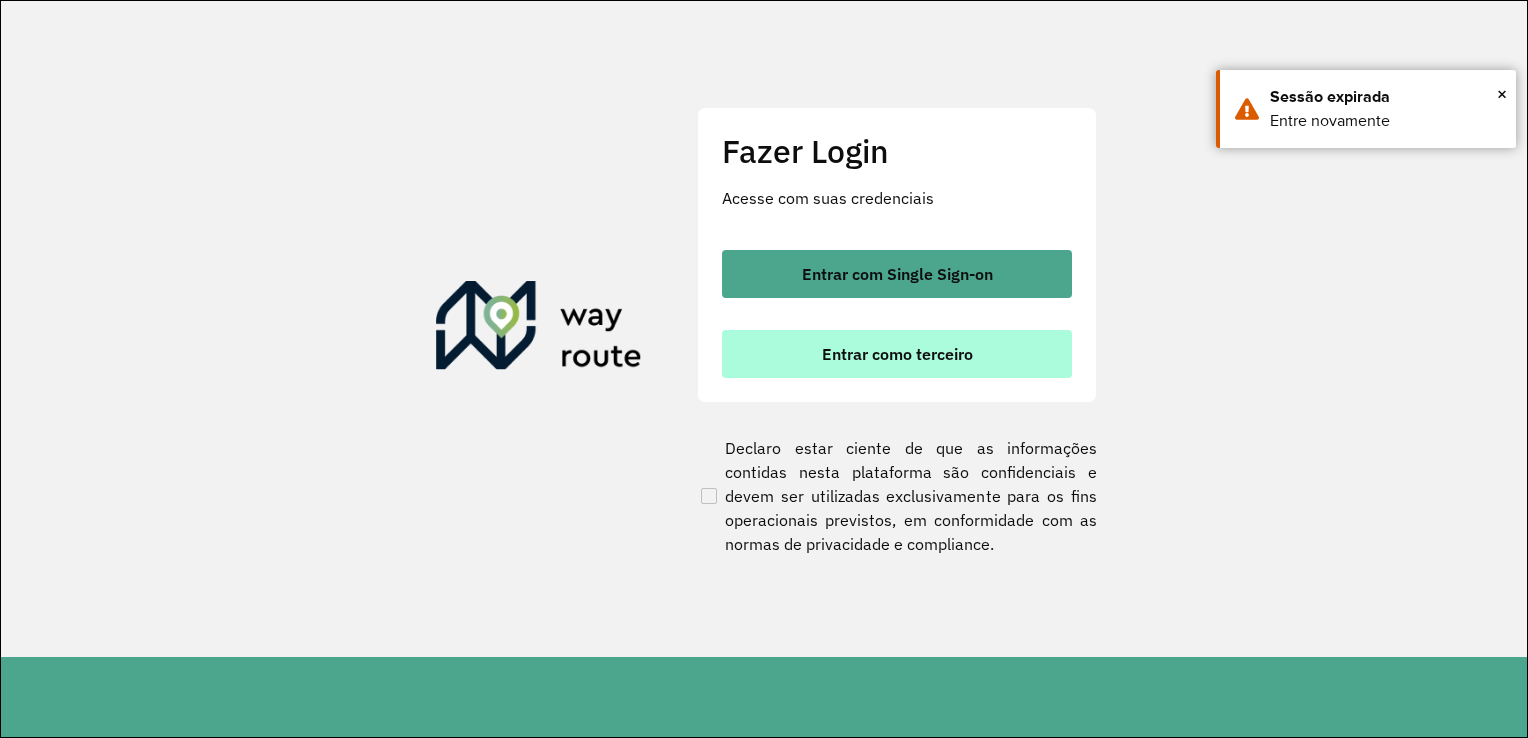 click on "Entrar como terceiro" at bounding box center (897, 354) 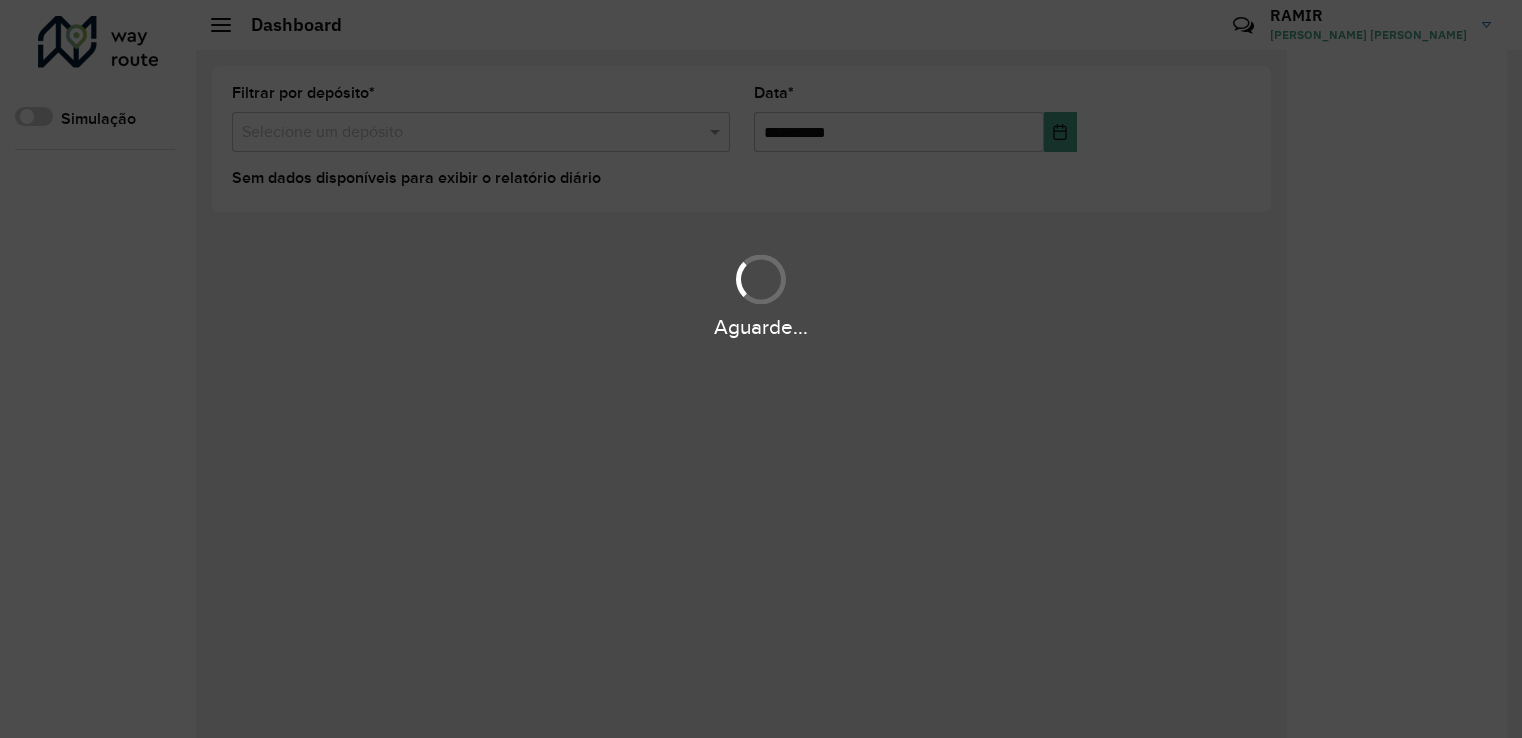 scroll, scrollTop: 0, scrollLeft: 0, axis: both 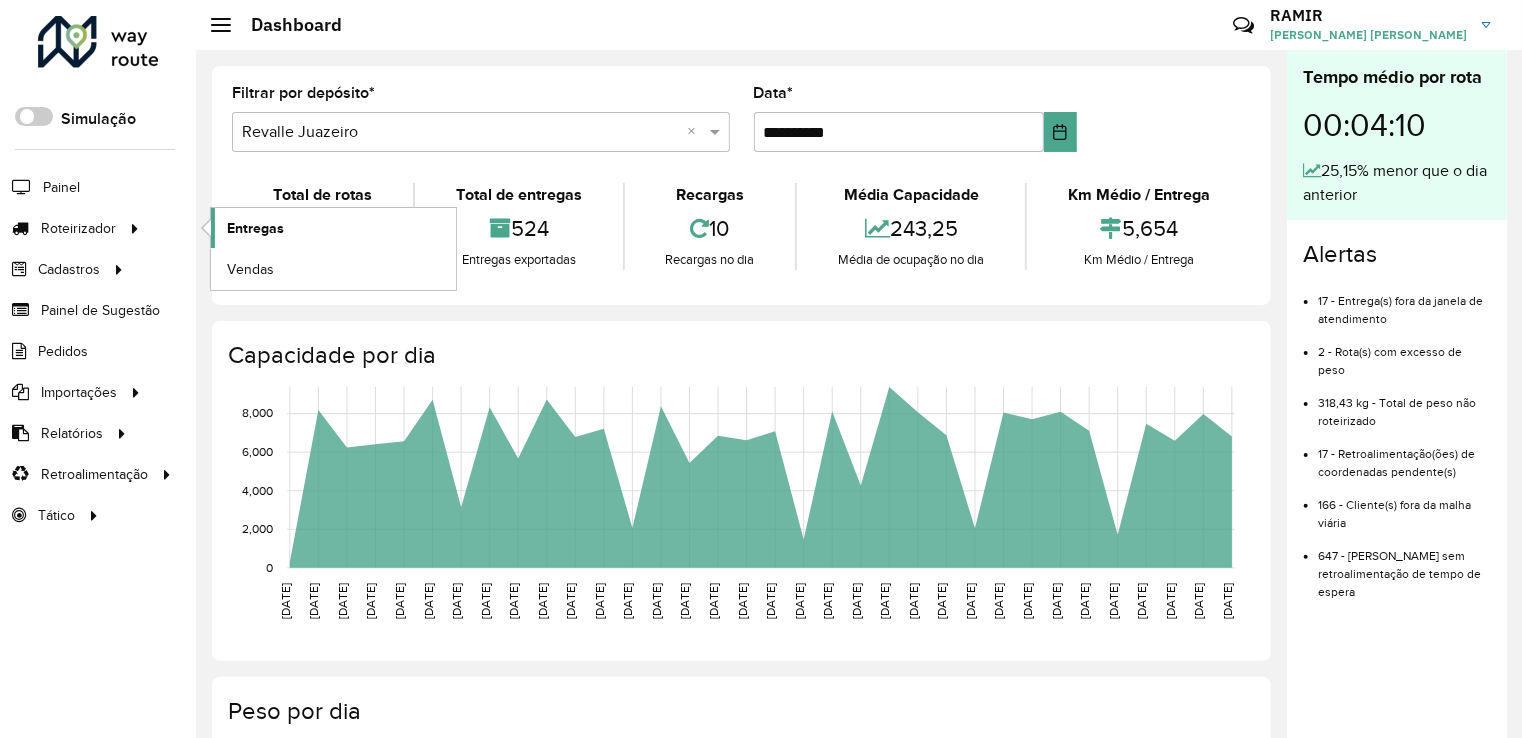 click on "Entregas" 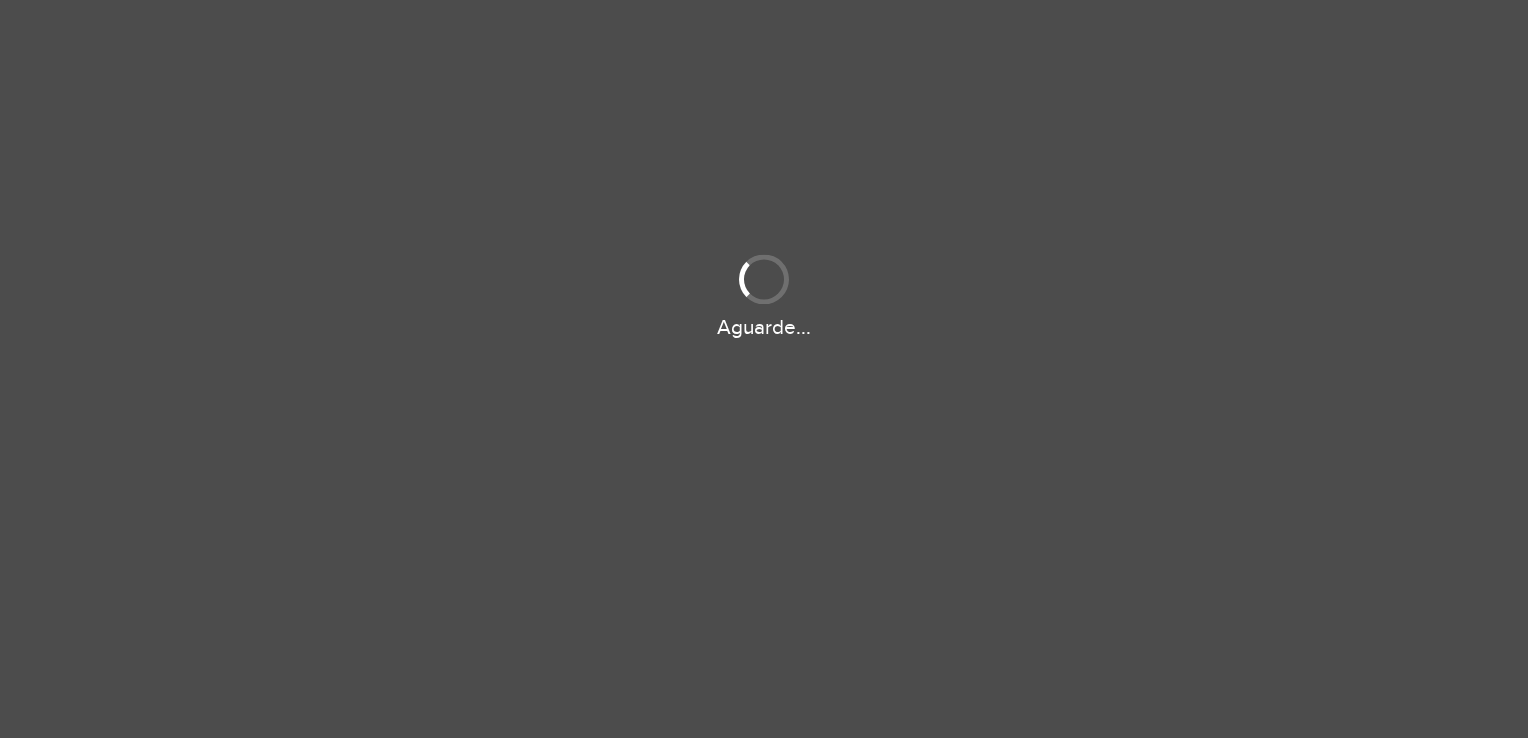scroll, scrollTop: 0, scrollLeft: 0, axis: both 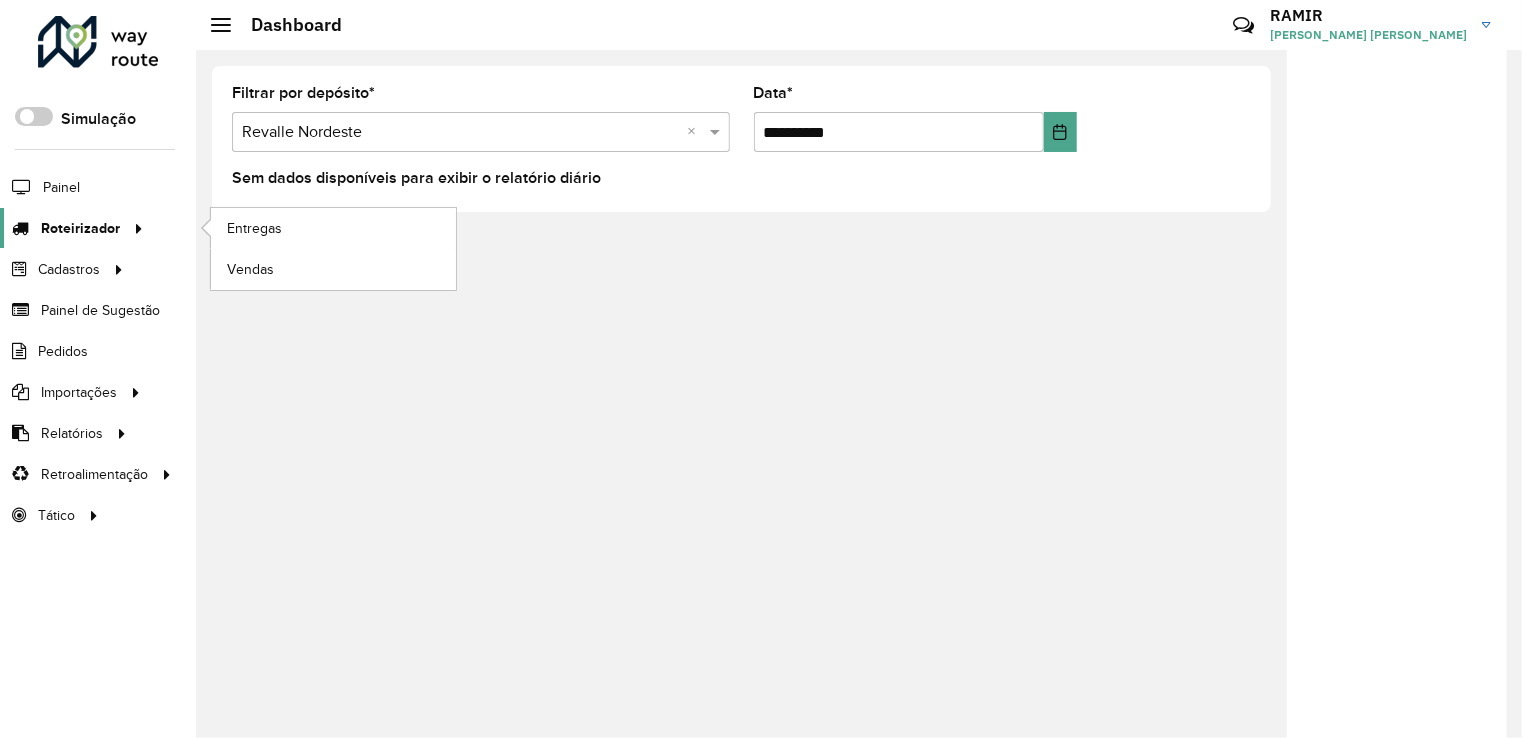 click 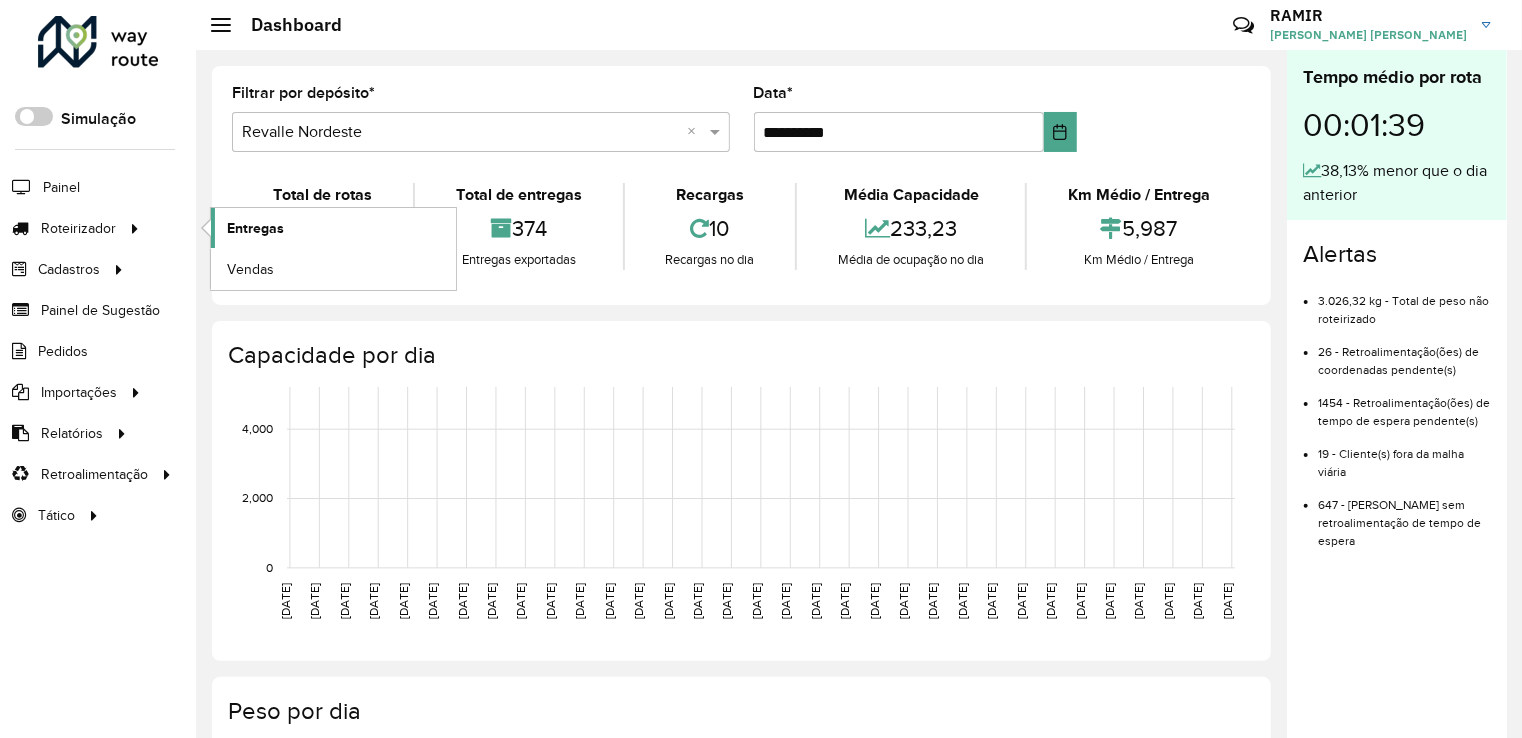 click on "Entregas" 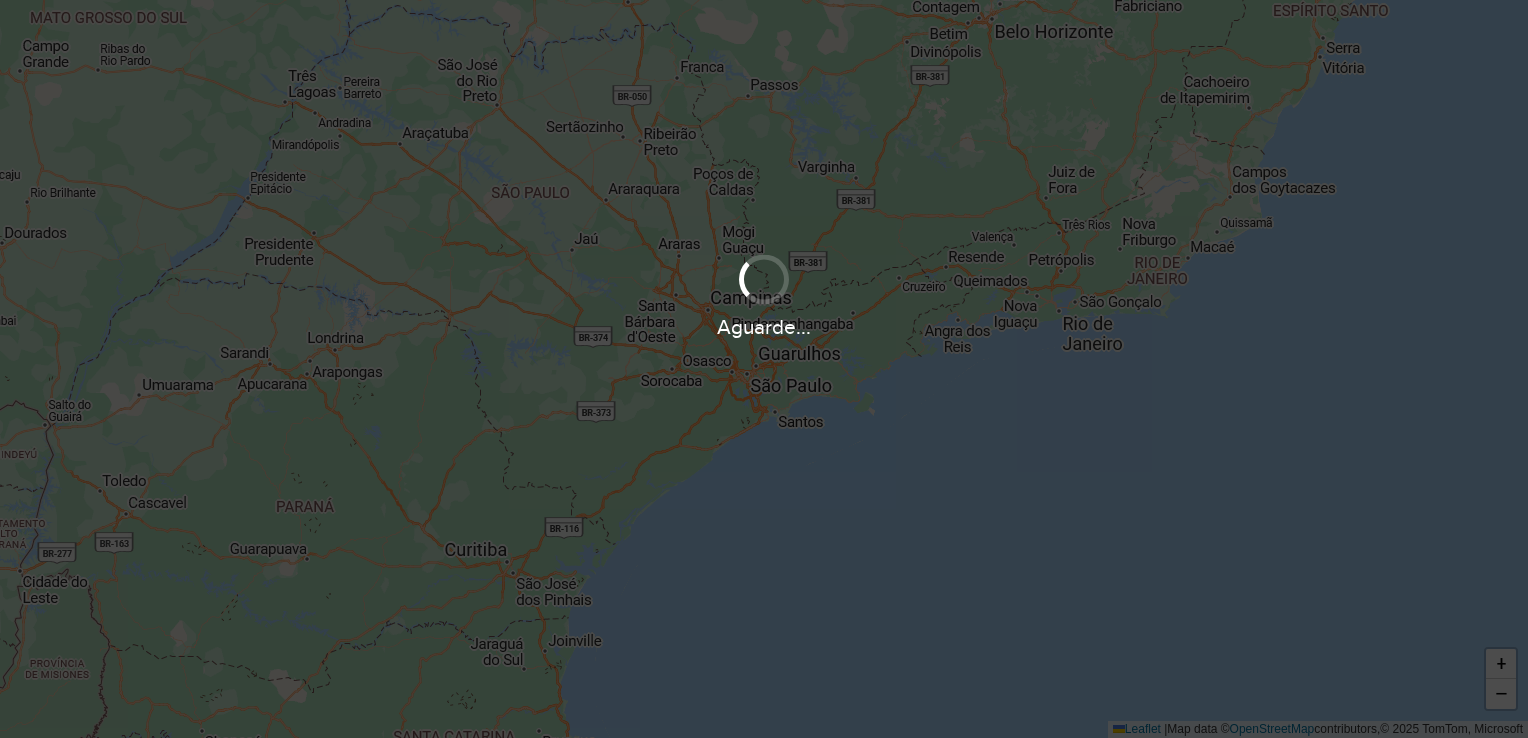 scroll, scrollTop: 0, scrollLeft: 0, axis: both 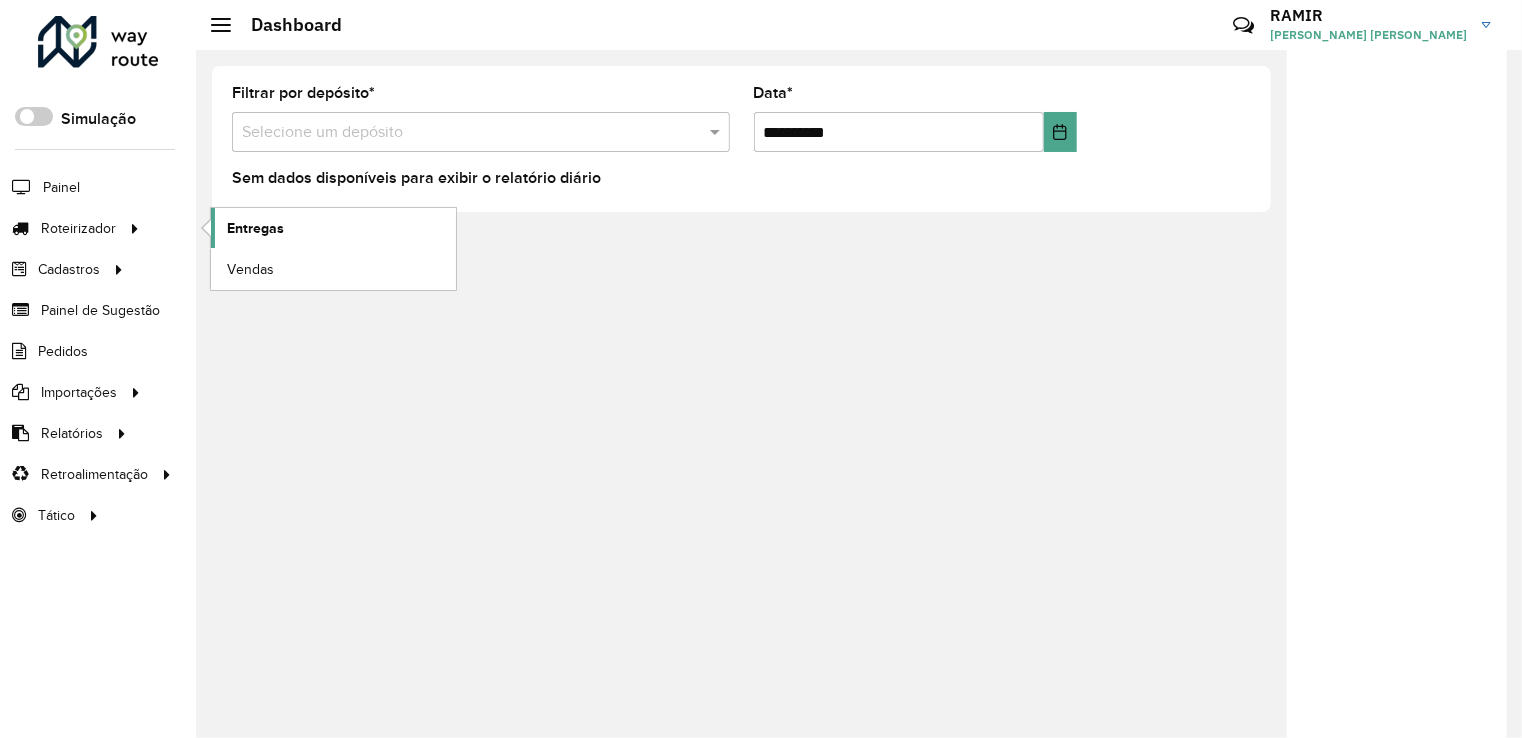 click on "Entregas" 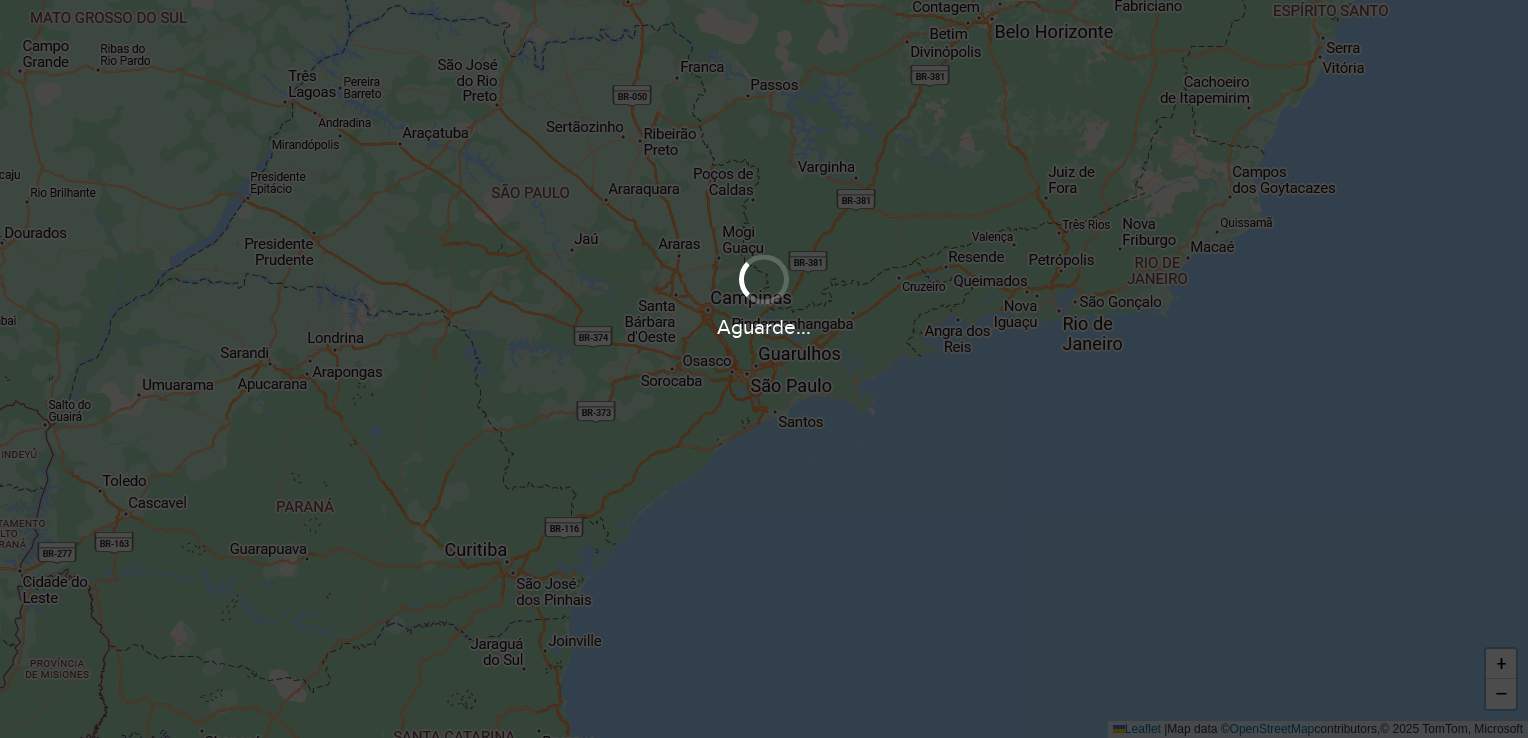 scroll, scrollTop: 0, scrollLeft: 0, axis: both 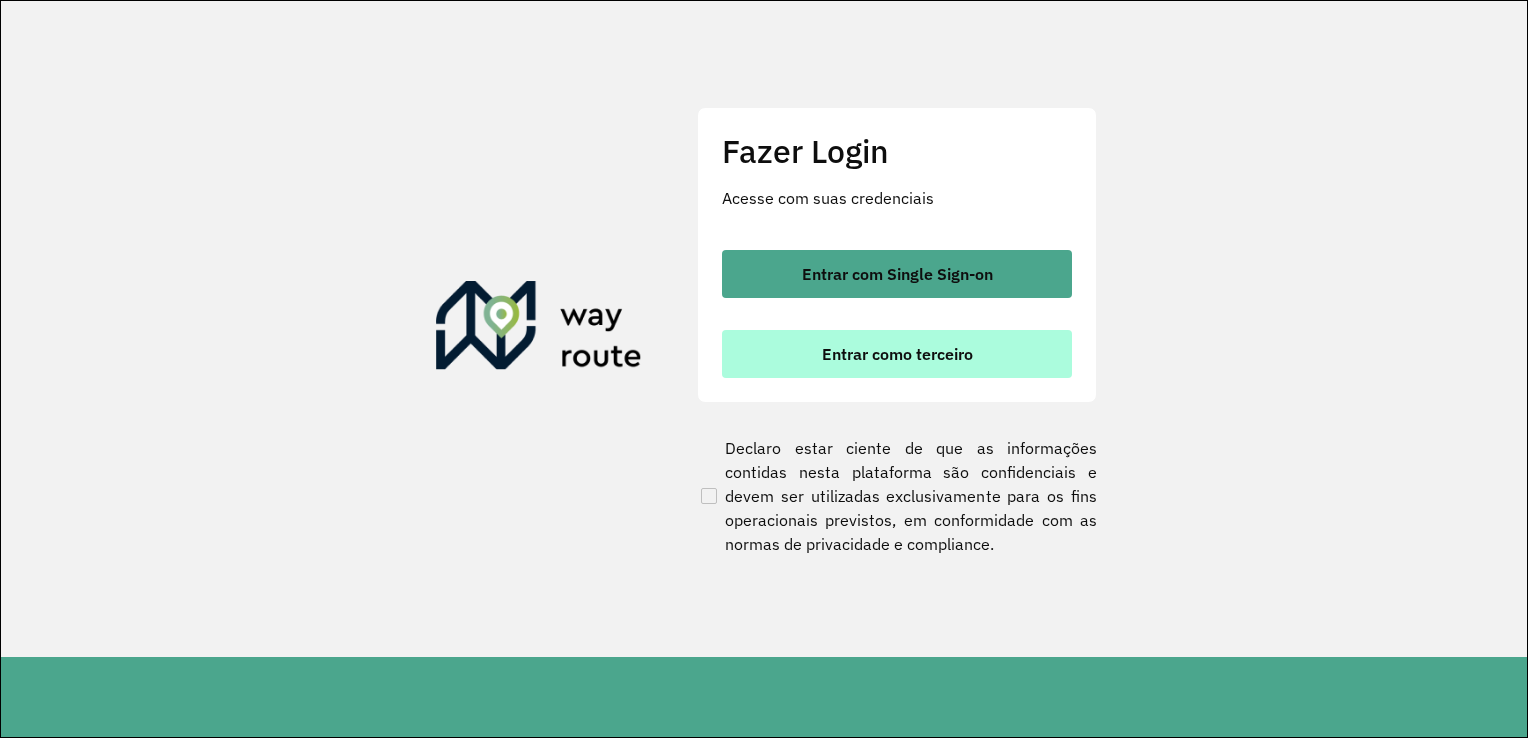 click on "Entrar como terceiro" at bounding box center [897, 354] 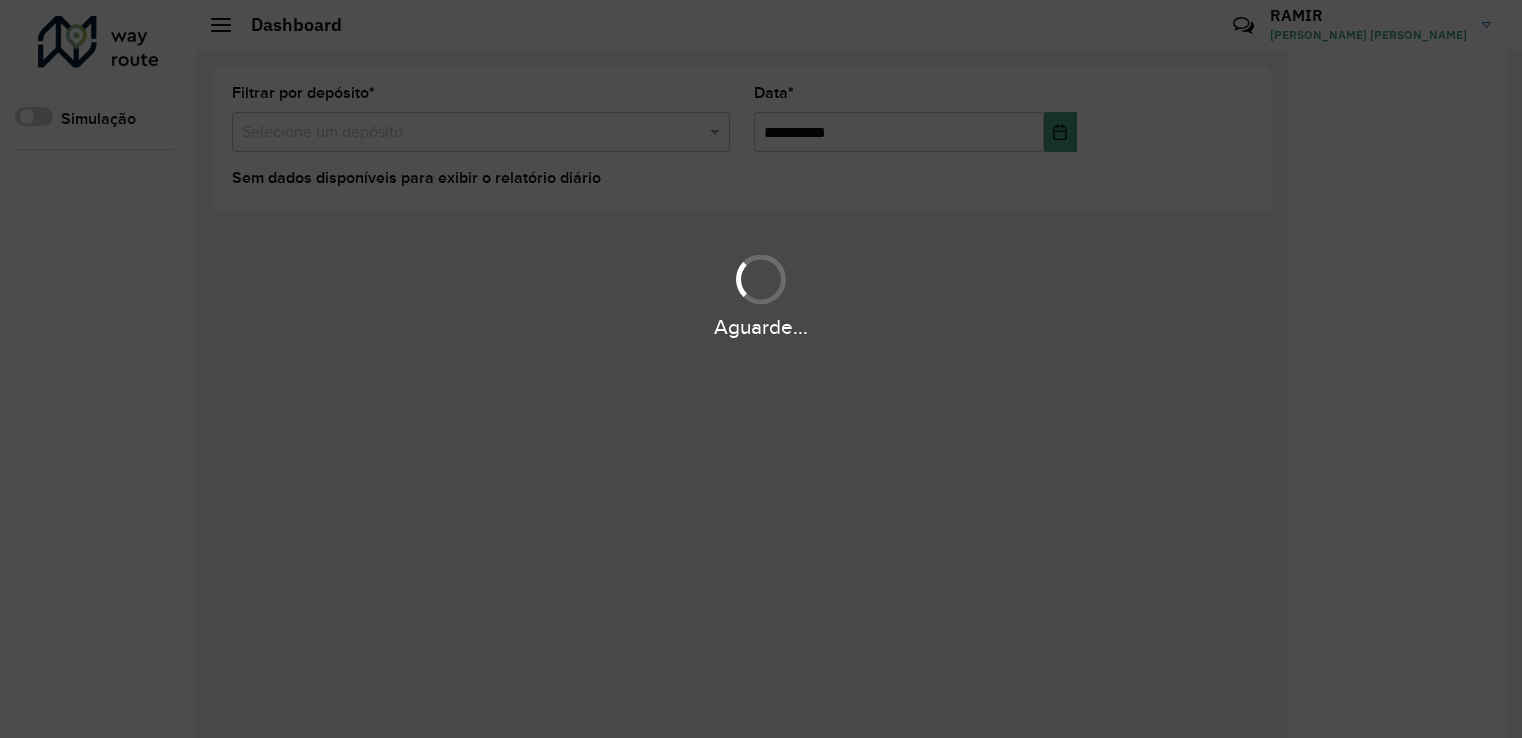scroll, scrollTop: 0, scrollLeft: 0, axis: both 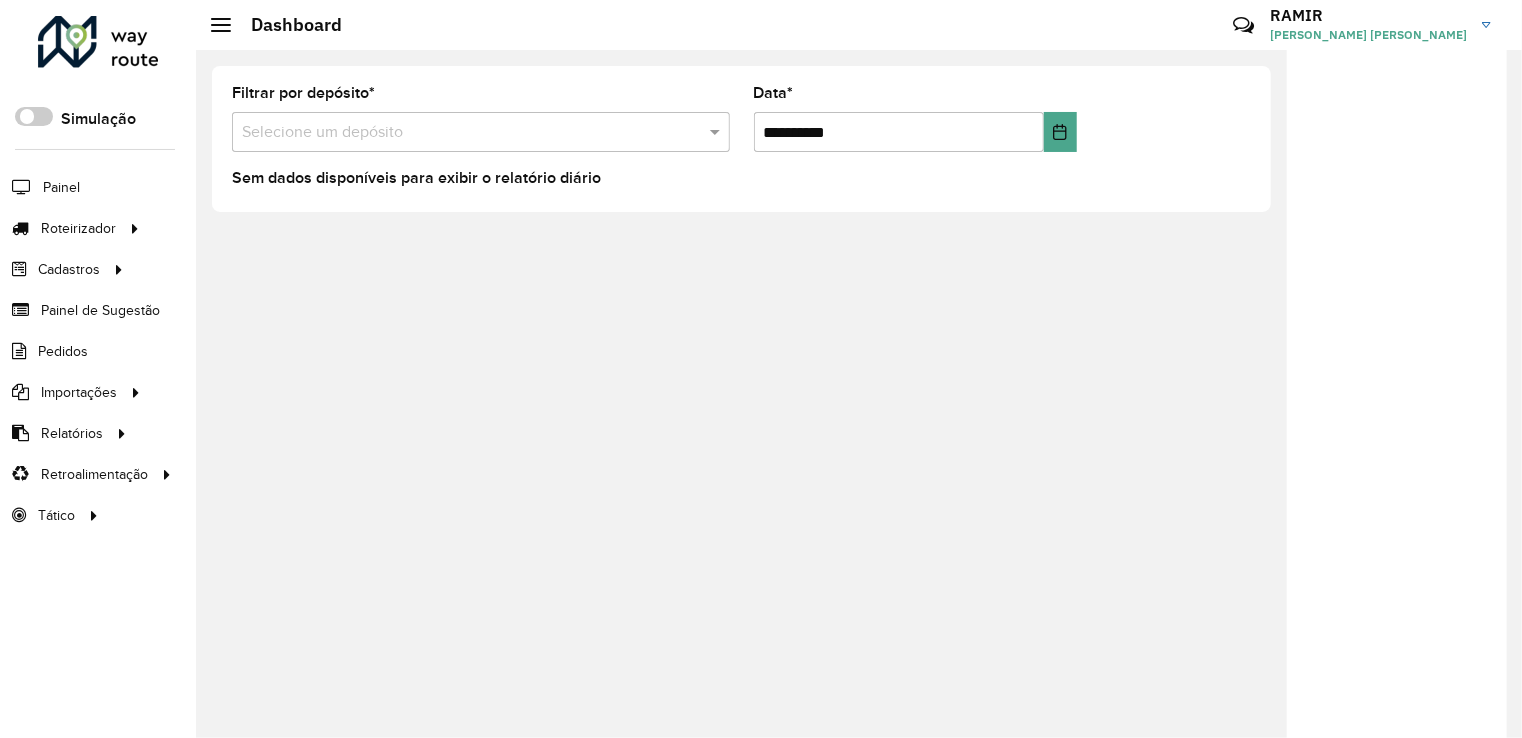click on "RAMIR" 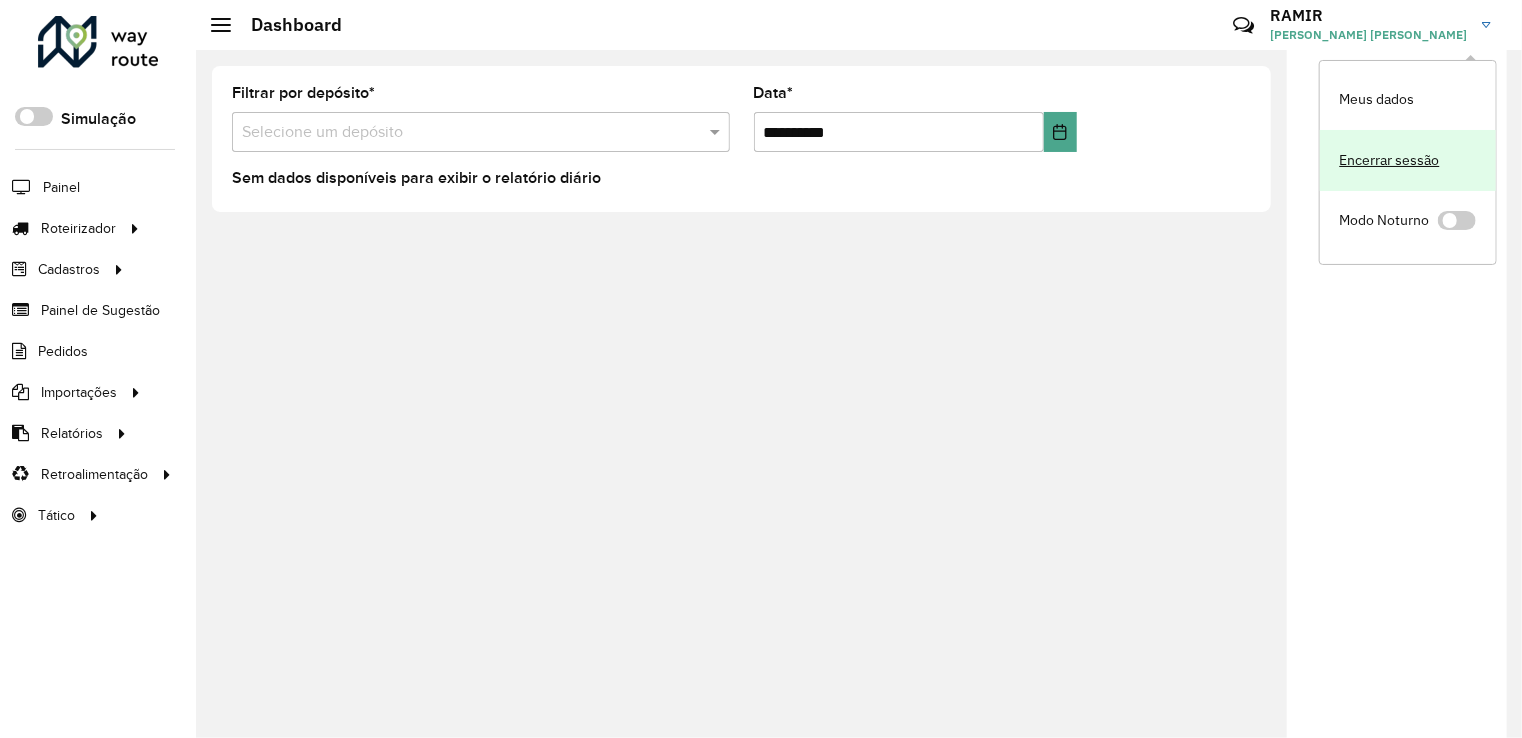 click on "Encerrar sessão" 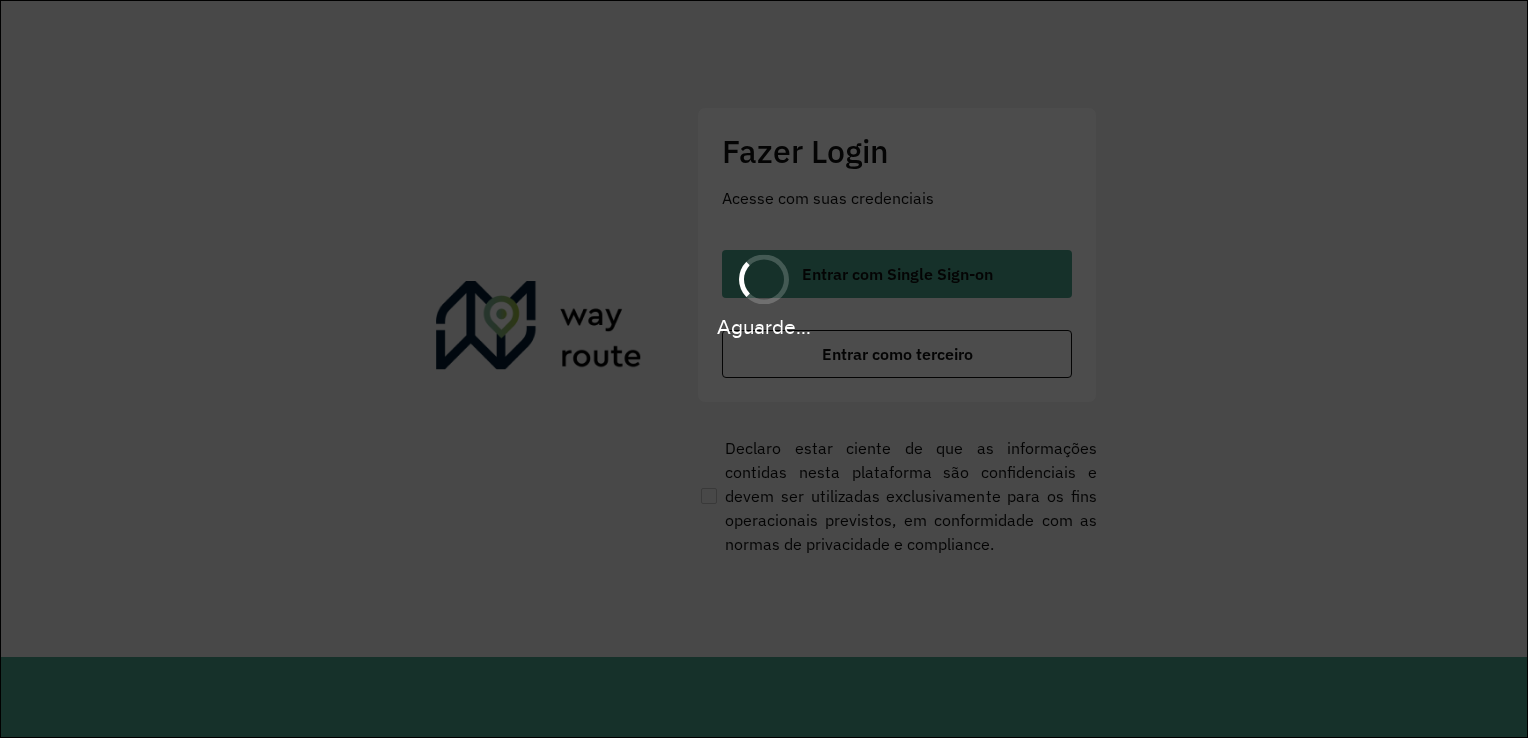 scroll, scrollTop: 0, scrollLeft: 0, axis: both 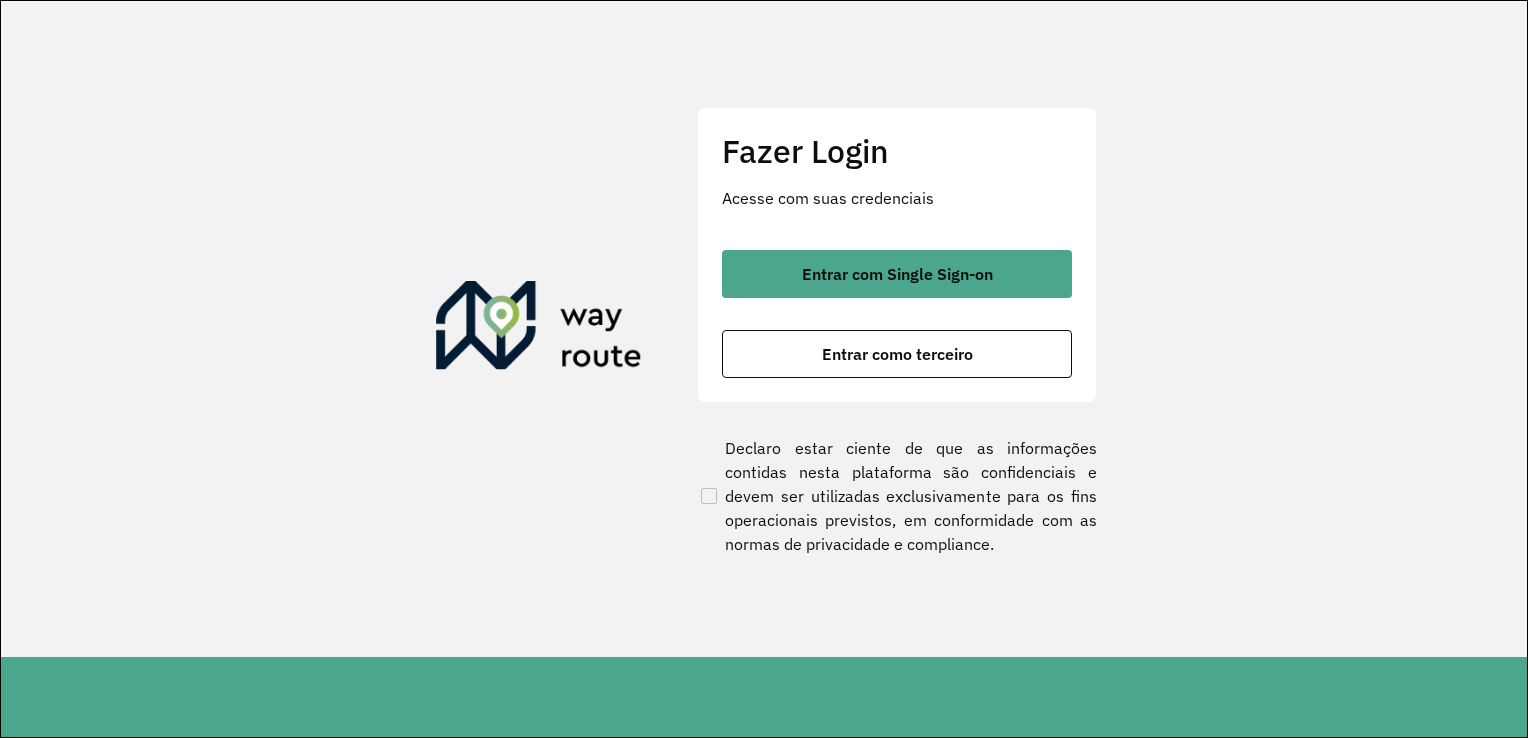 click on "Entrar como terceiro" at bounding box center (897, 354) 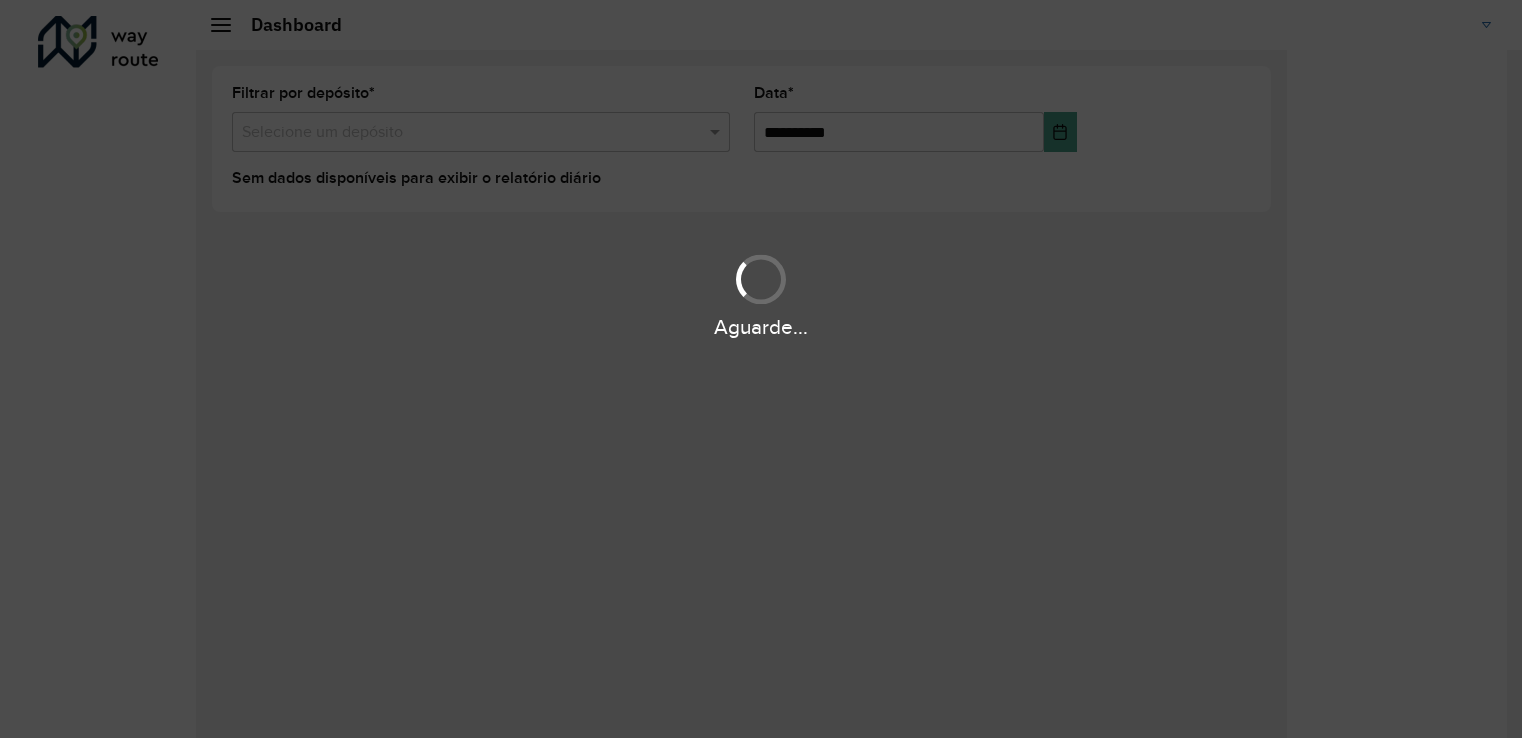 scroll, scrollTop: 0, scrollLeft: 0, axis: both 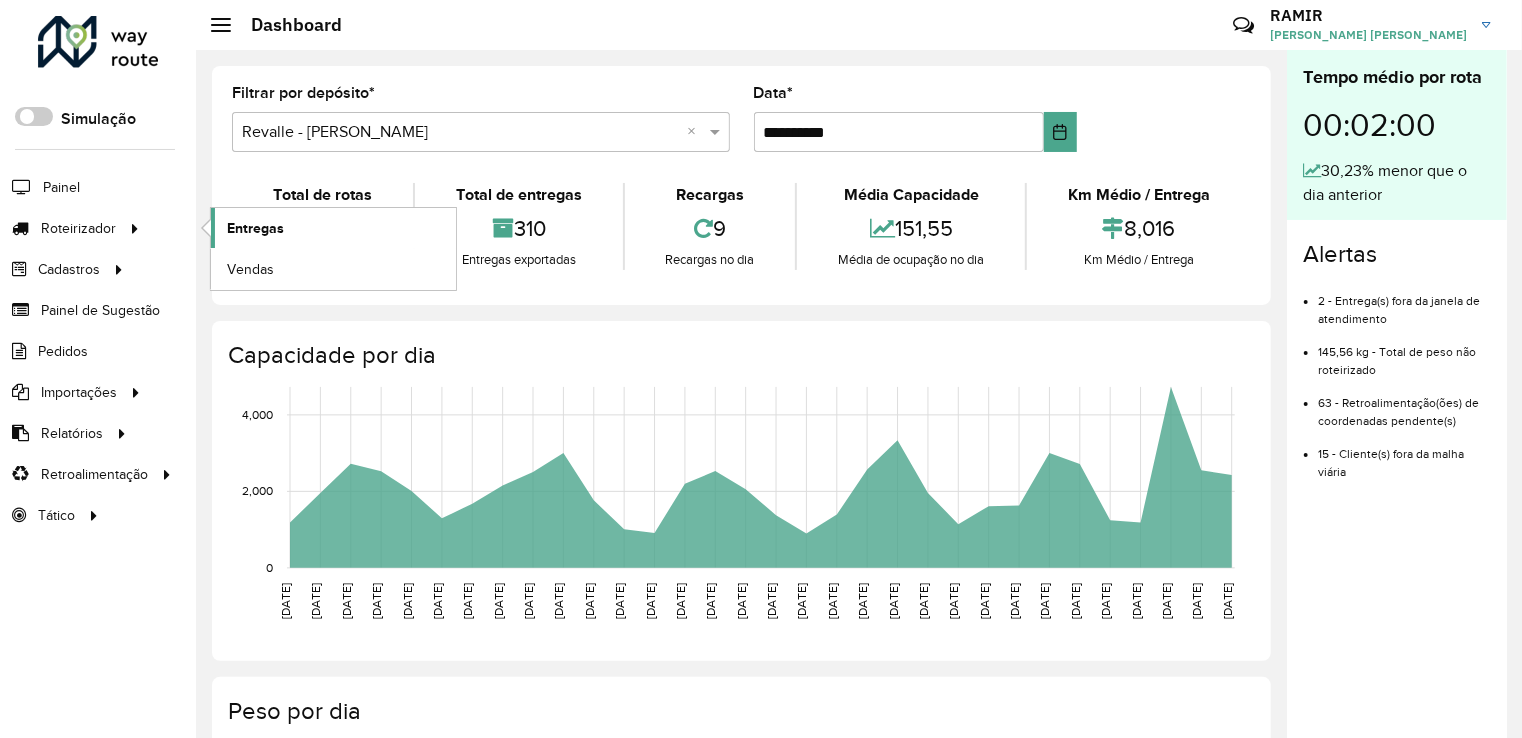 click on "Entregas" 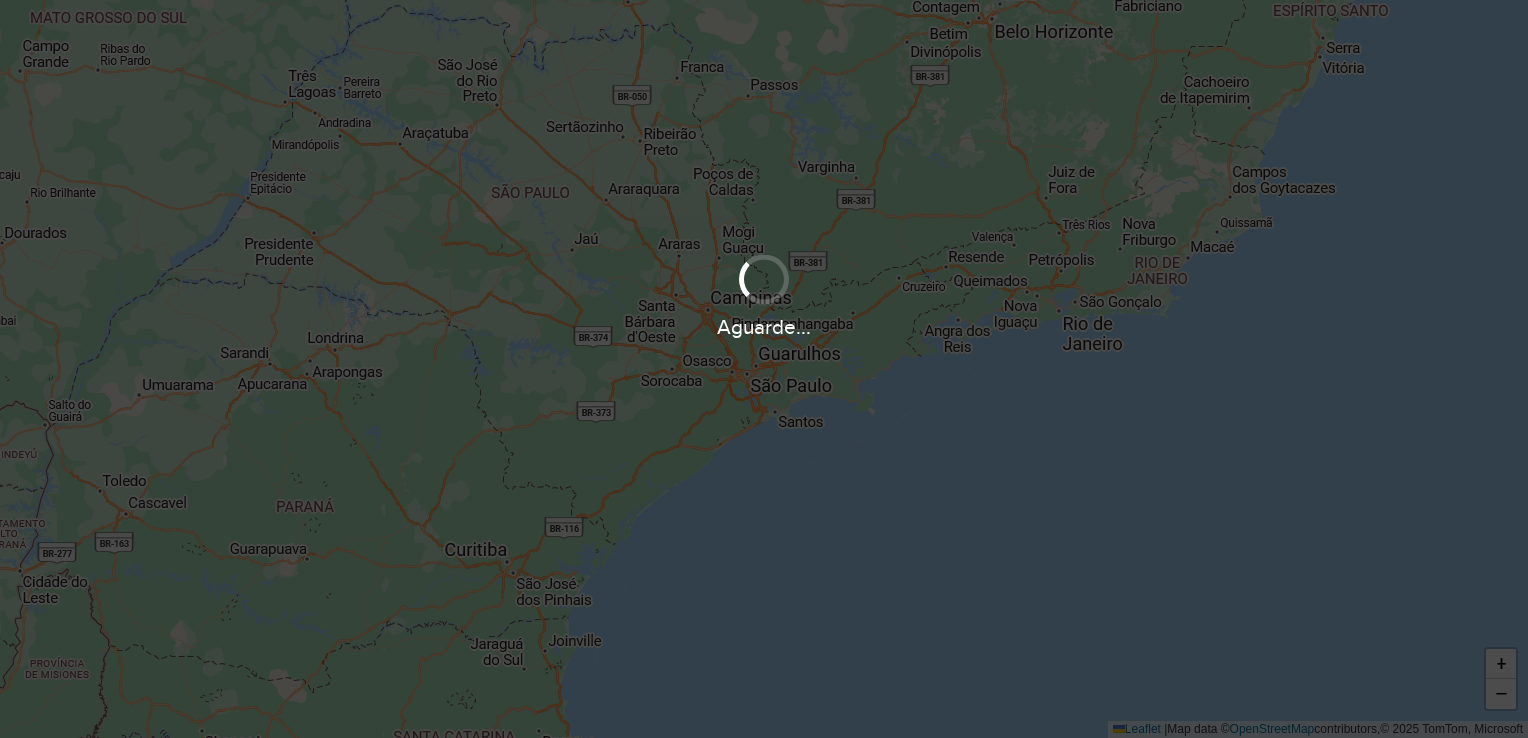 scroll, scrollTop: 0, scrollLeft: 0, axis: both 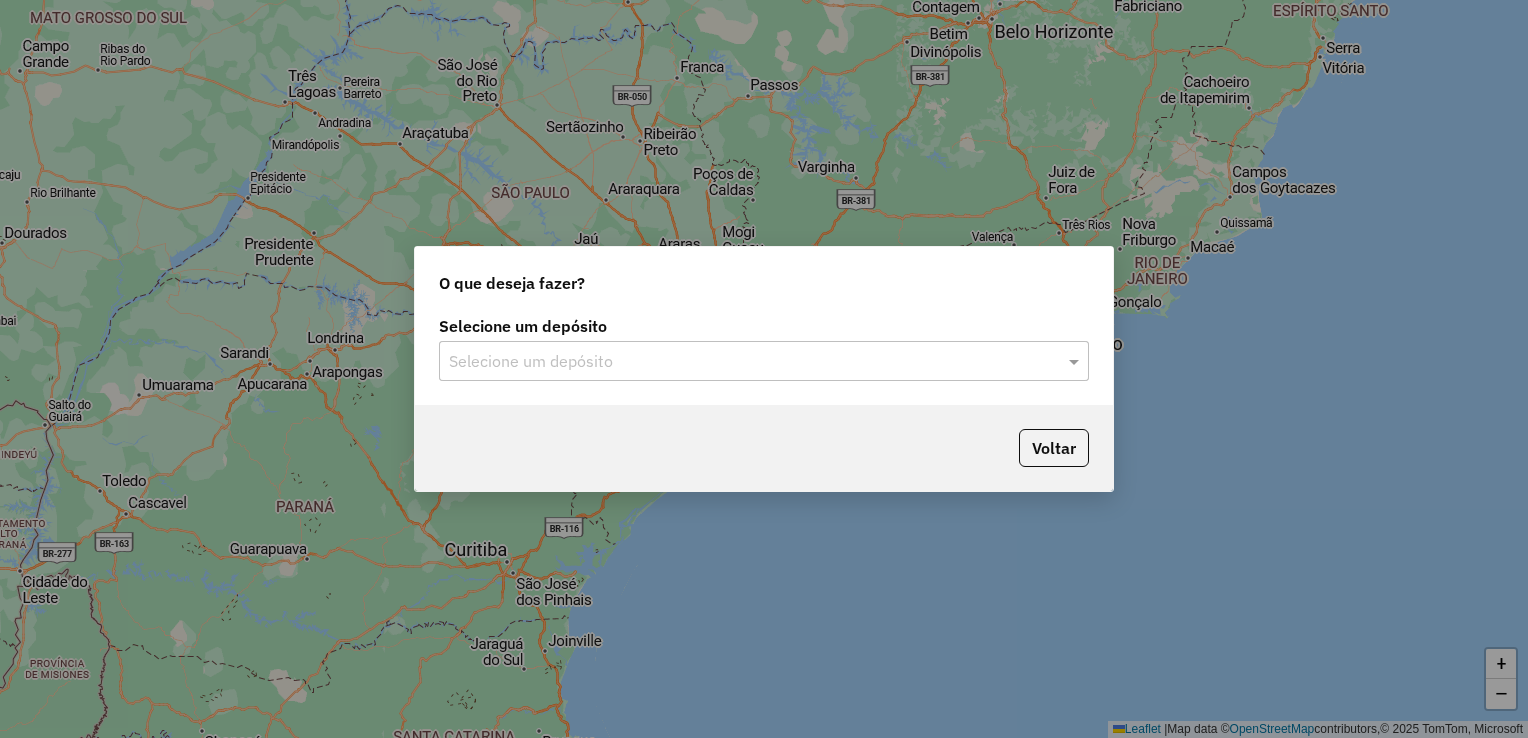 click 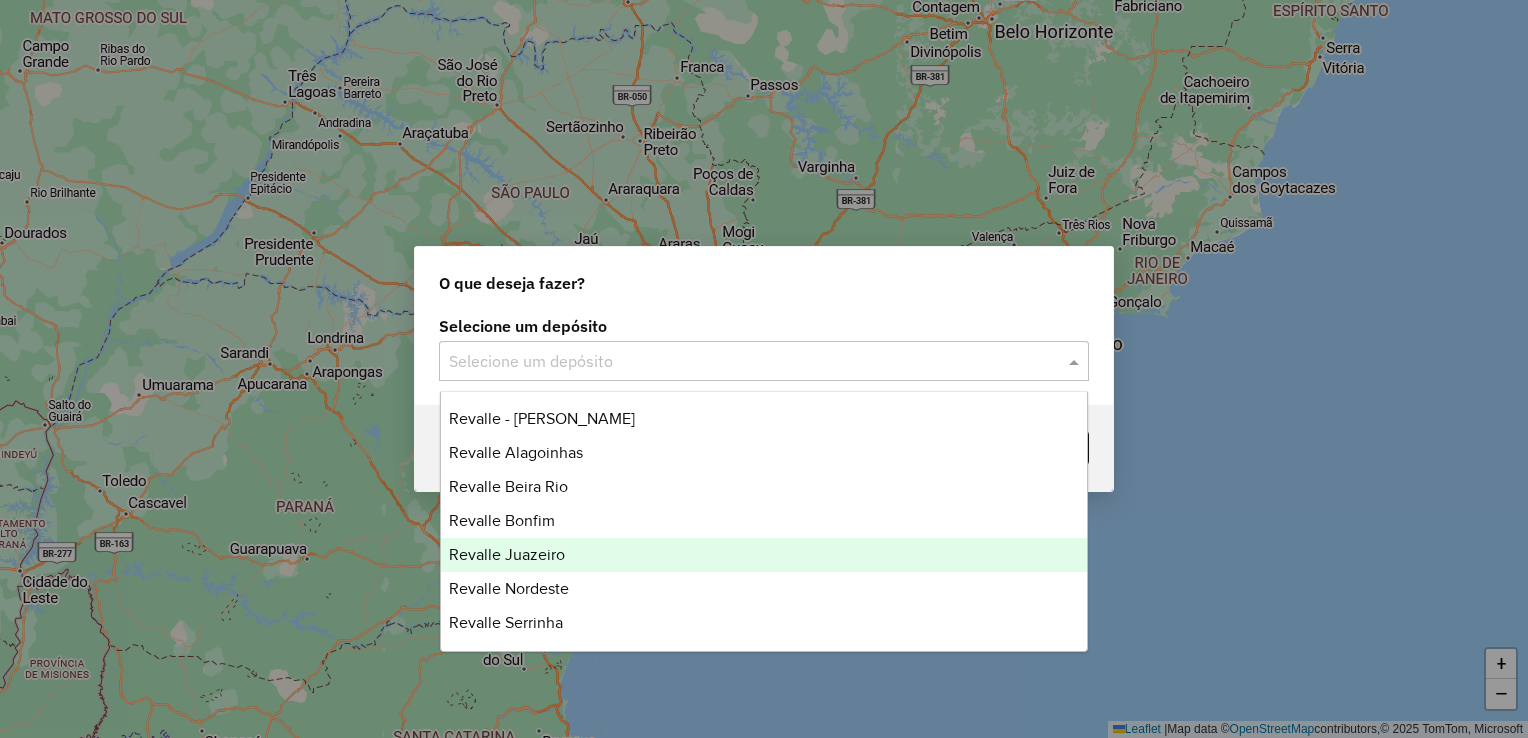 click on "Revalle Juazeiro" at bounding box center (507, 554) 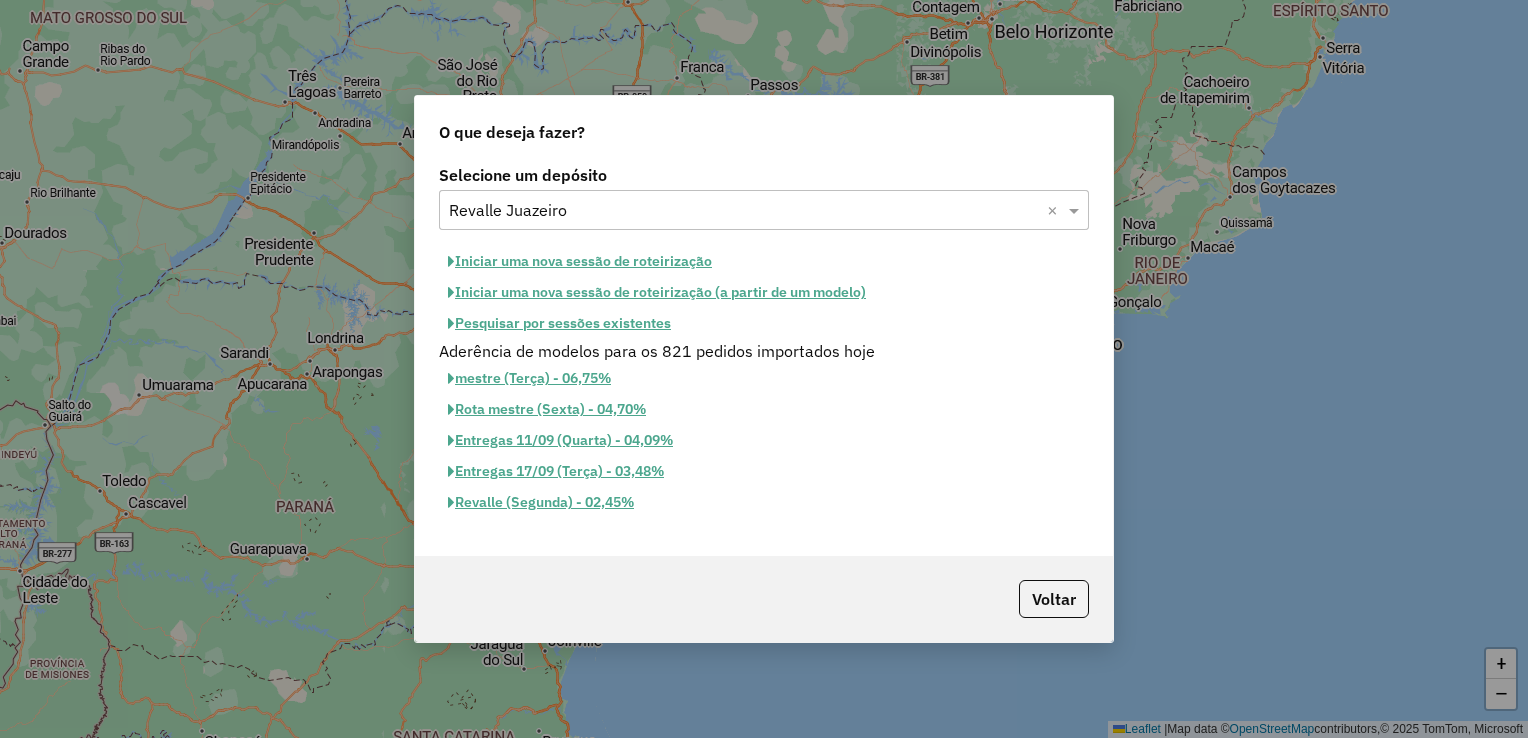 click on "Iniciar uma nova sessão de roteirização" 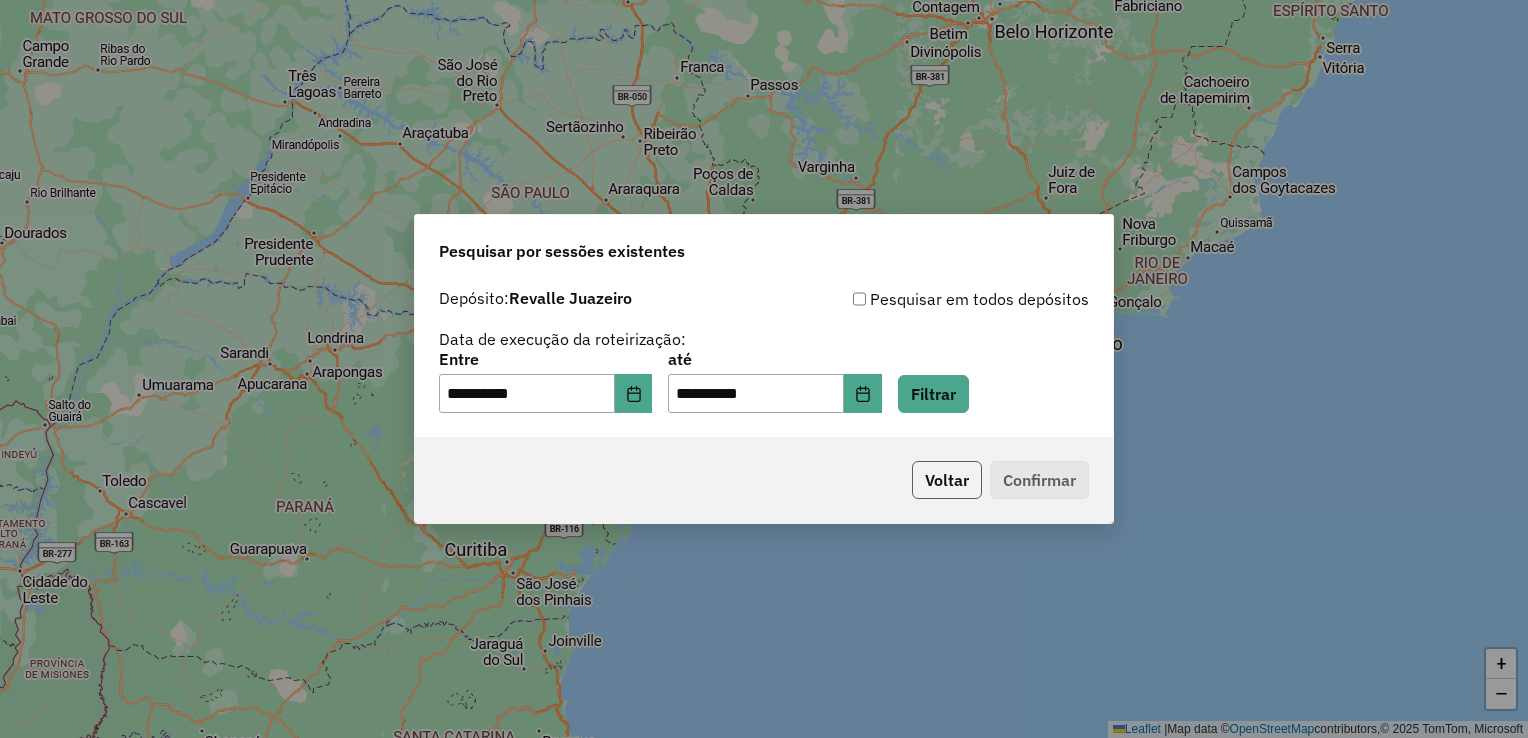 click on "Voltar" 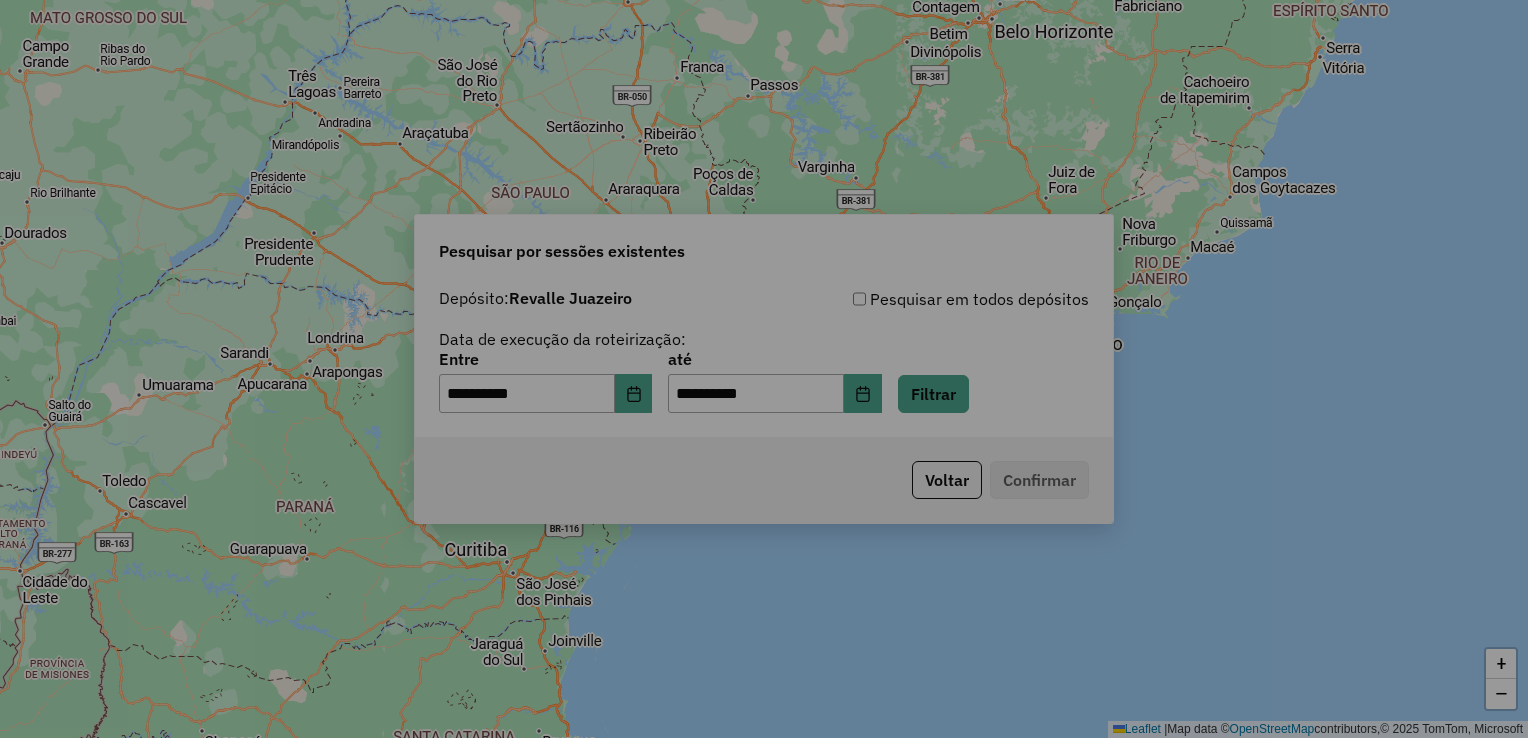 select on "*" 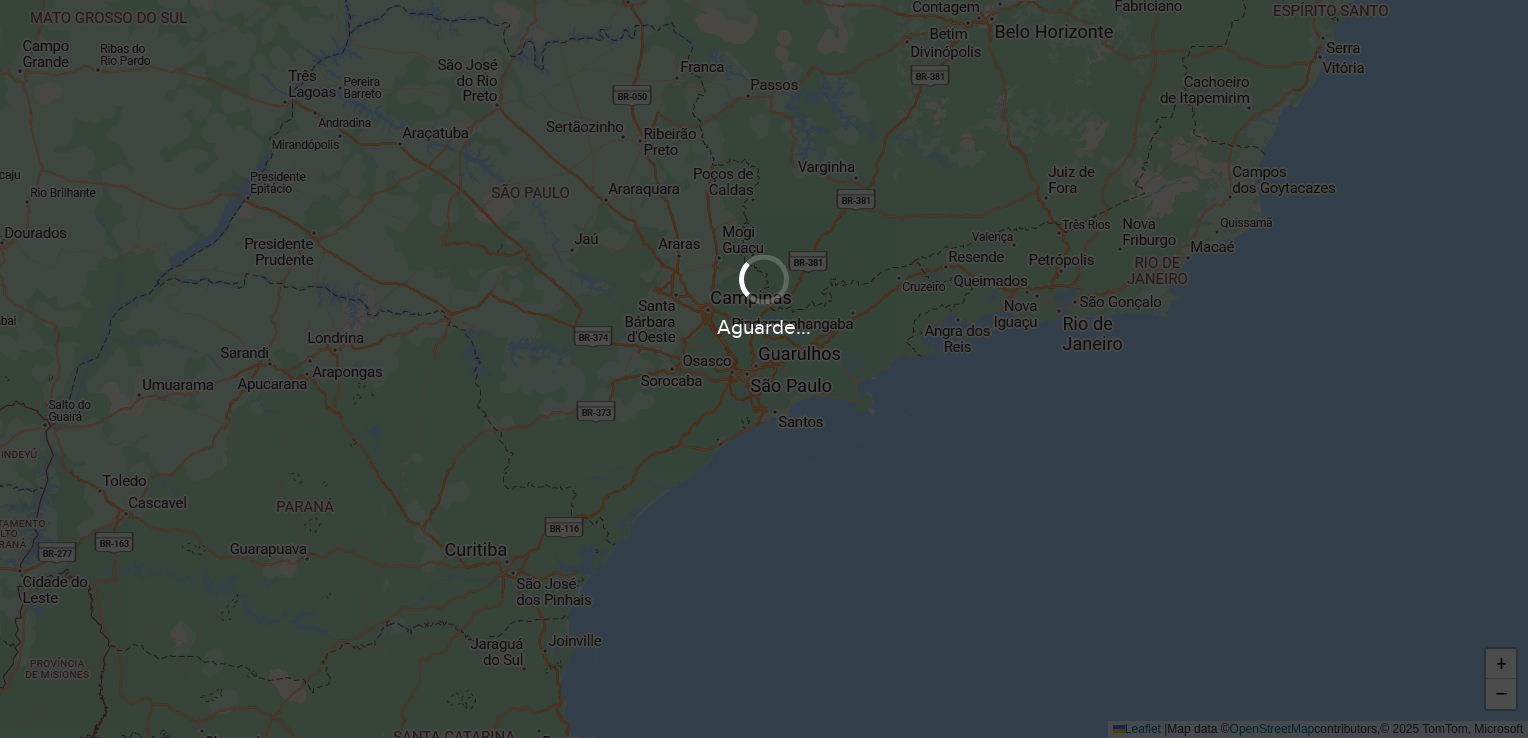 scroll, scrollTop: 0, scrollLeft: 0, axis: both 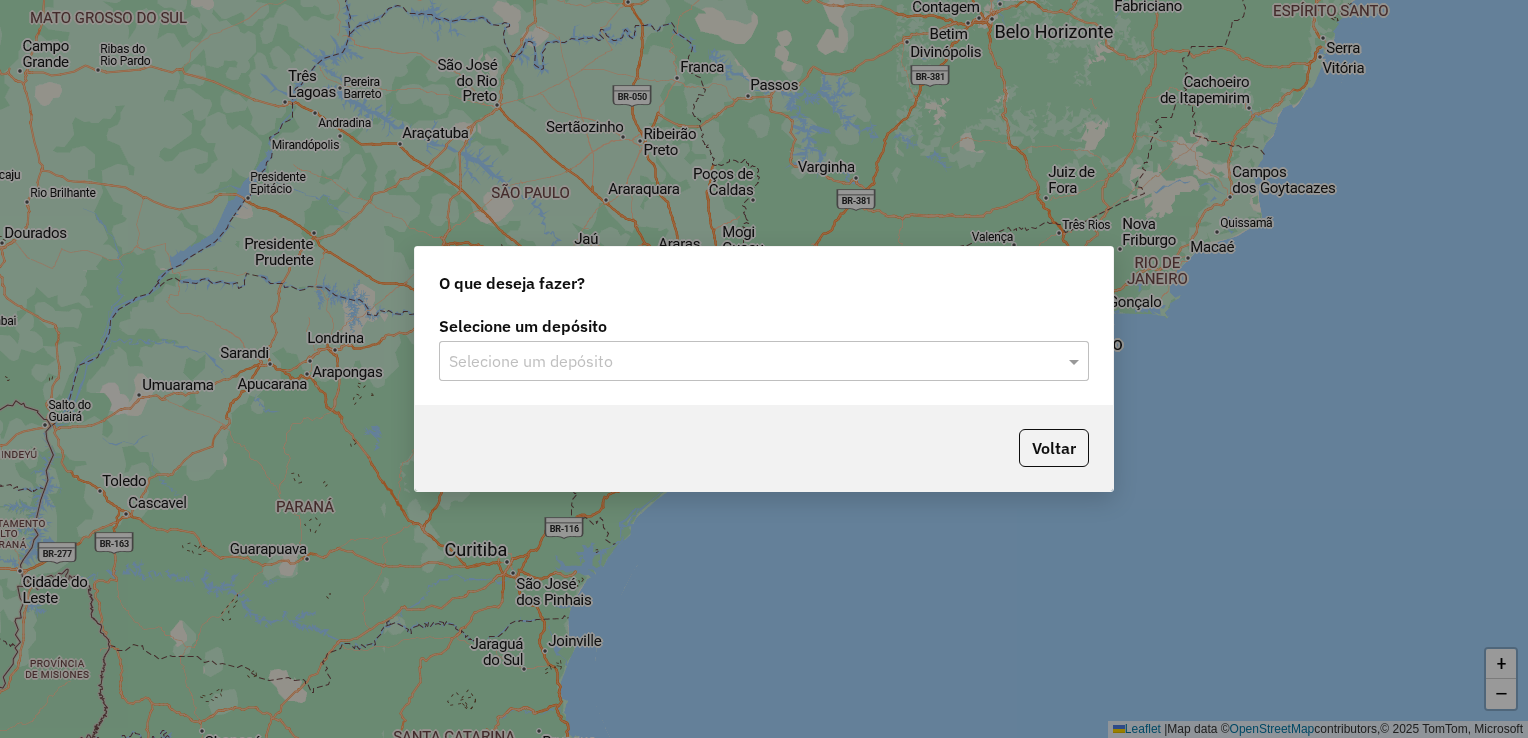 click 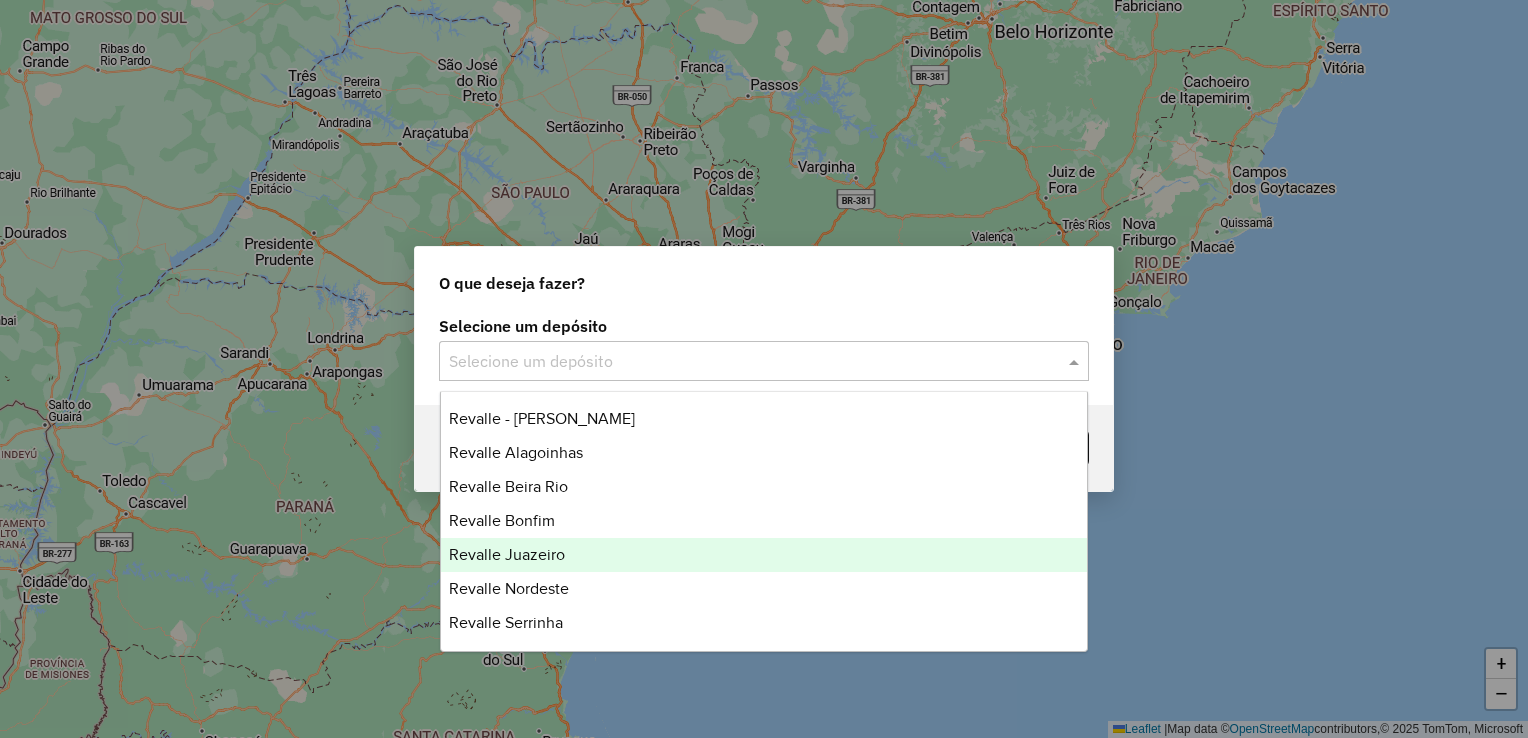 click on "Revalle Juazeiro" at bounding box center [507, 554] 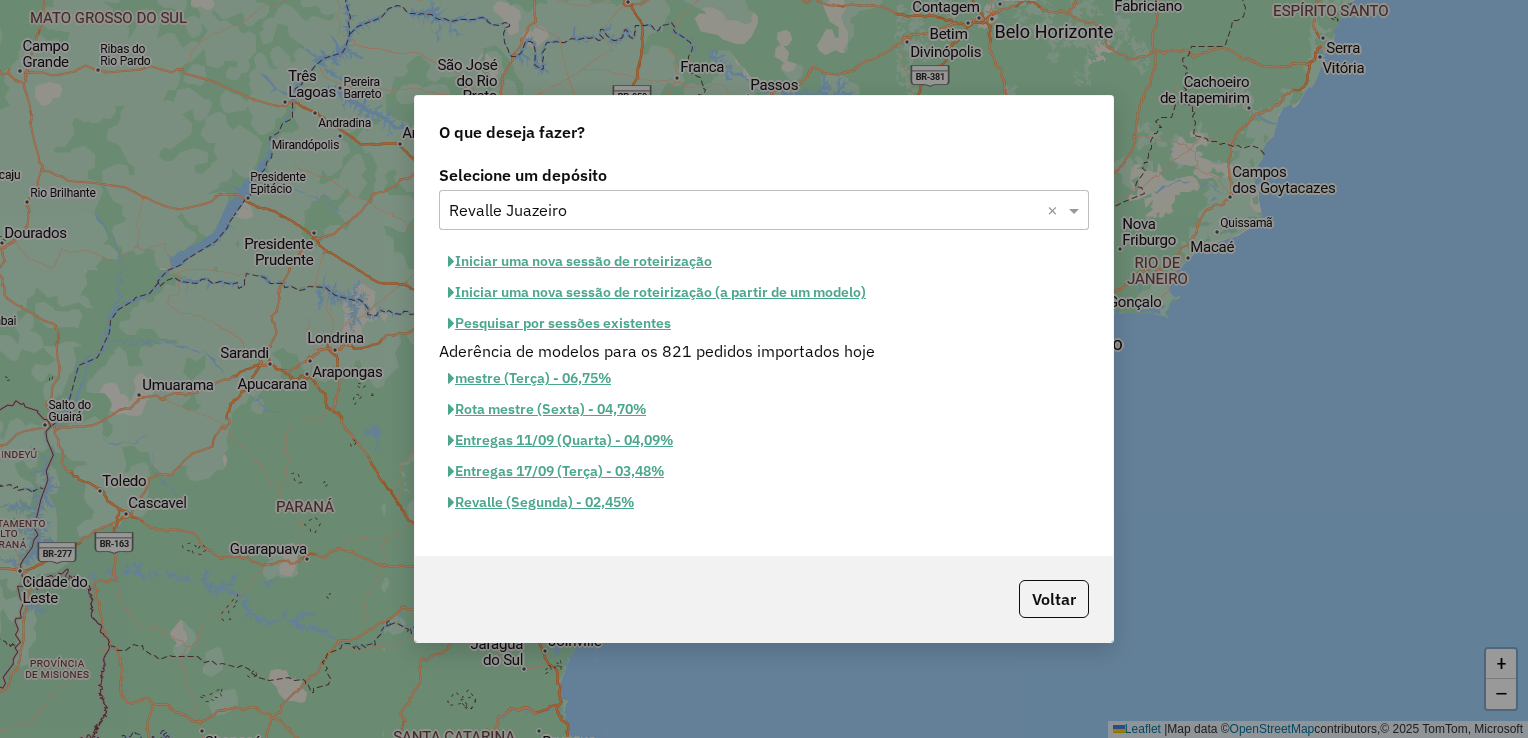 click on "Iniciar uma nova sessão de roteirização" 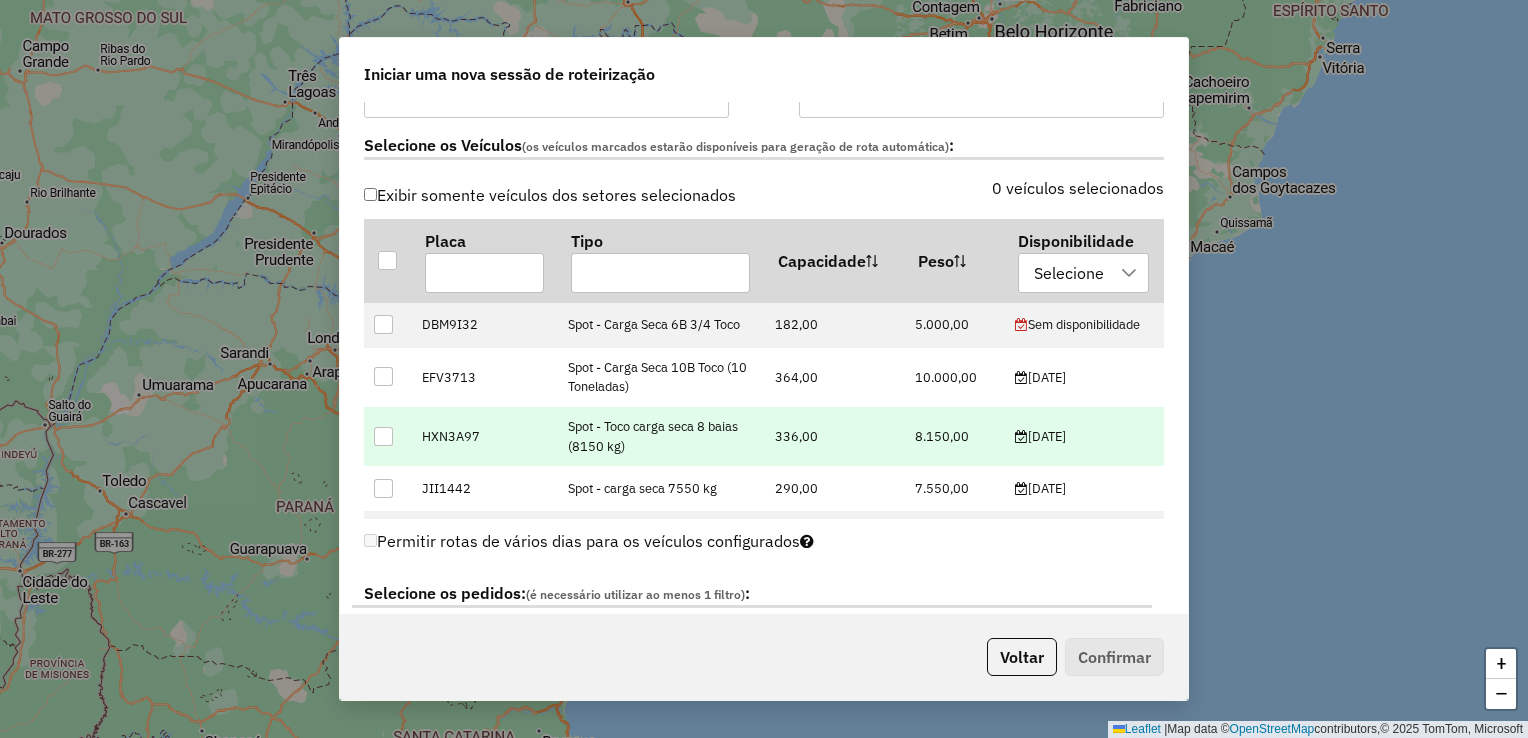 scroll, scrollTop: 600, scrollLeft: 0, axis: vertical 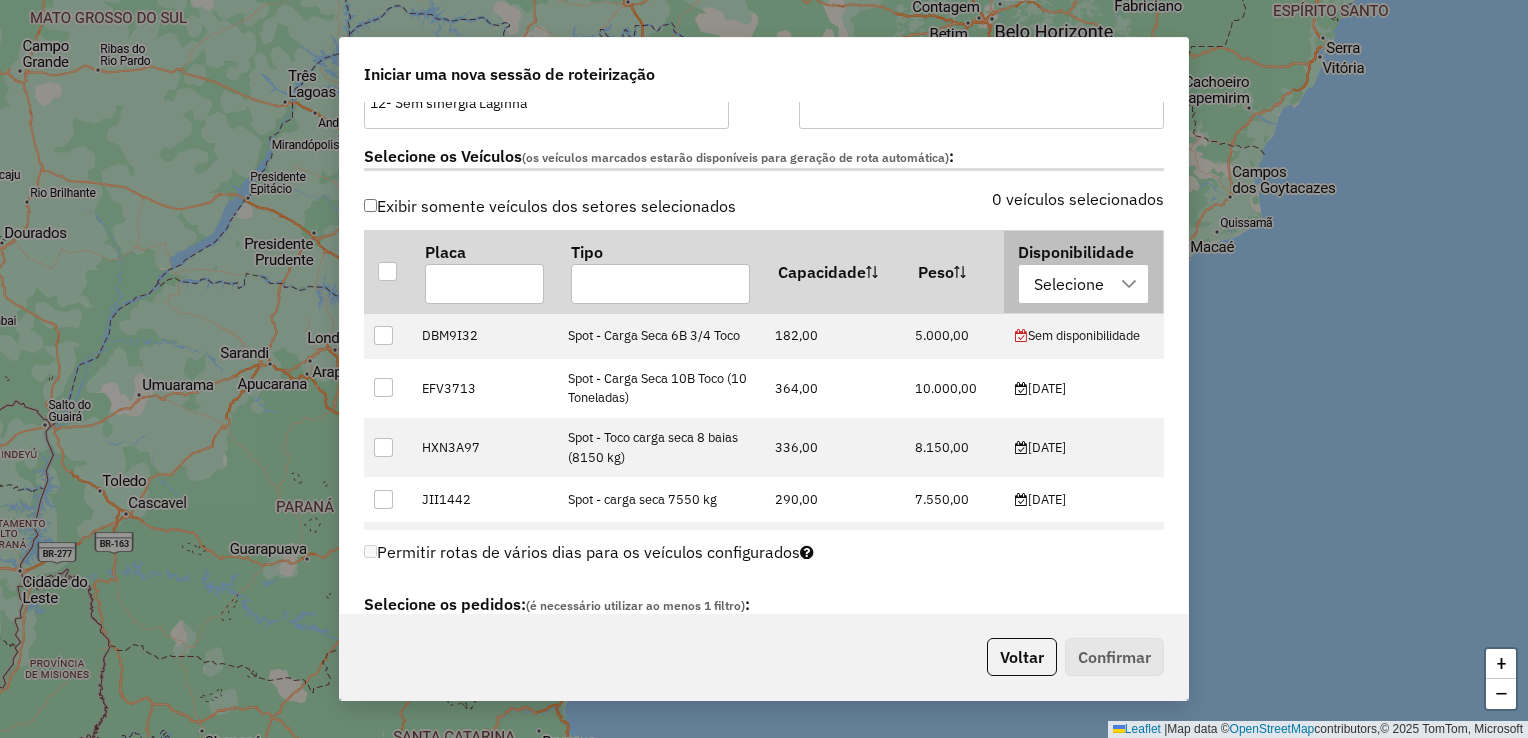 click at bounding box center (1130, 284) 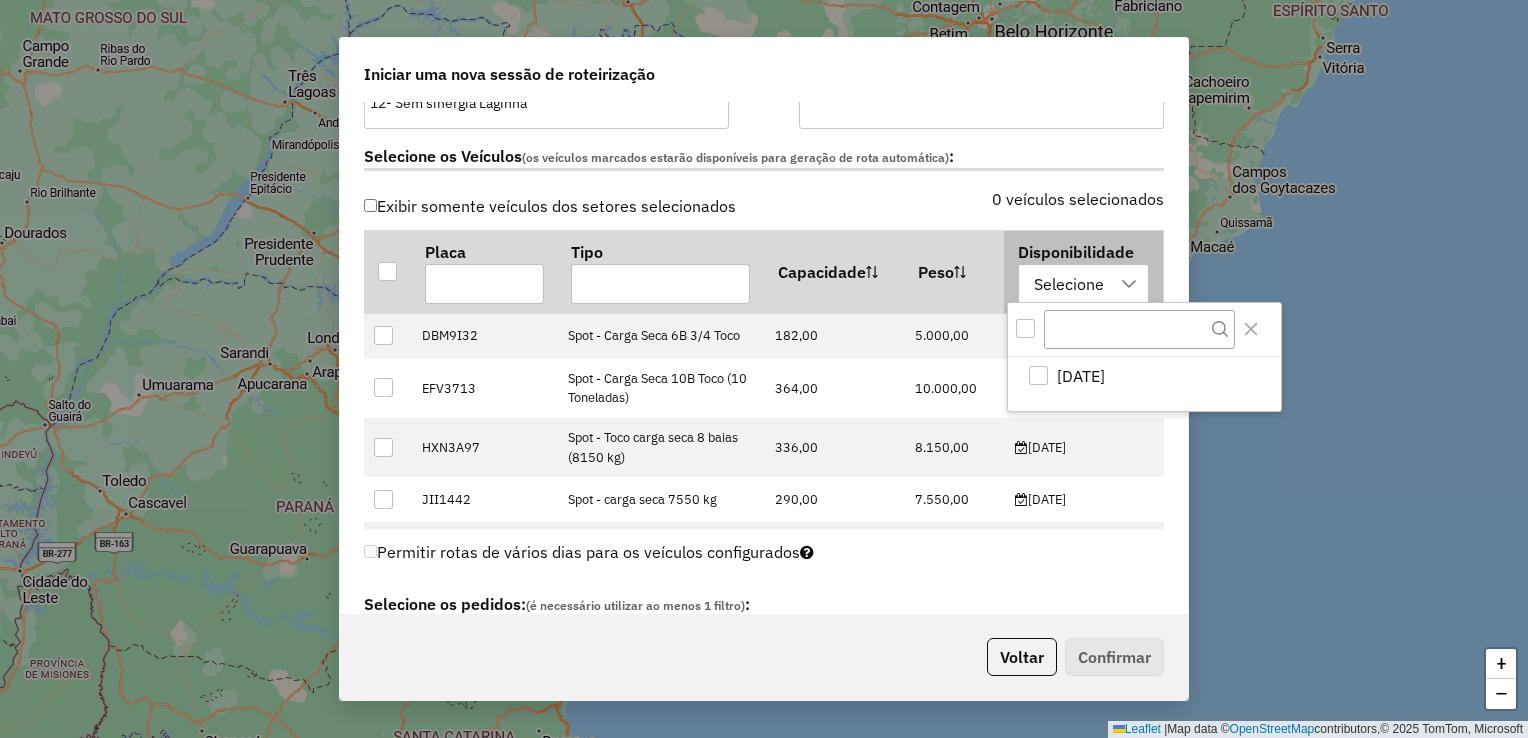 click at bounding box center [1130, 284] 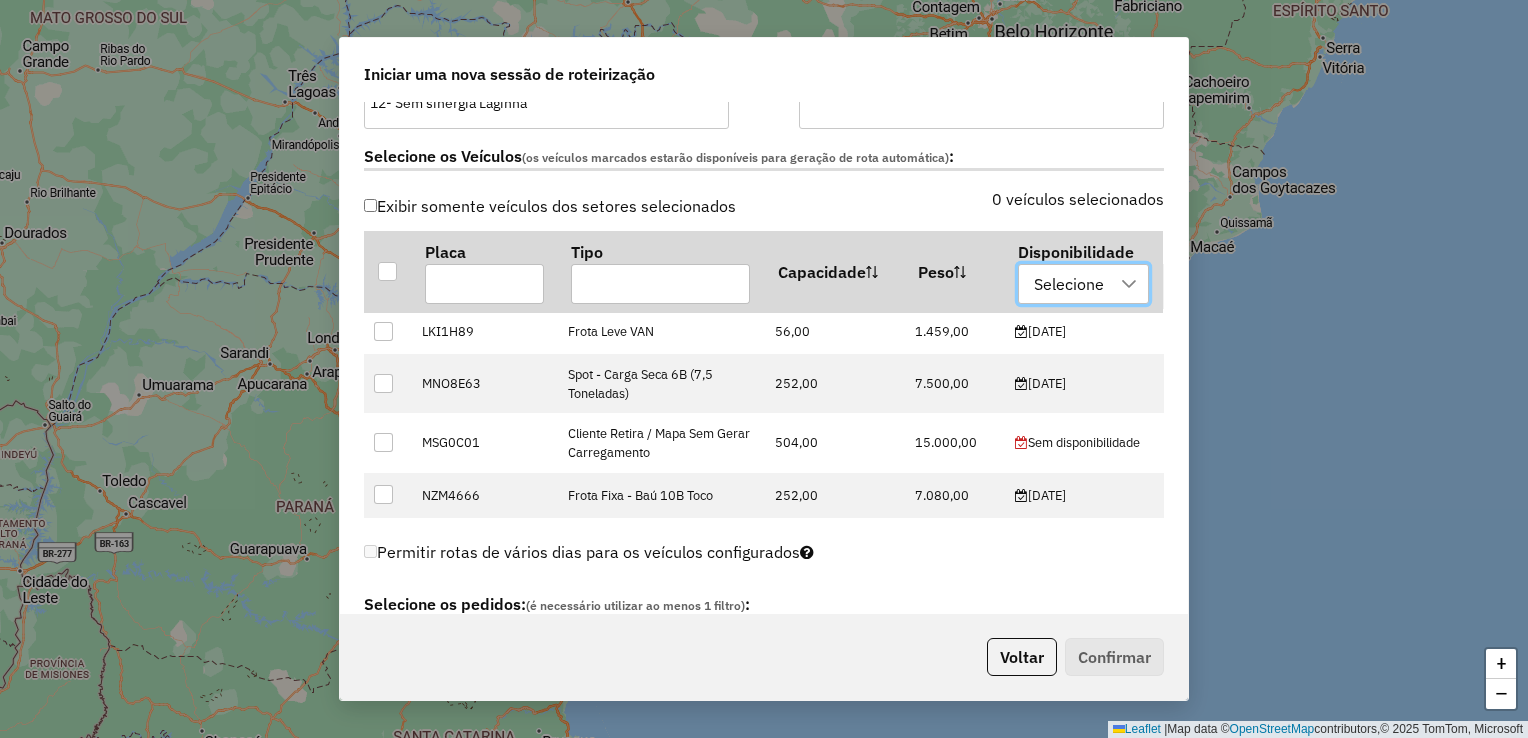 scroll, scrollTop: 600, scrollLeft: 0, axis: vertical 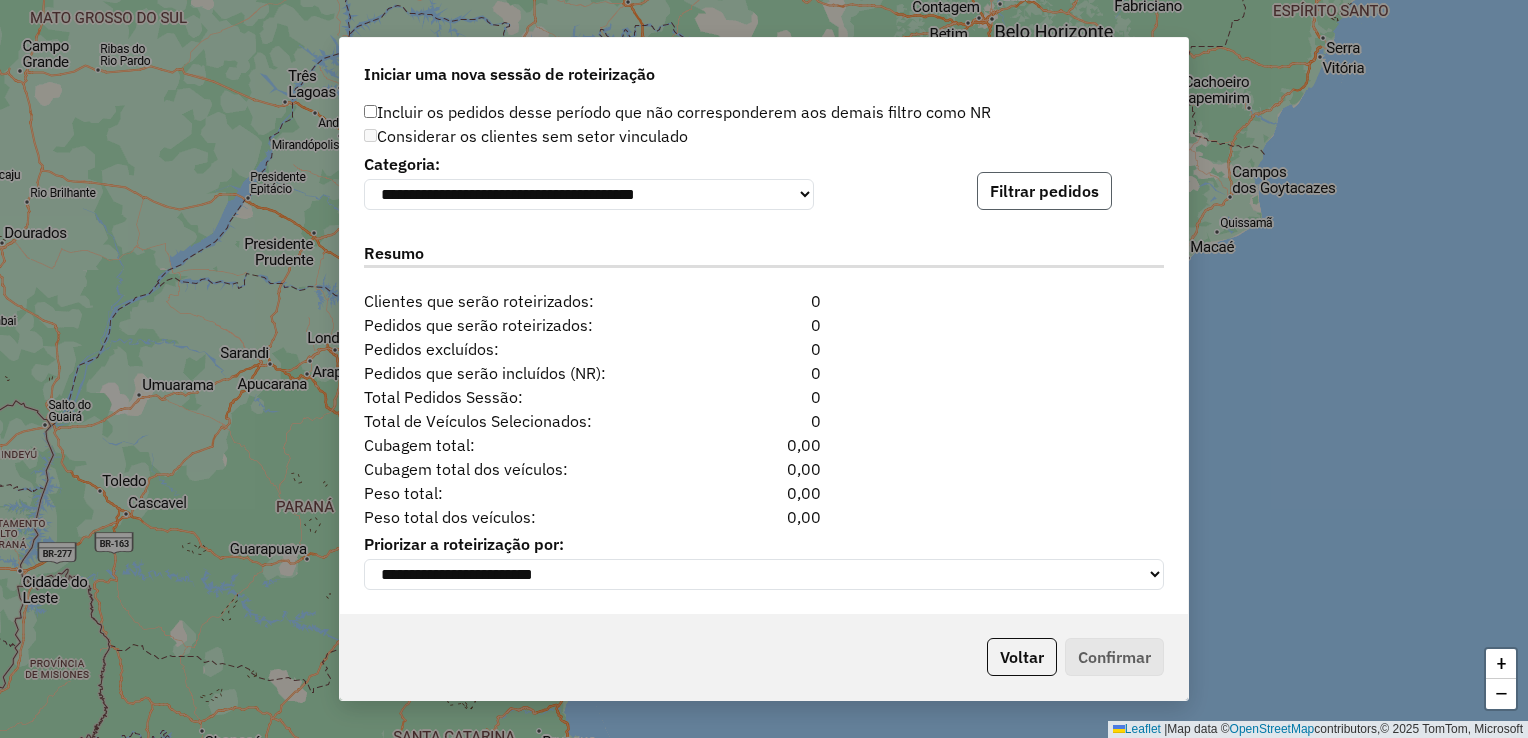 click on "Filtrar pedidos" 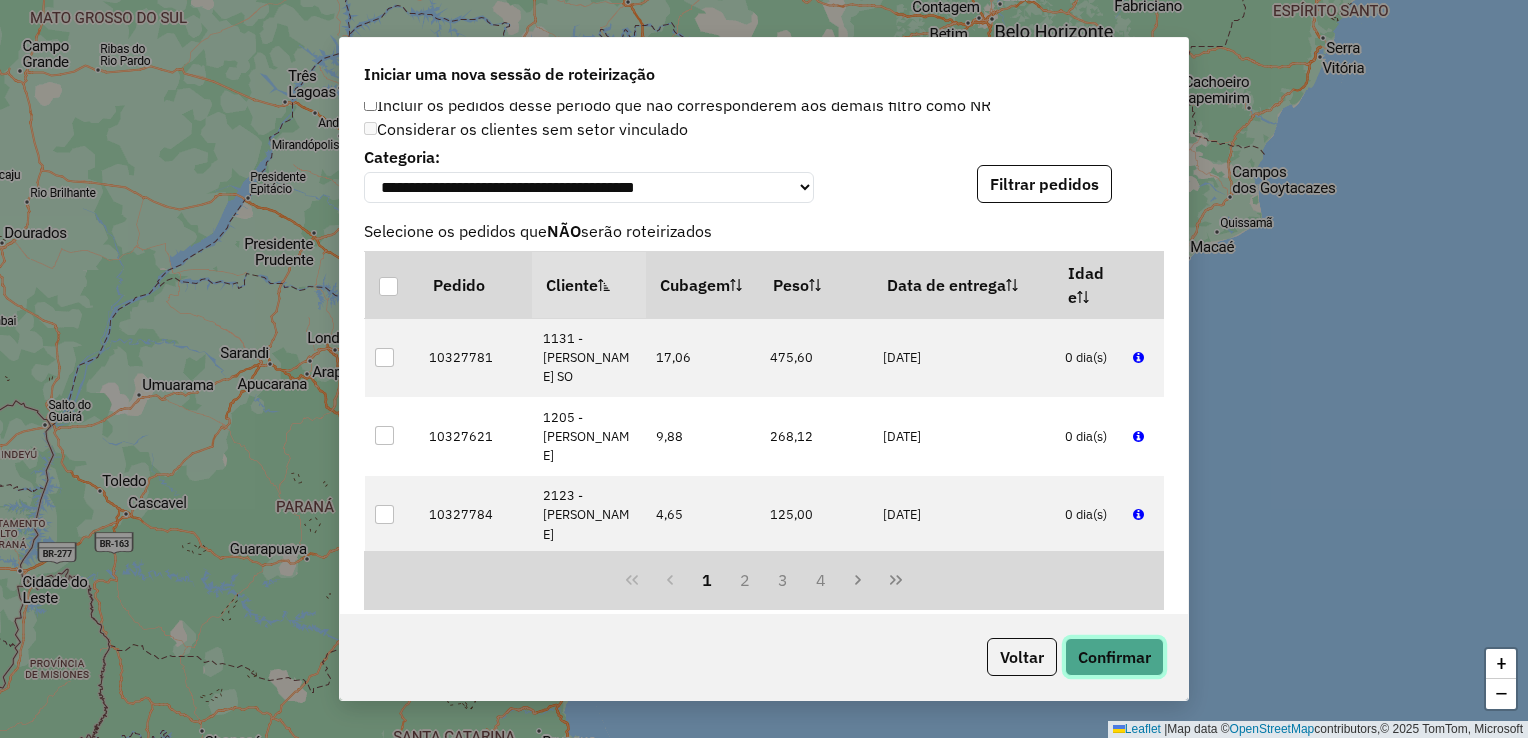 click on "Confirmar" 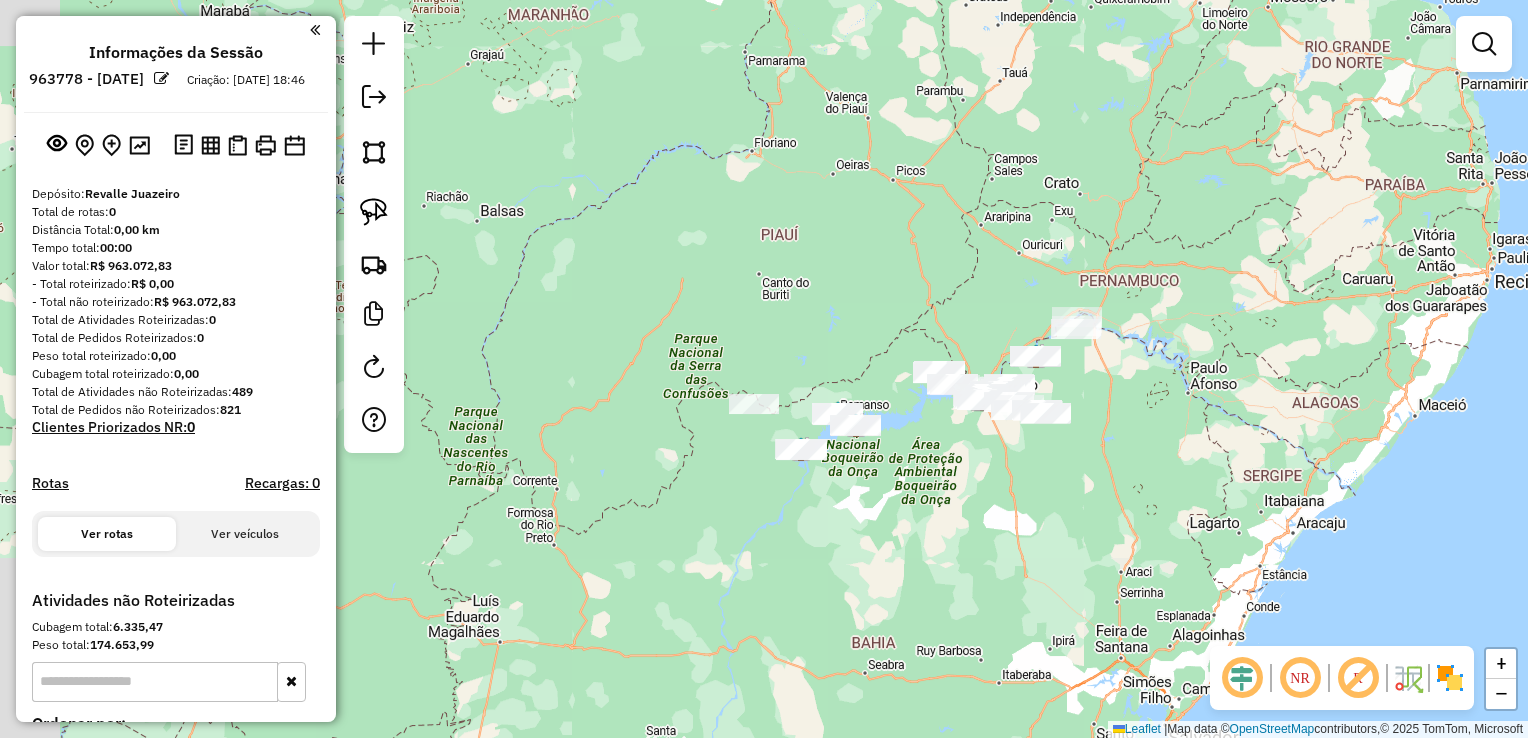 drag, startPoint x: 876, startPoint y: 587, endPoint x: 991, endPoint y: 487, distance: 152.3975 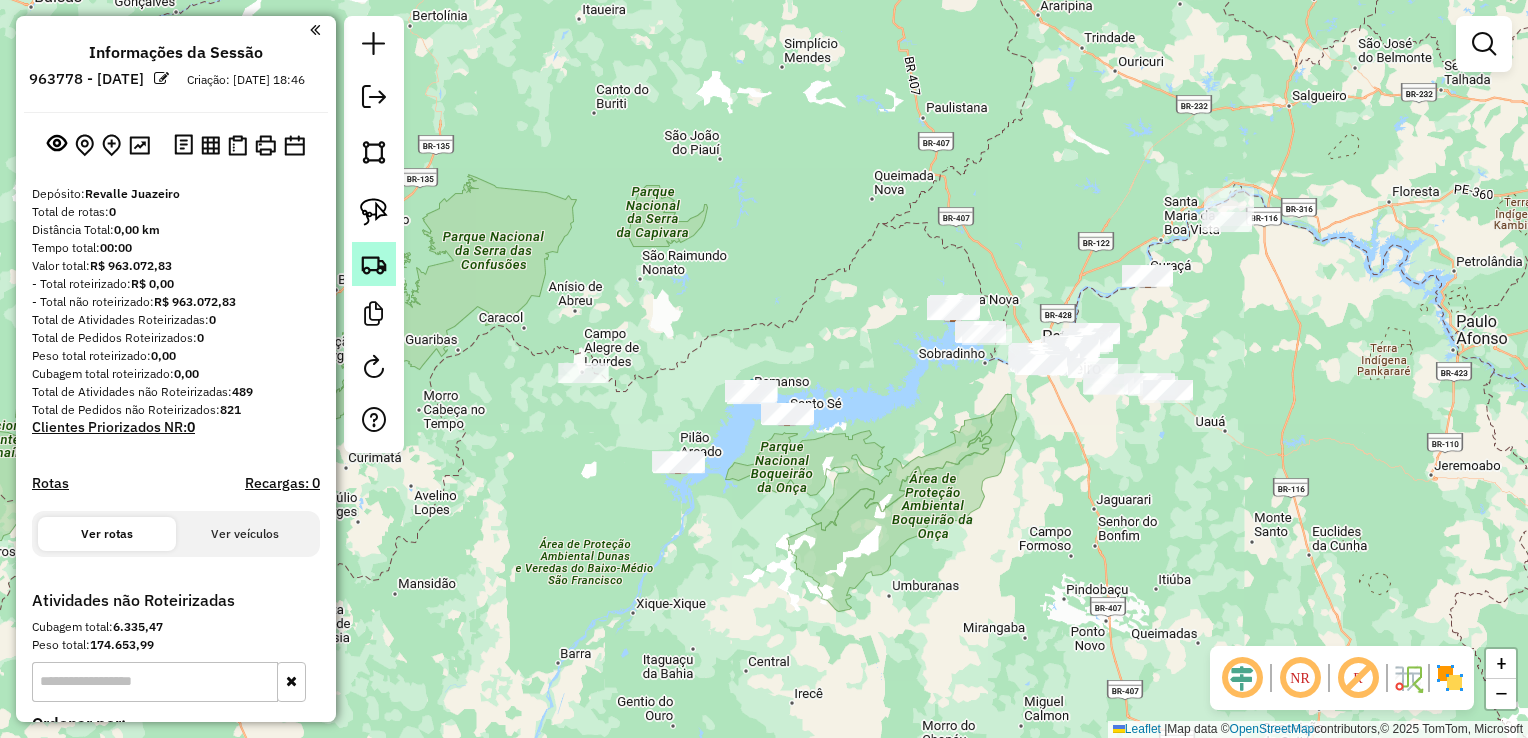 click 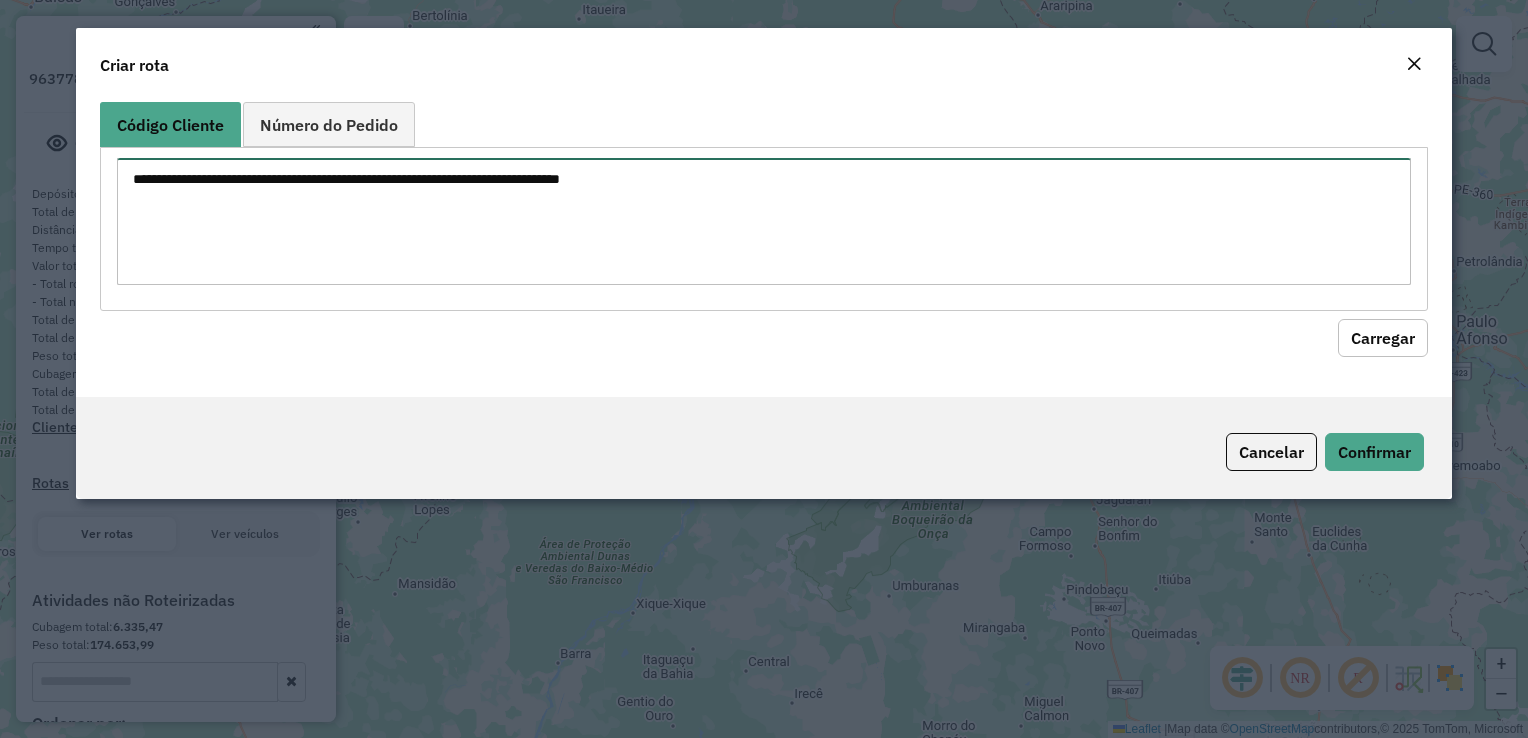 click at bounding box center (763, 221) 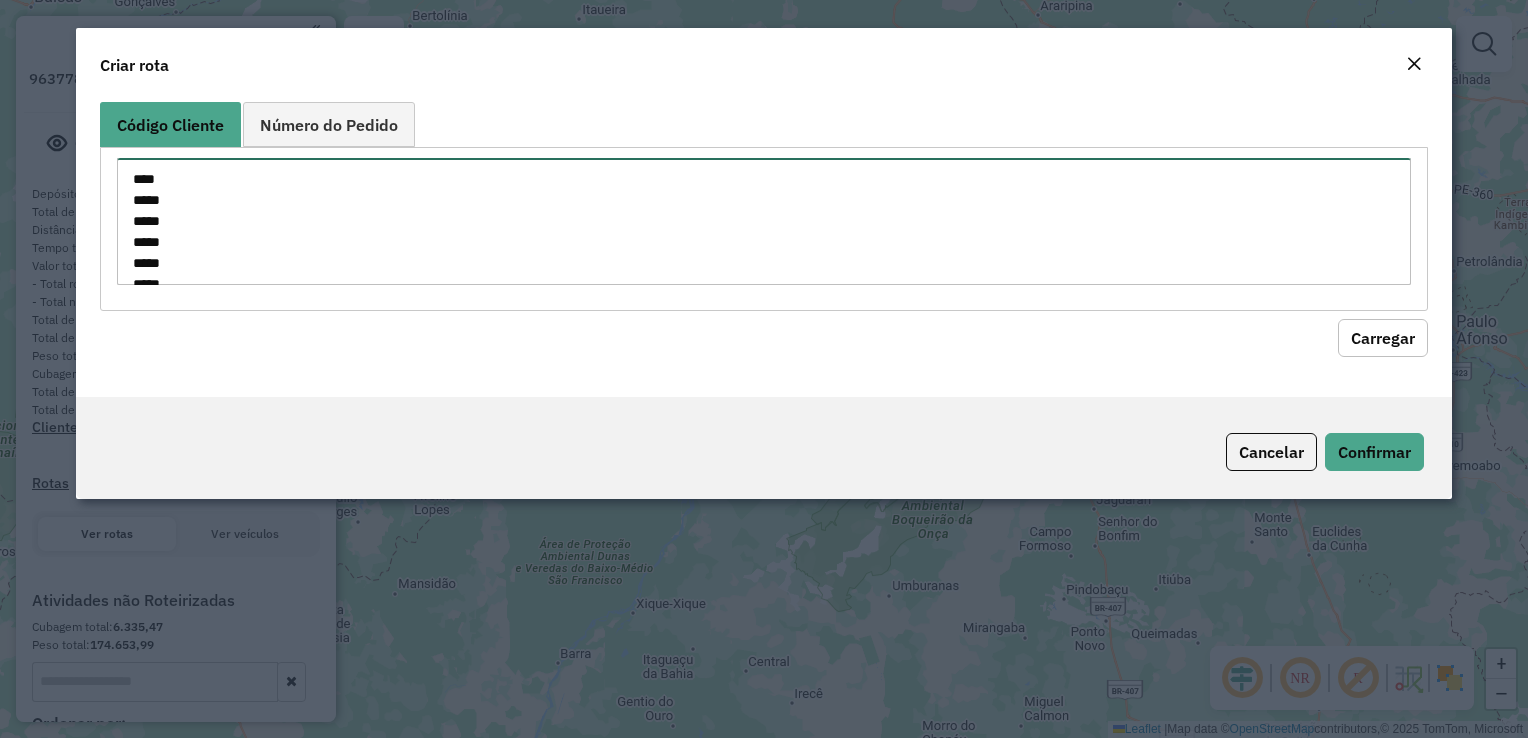 scroll, scrollTop: 617, scrollLeft: 0, axis: vertical 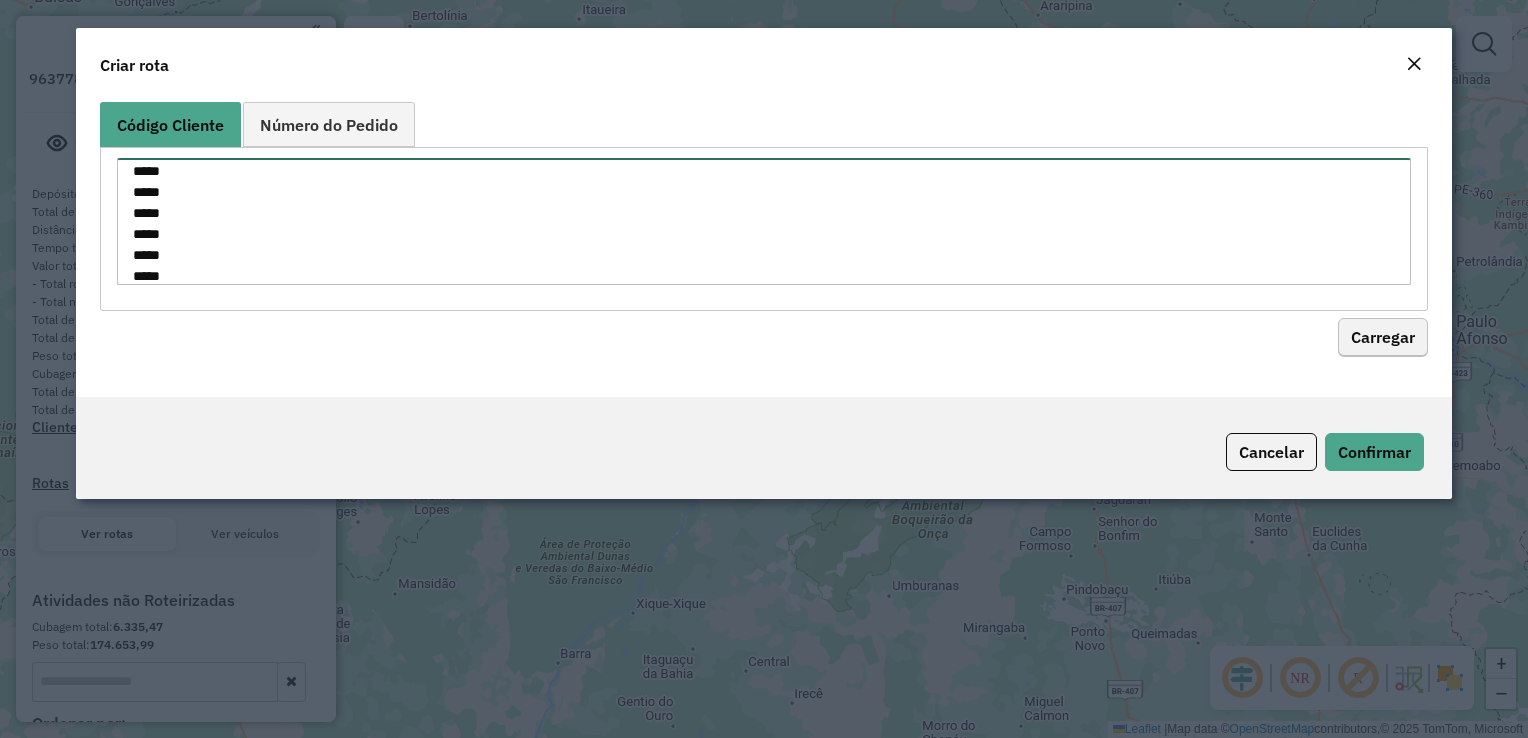 type on "****
*****
*****
*****
*****
*****
*****
*****
*****
*****
*****
*****
****
*****
*****
*****
*****
*****
*****
*****
*****
*****
*****
*****
*****
*****
*****
*****
*****
*****
*****
*****
*****
*****
*****" 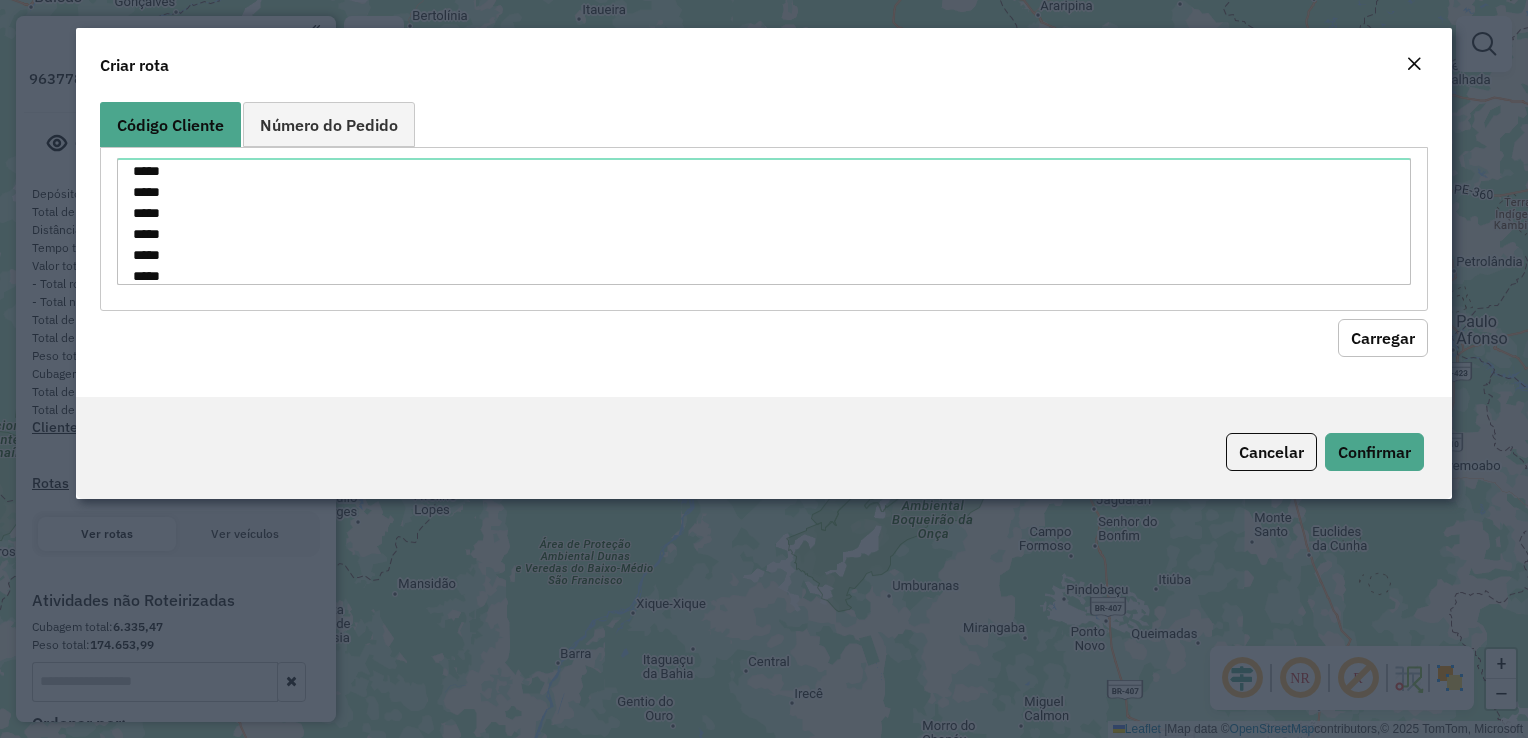 click on "Carregar" 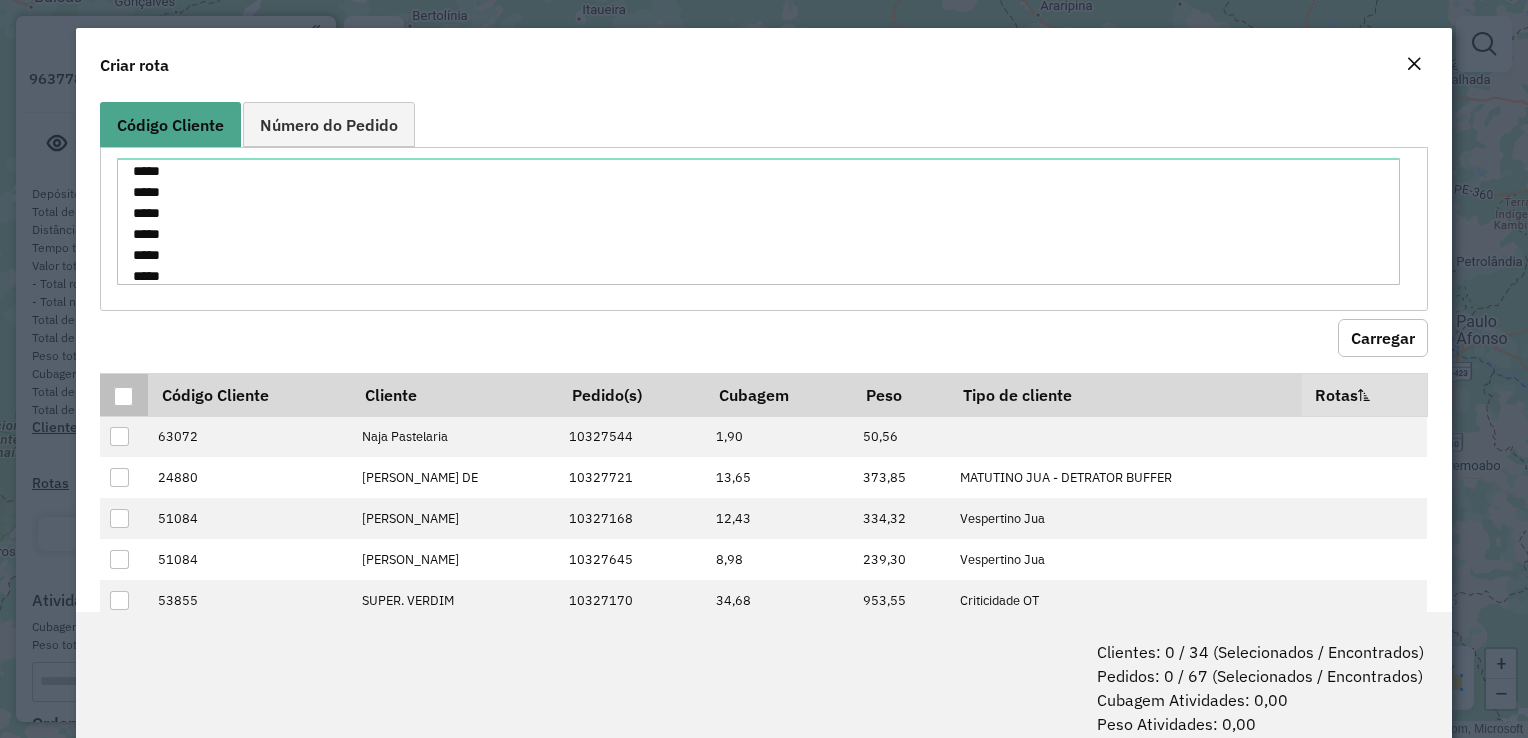 click at bounding box center [123, 394] 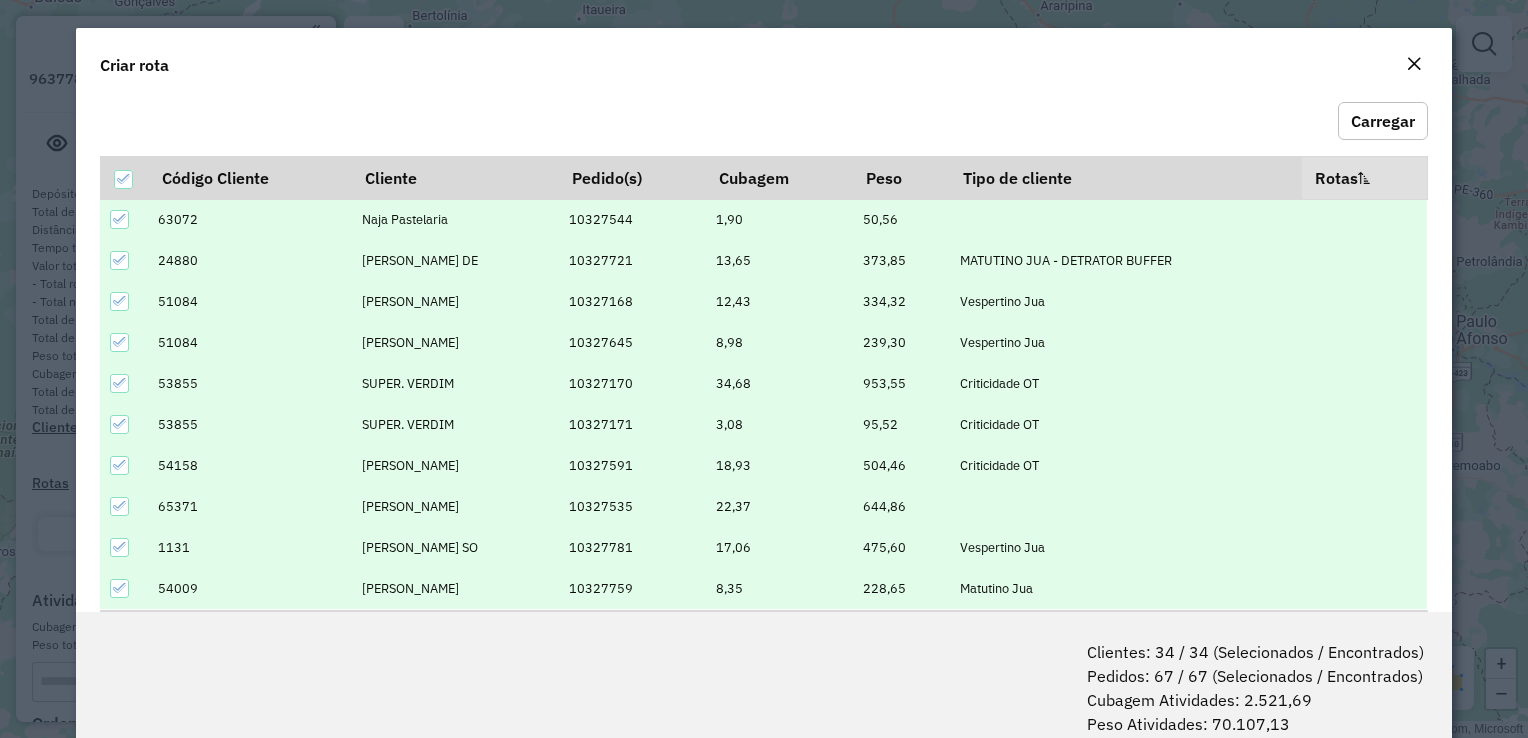 scroll, scrollTop: 307, scrollLeft: 0, axis: vertical 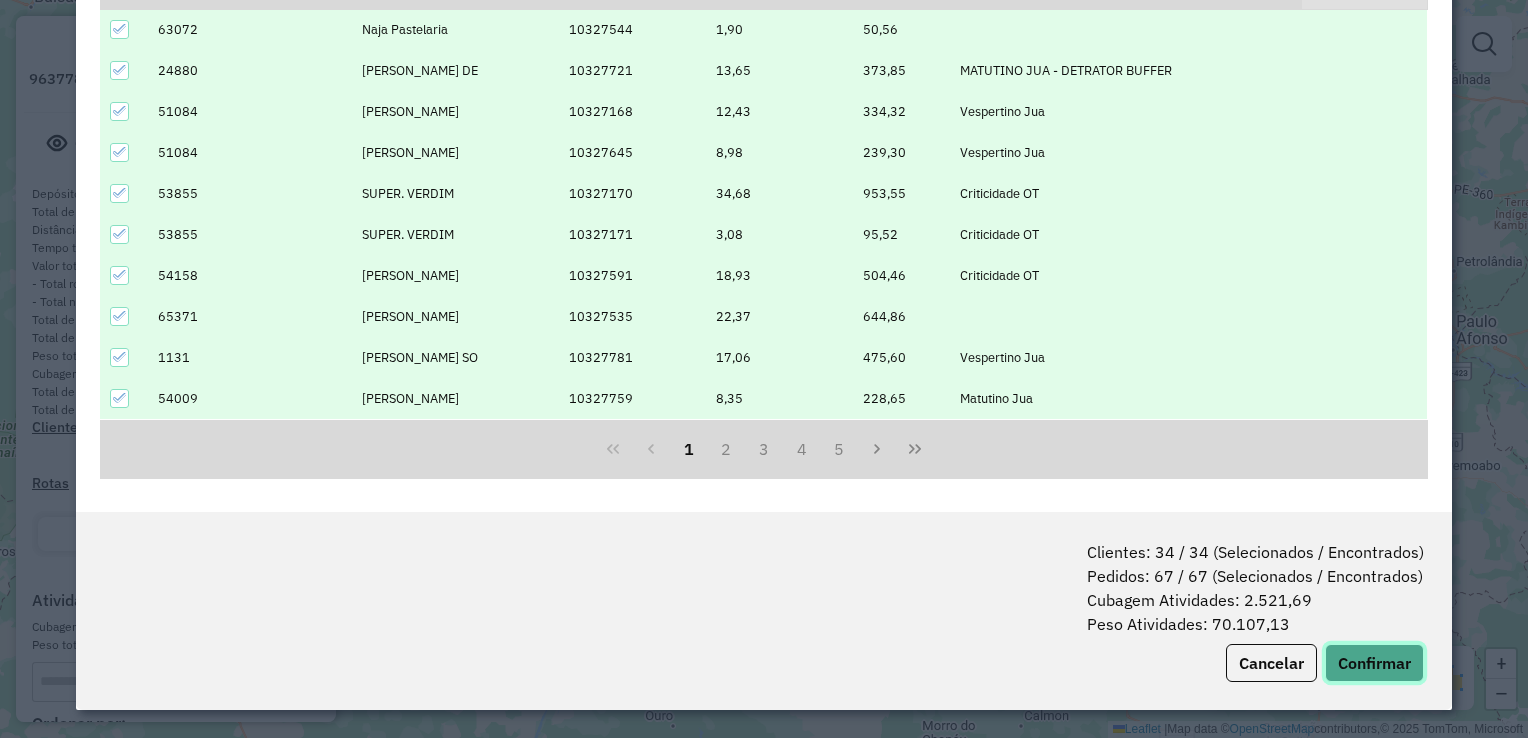 click on "Confirmar" 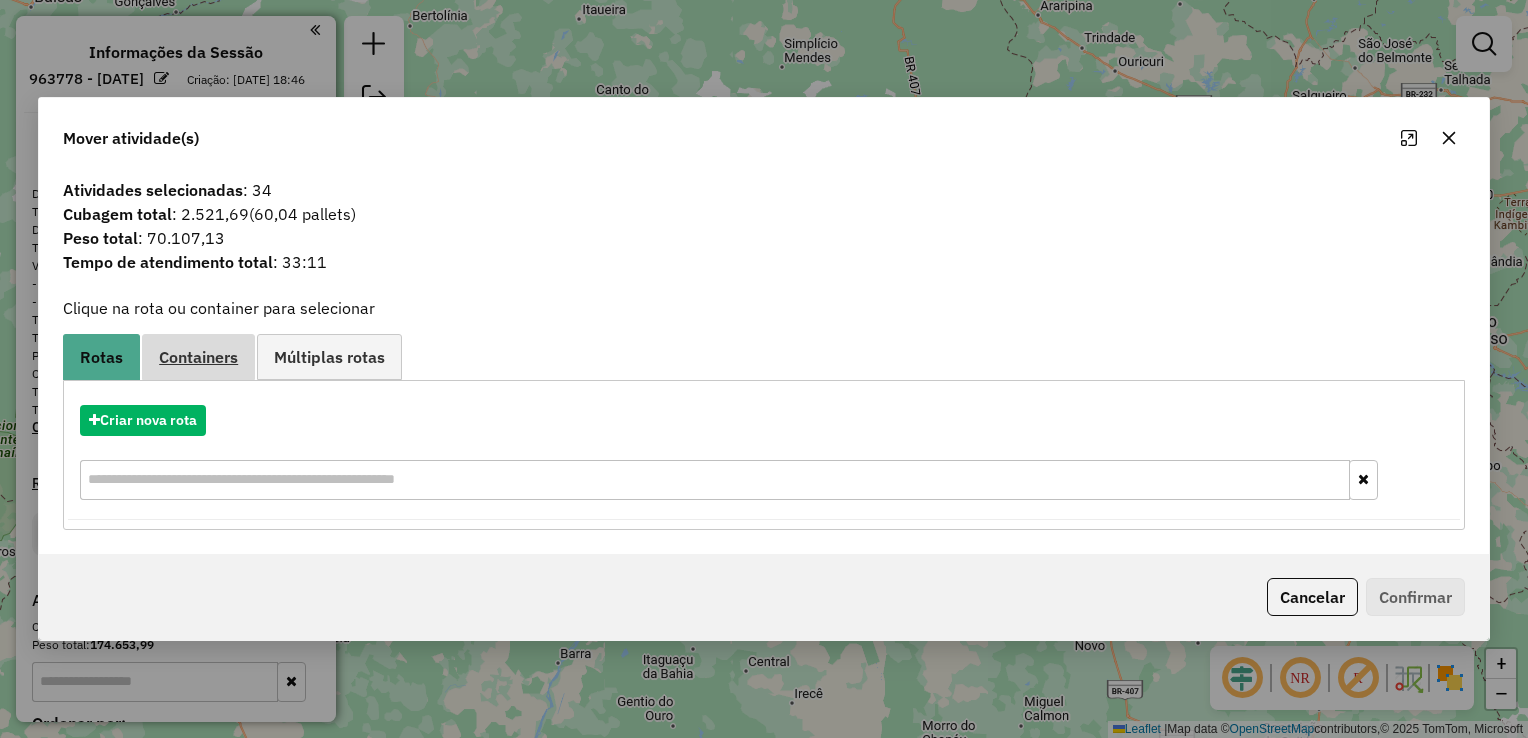 click on "Containers" at bounding box center (198, 356) 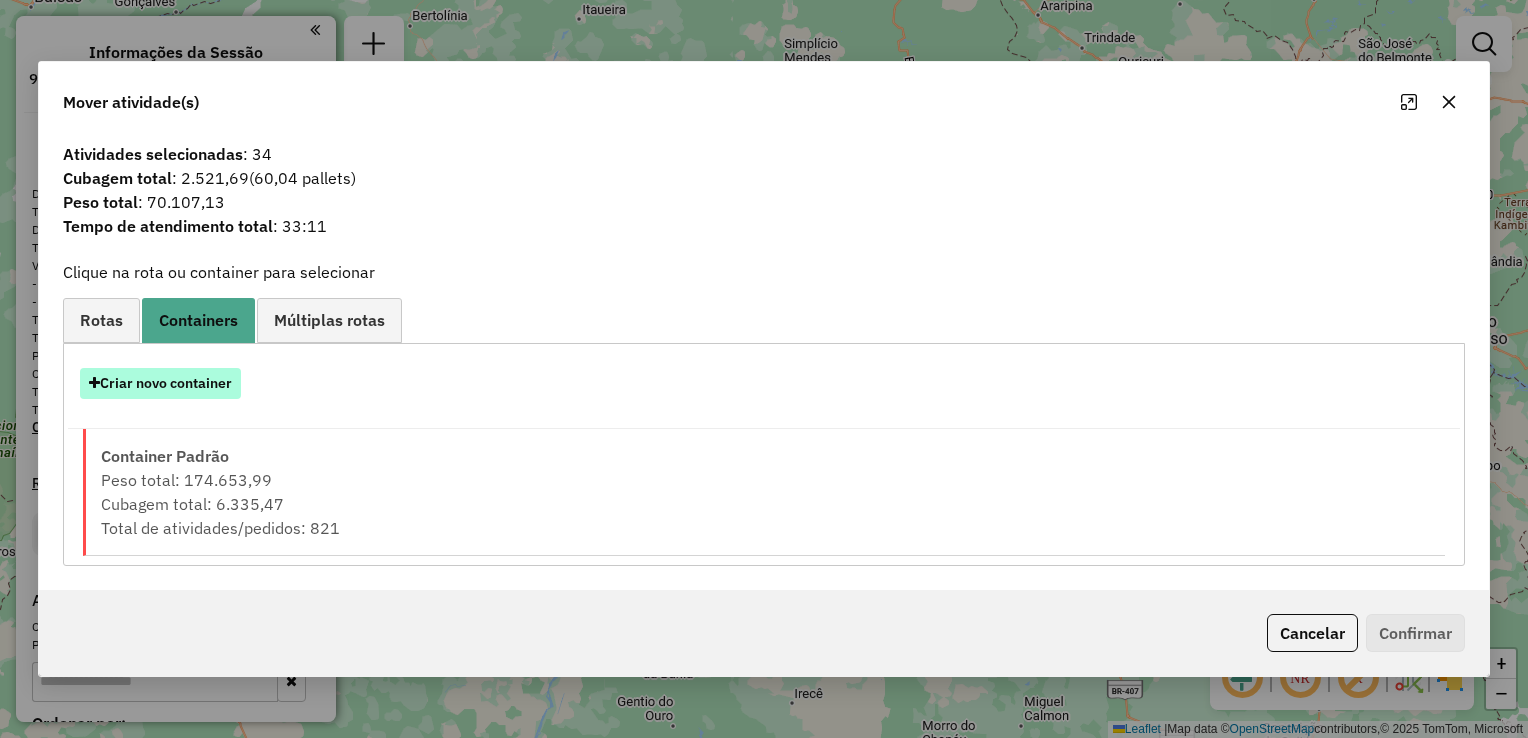 click on "Criar novo container" at bounding box center (160, 383) 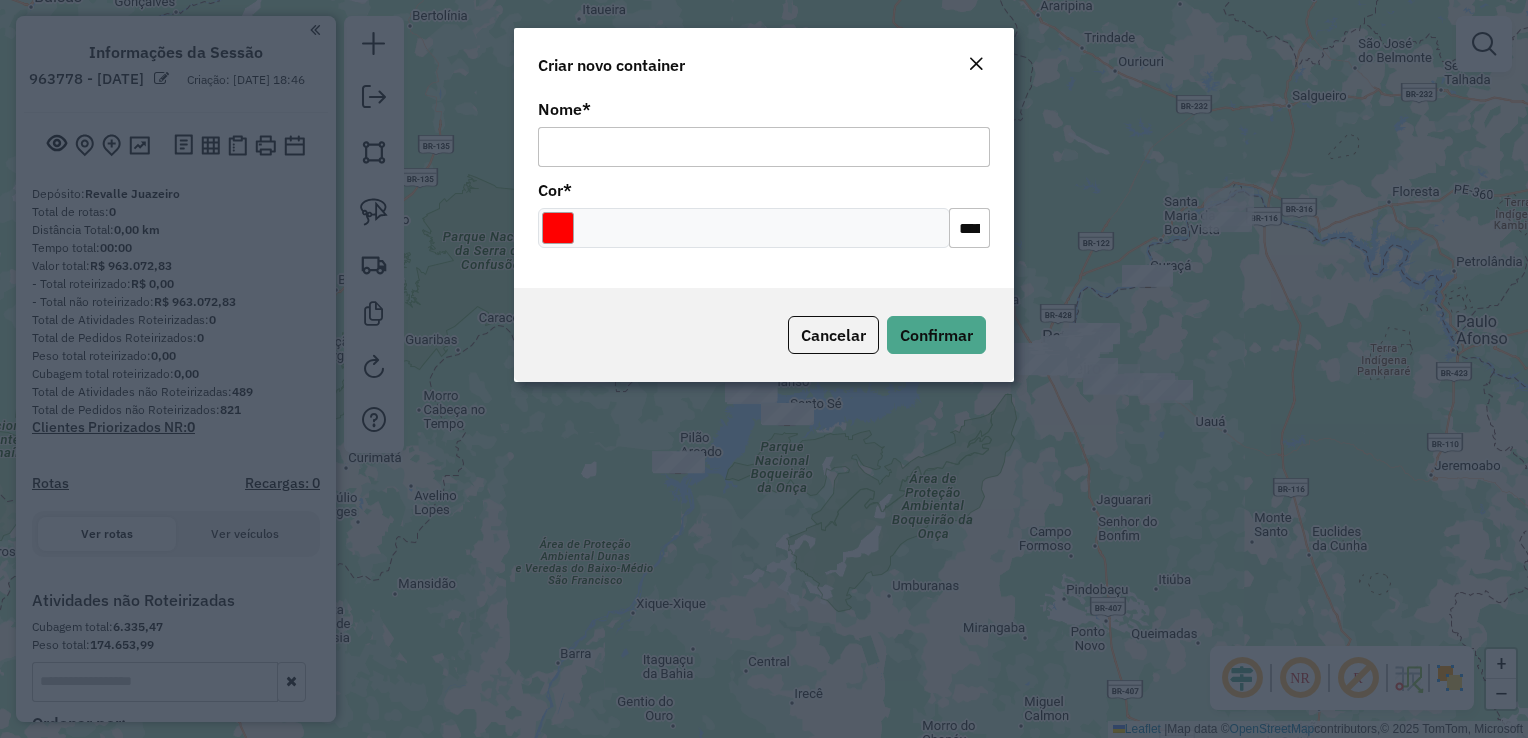 click on "Nome  *" at bounding box center (764, 147) 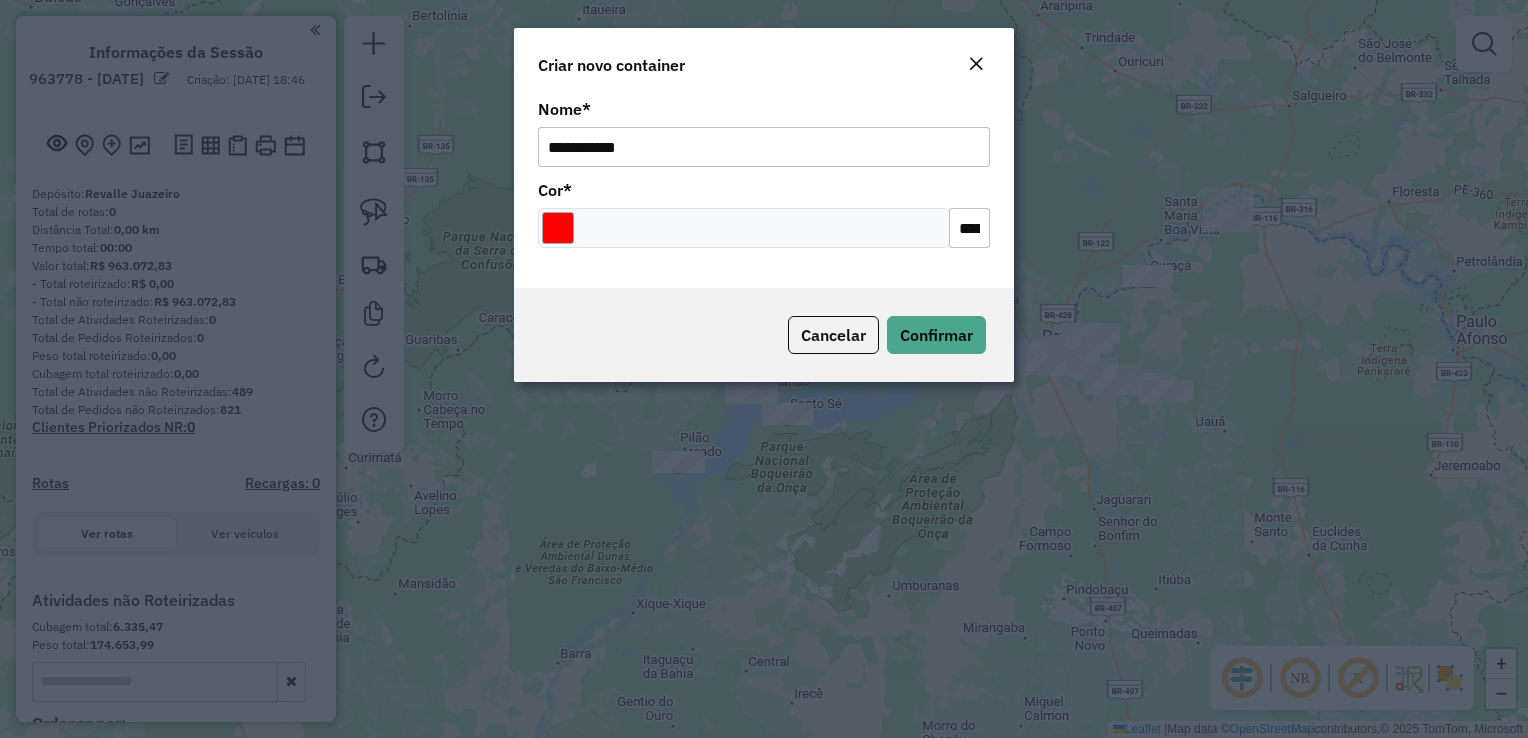 click on "*******" 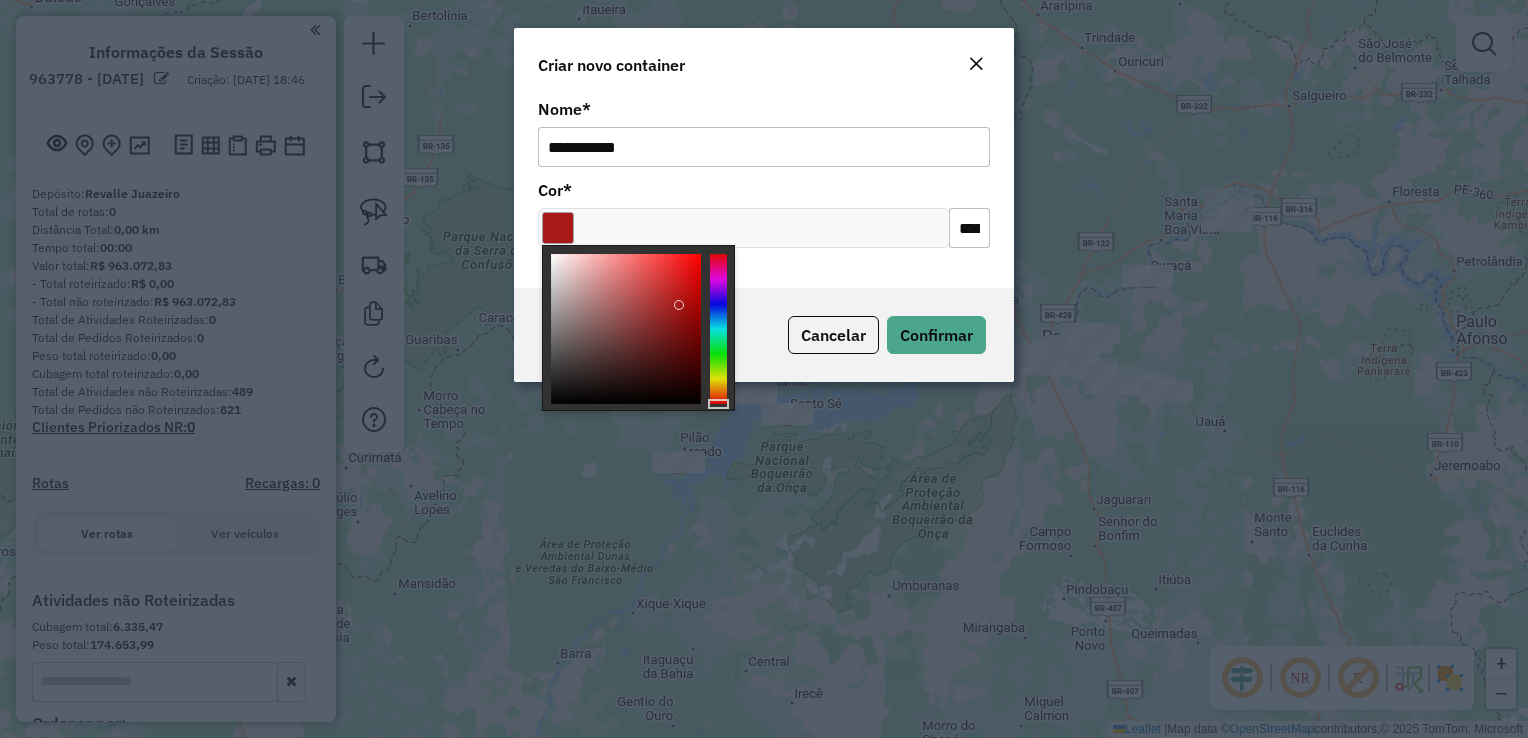 click at bounding box center (626, 329) 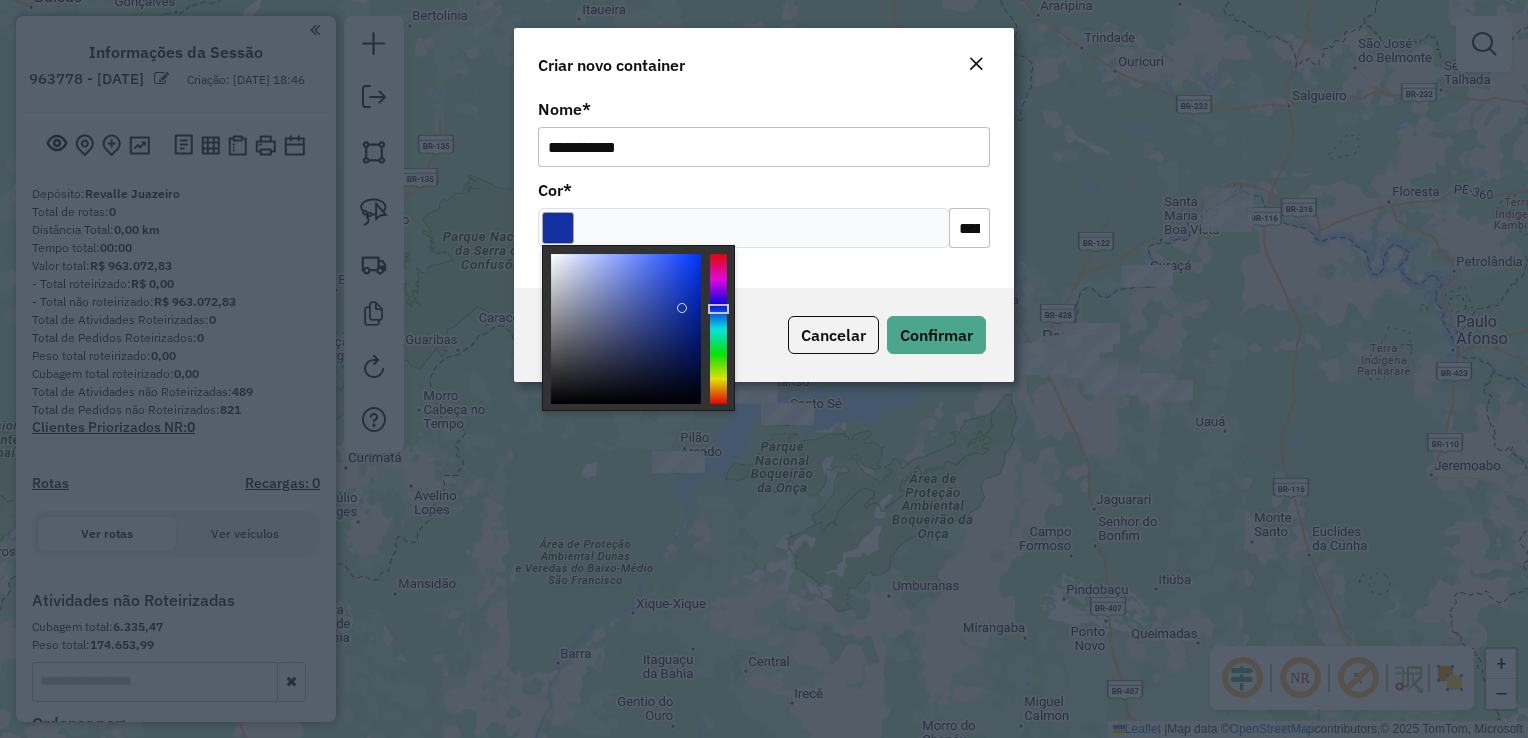 type on "*******" 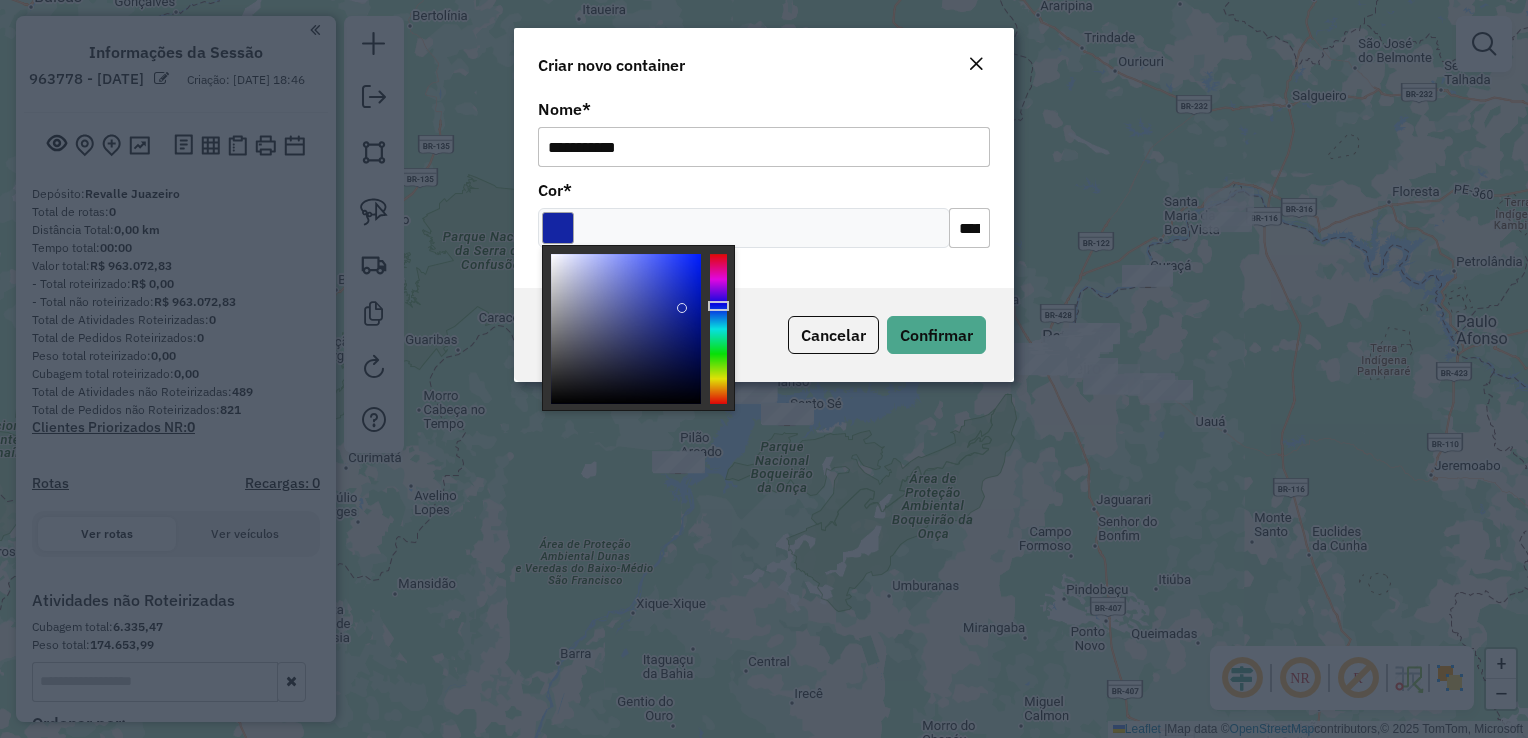 click at bounding box center (718, 329) 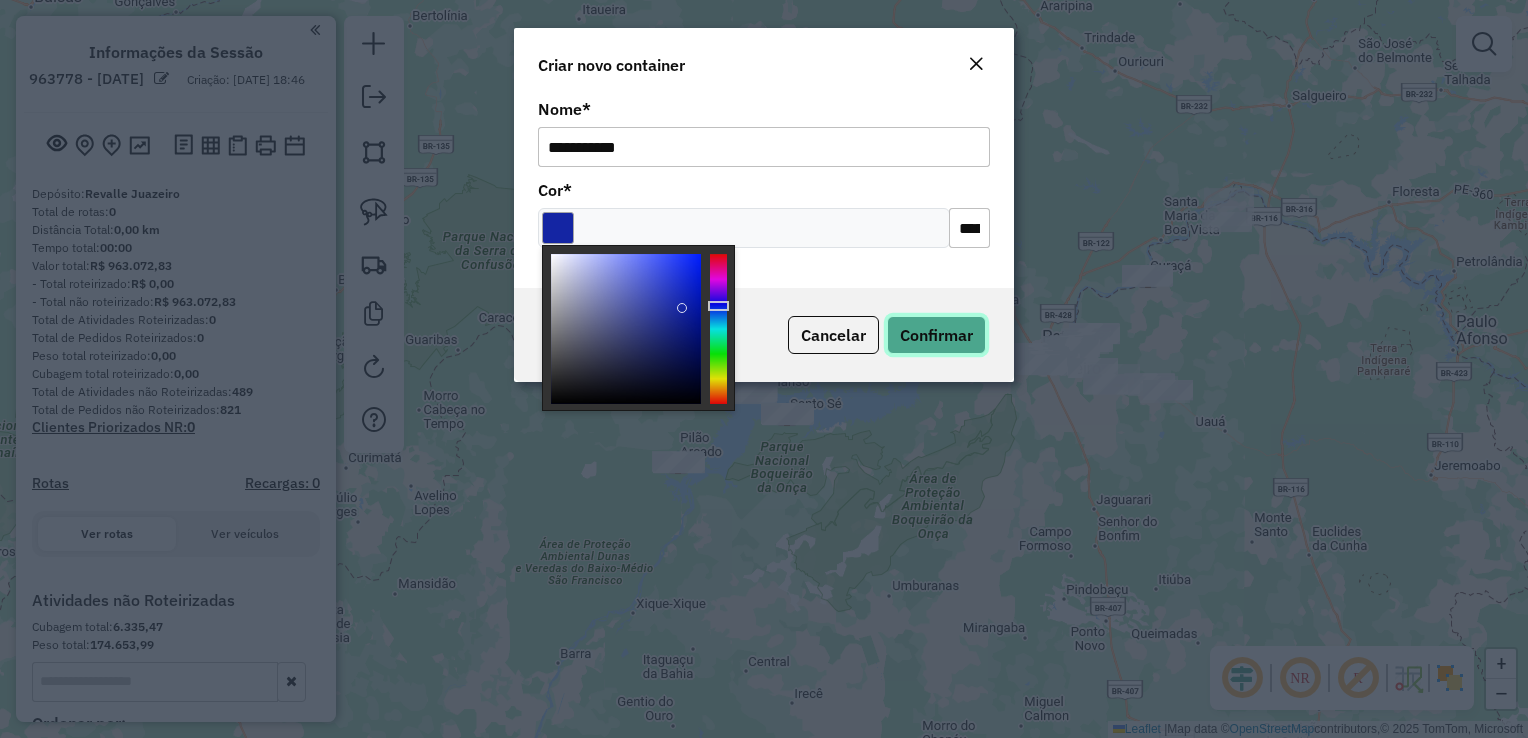 click on "Confirmar" 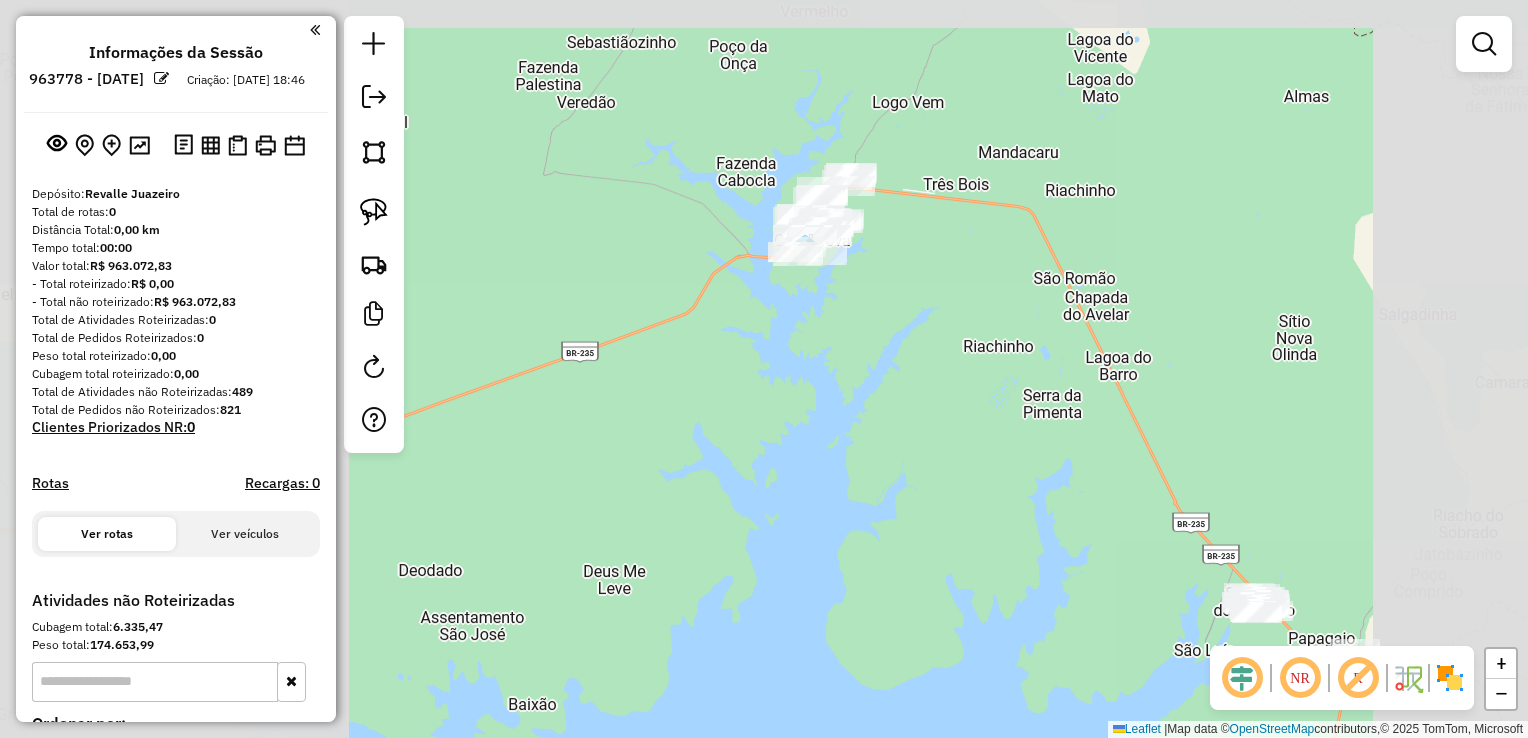 drag, startPoint x: 749, startPoint y: 246, endPoint x: 642, endPoint y: 171, distance: 130.66751 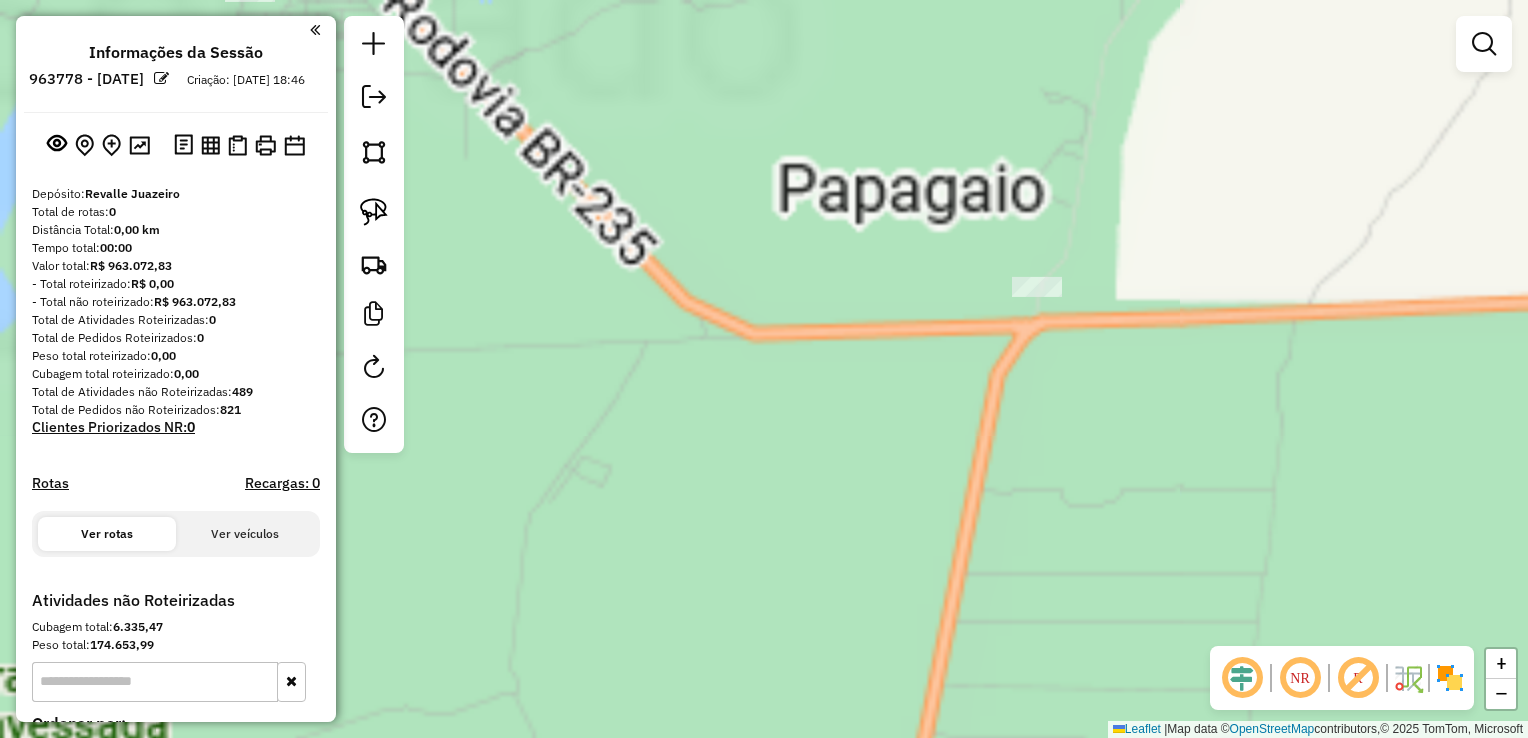 drag, startPoint x: 722, startPoint y: 187, endPoint x: 938, endPoint y: 502, distance: 381.94373 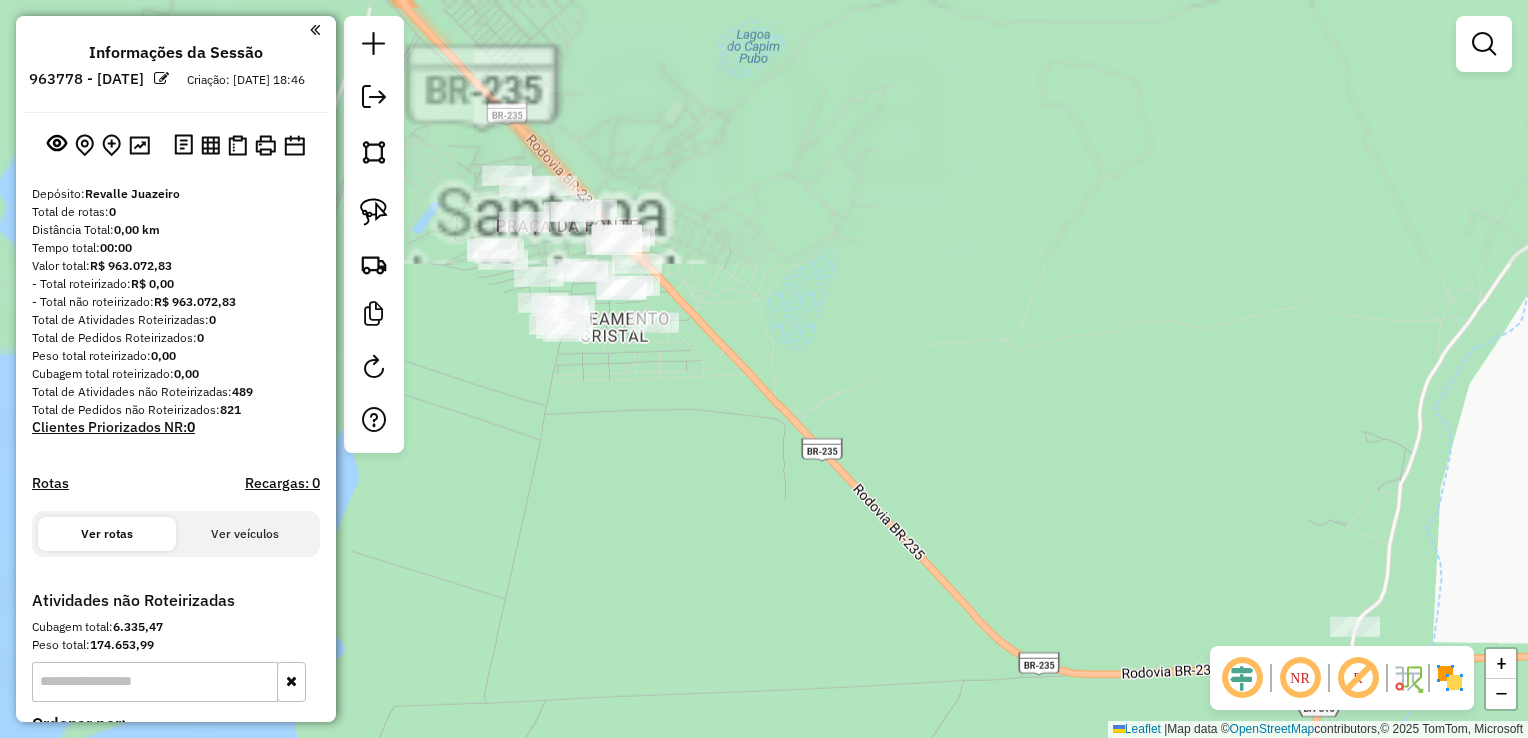 drag, startPoint x: 880, startPoint y: 406, endPoint x: 1008, endPoint y: 489, distance: 152.5549 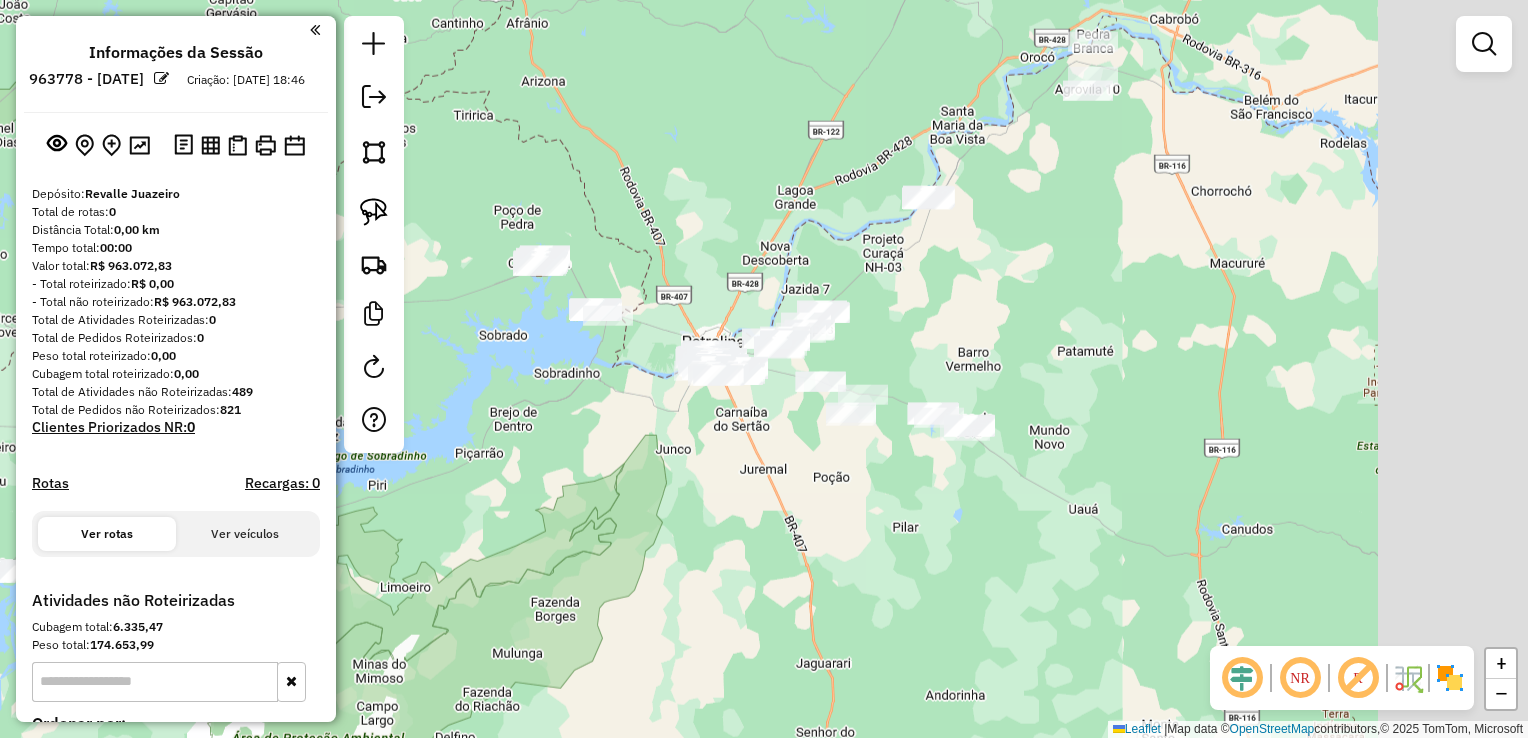 drag, startPoint x: 913, startPoint y: 494, endPoint x: 664, endPoint y: 402, distance: 265.45245 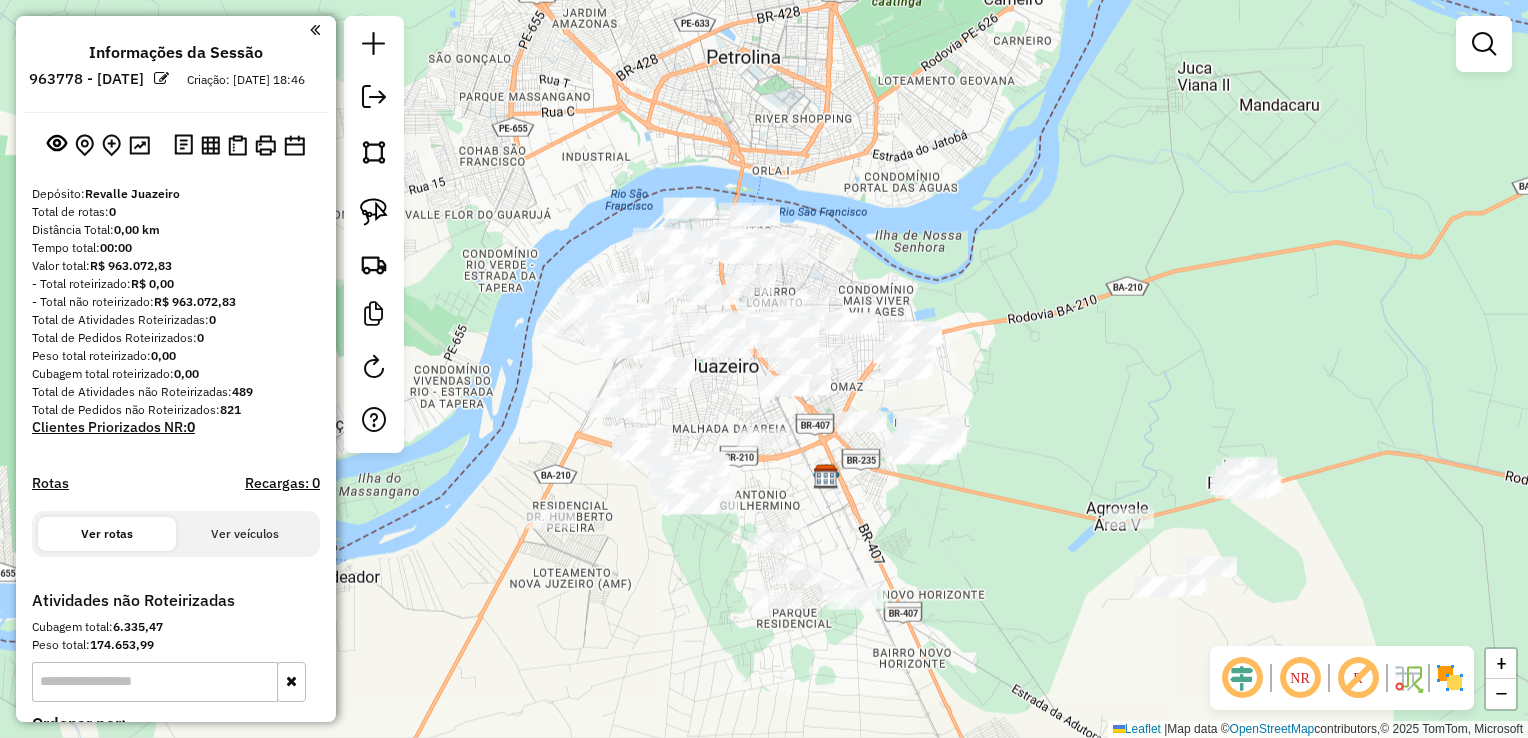 drag, startPoint x: 739, startPoint y: 225, endPoint x: 940, endPoint y: 242, distance: 201.71762 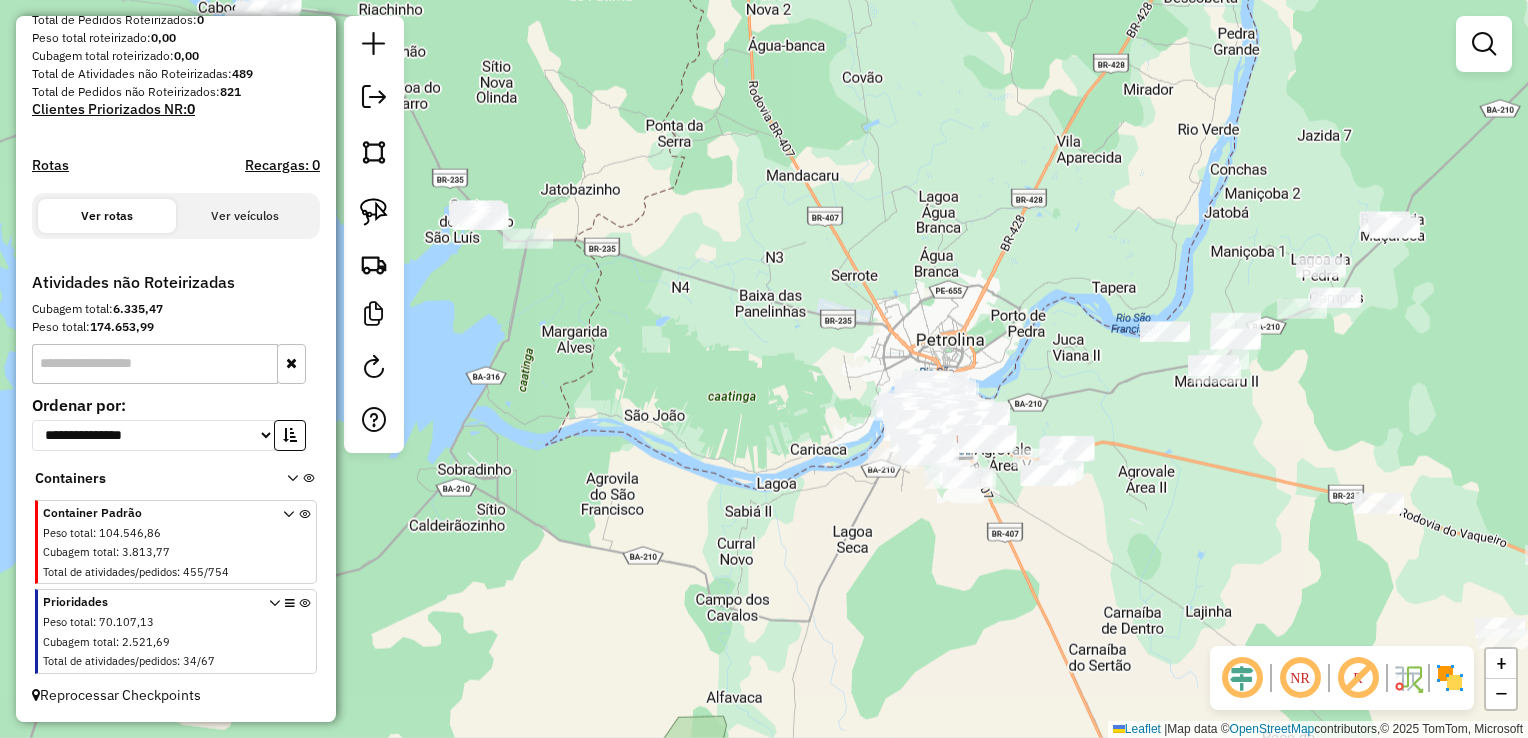 drag, startPoint x: 979, startPoint y: 389, endPoint x: 1062, endPoint y: 402, distance: 84.0119 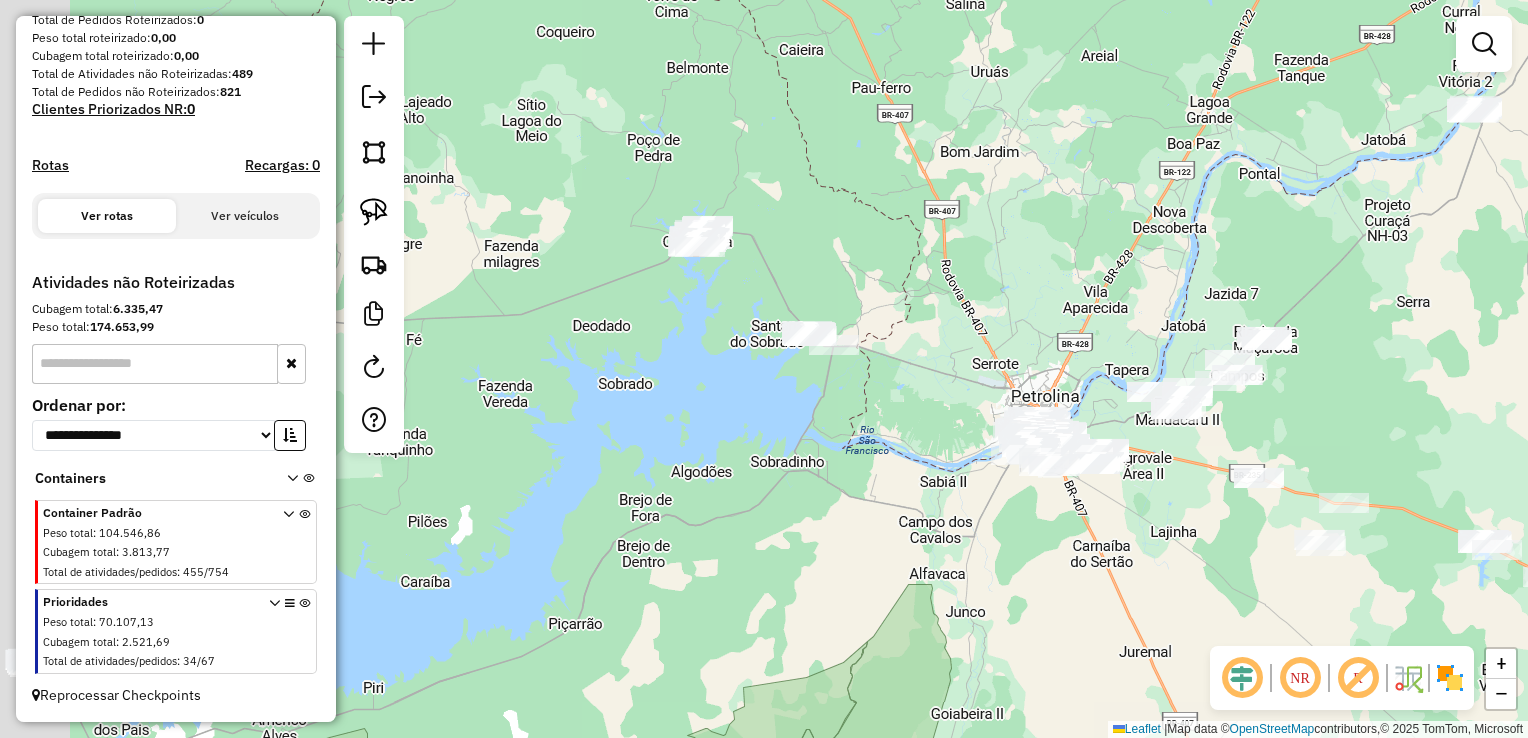 drag, startPoint x: 739, startPoint y: 351, endPoint x: 1040, endPoint y: 430, distance: 311.19446 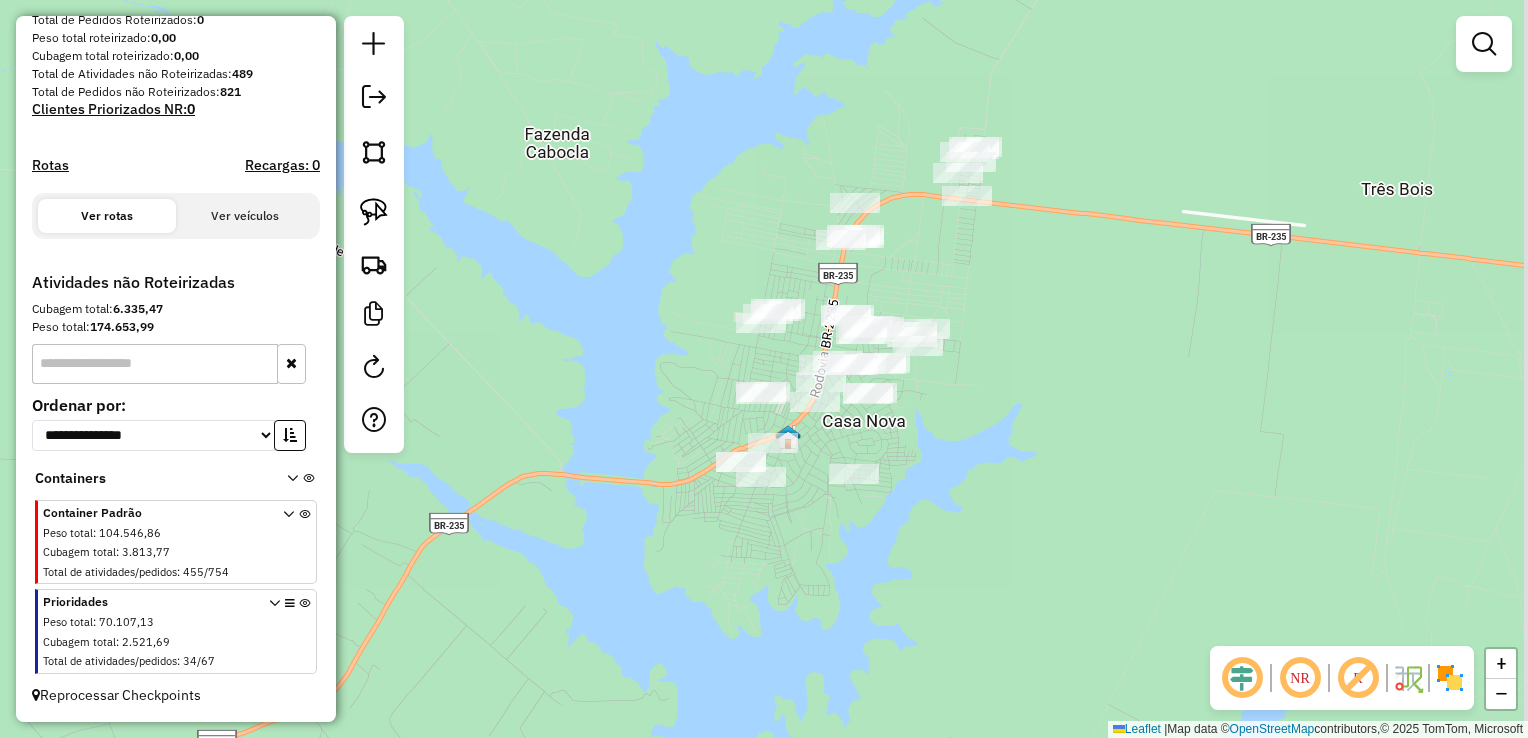 drag, startPoint x: 1044, startPoint y: 306, endPoint x: 982, endPoint y: 382, distance: 98.0816 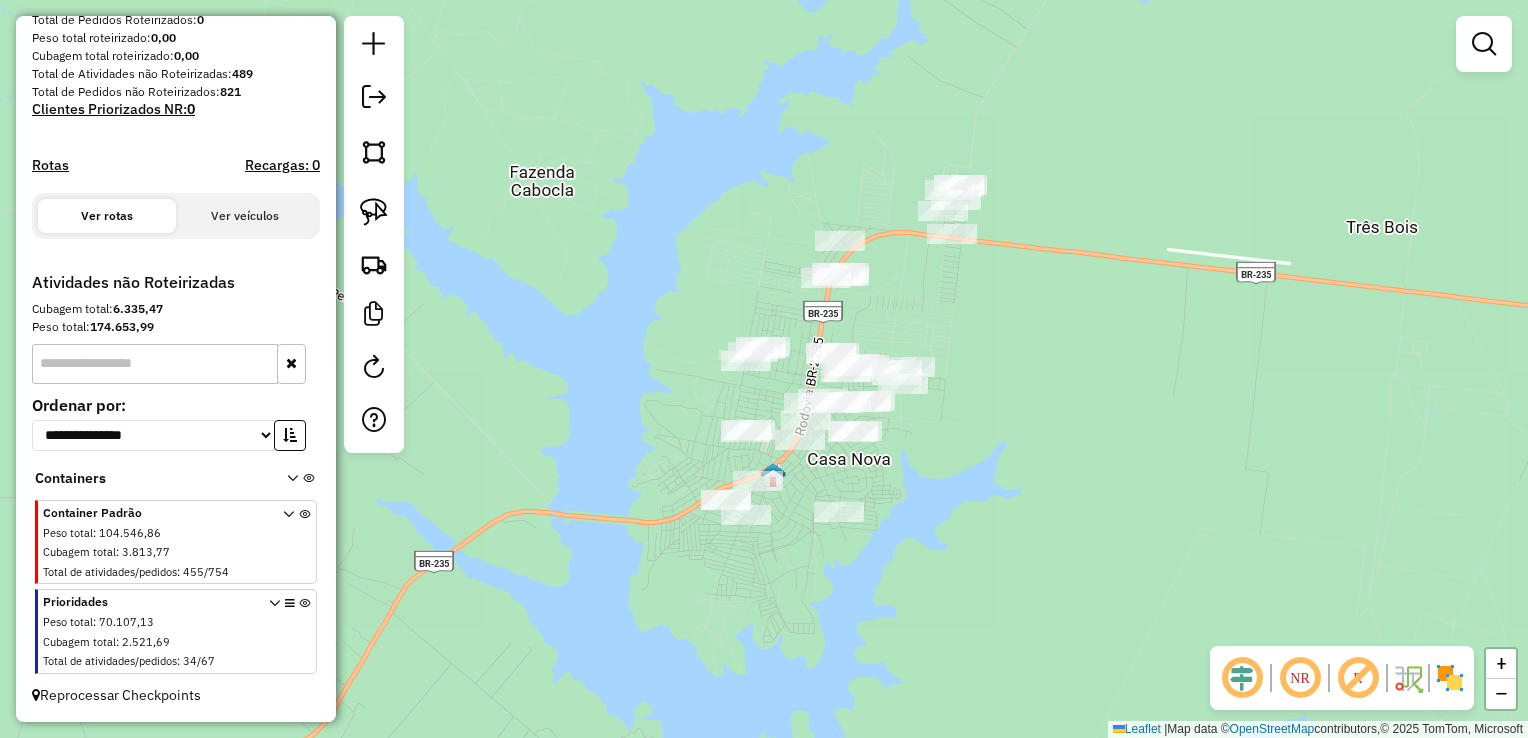 drag, startPoint x: 386, startPoint y: 213, endPoint x: 425, endPoint y: 206, distance: 39.623226 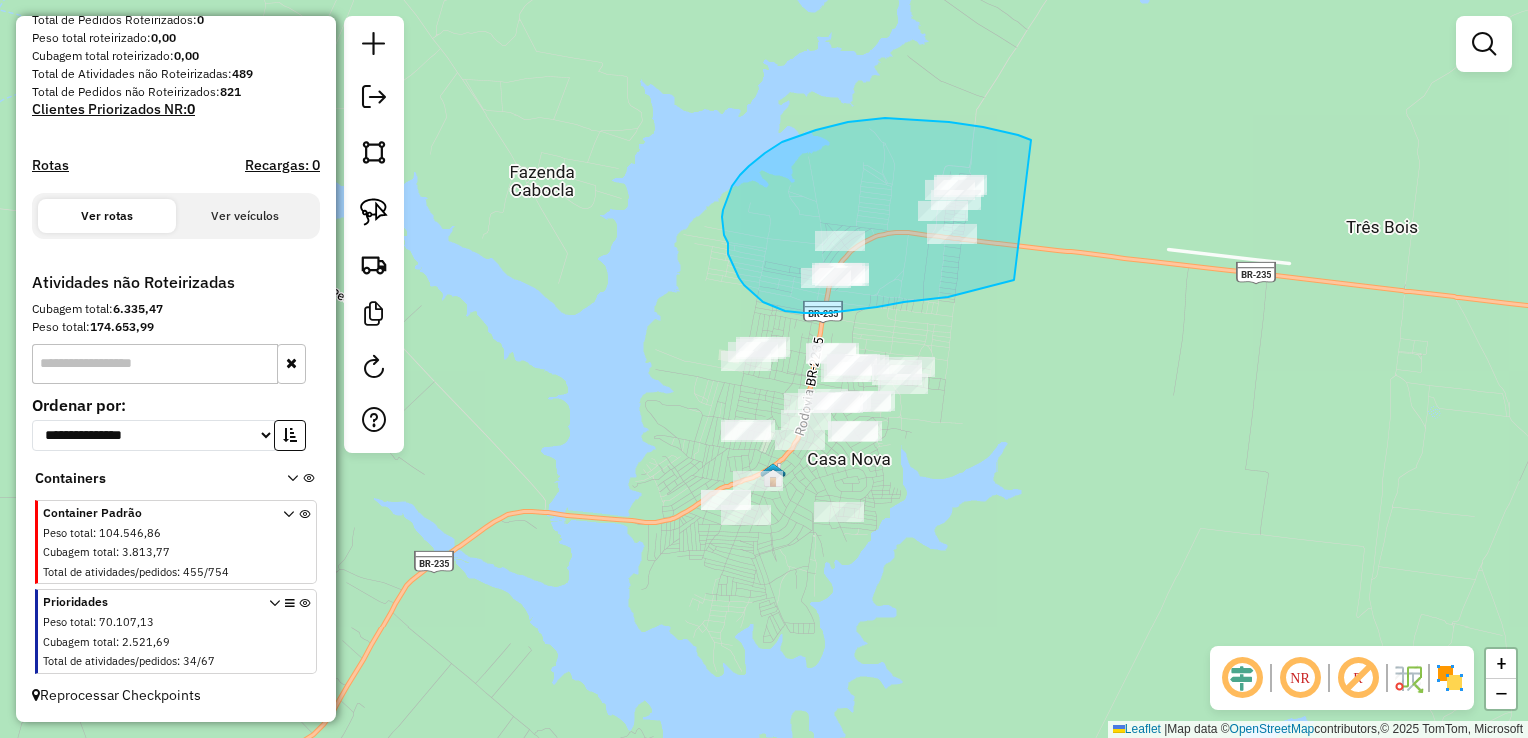 drag, startPoint x: 1018, startPoint y: 135, endPoint x: 1016, endPoint y: 280, distance: 145.0138 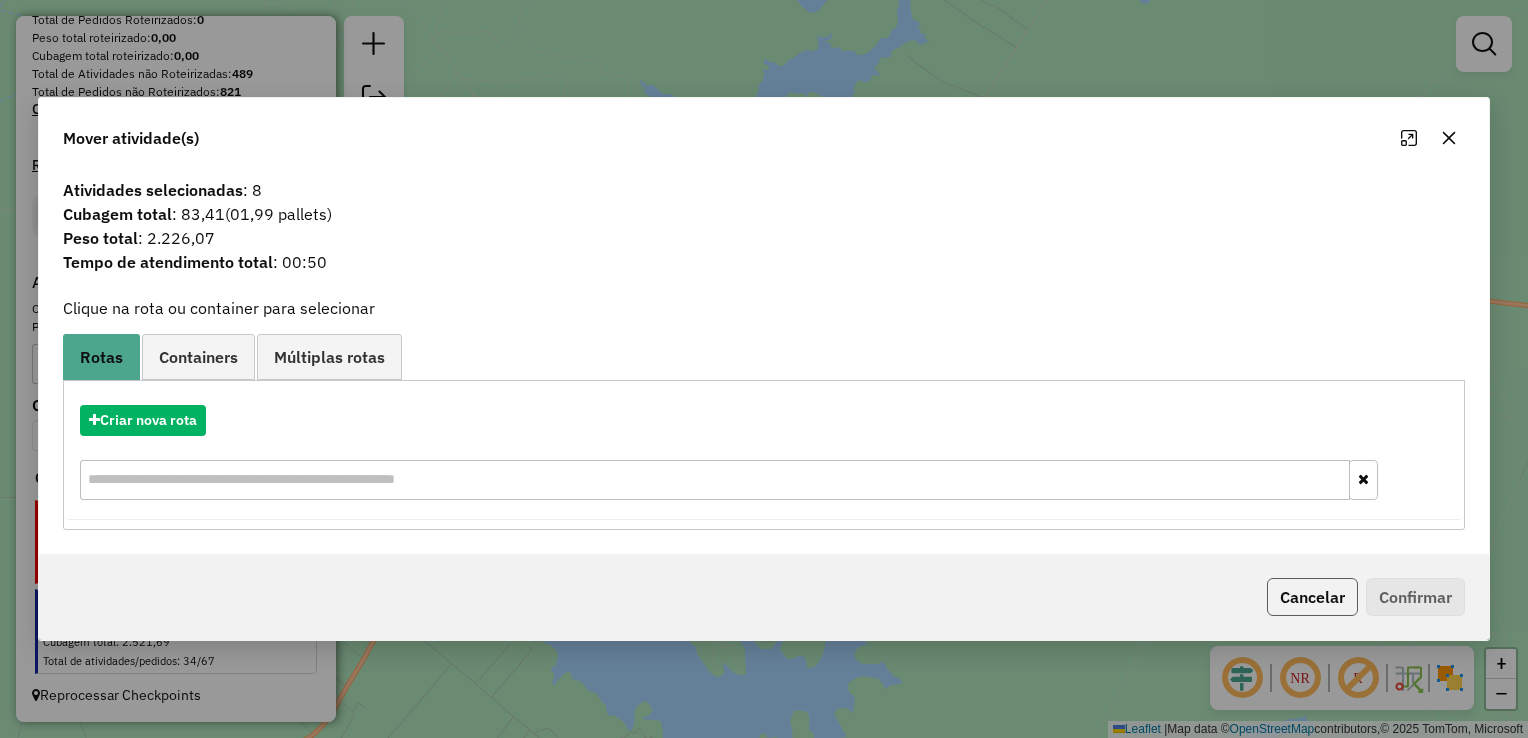 click on "Cancelar" 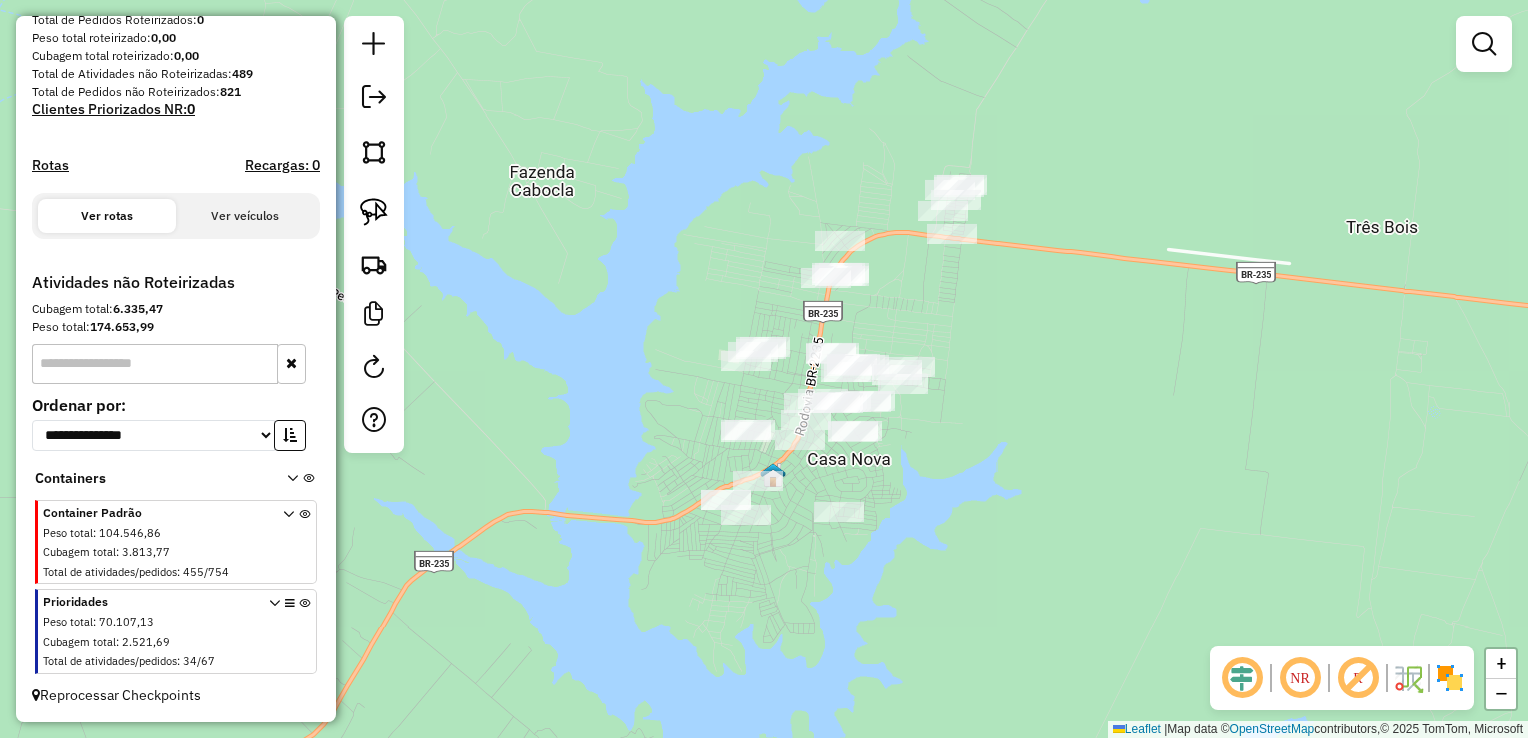 drag, startPoint x: 1019, startPoint y: 122, endPoint x: 775, endPoint y: 165, distance: 247.75996 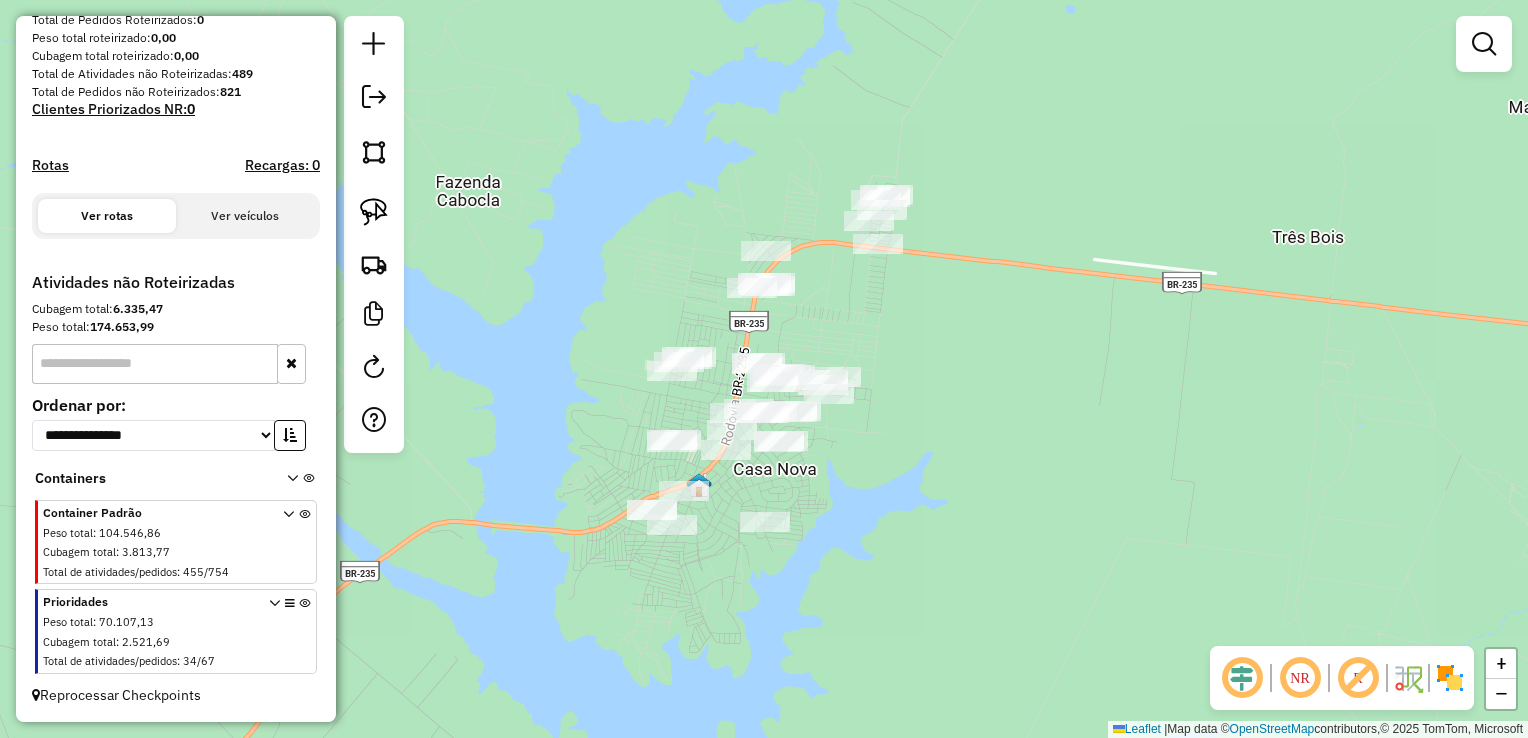 drag, startPoint x: 364, startPoint y: 202, endPoint x: 414, endPoint y: 204, distance: 50.039986 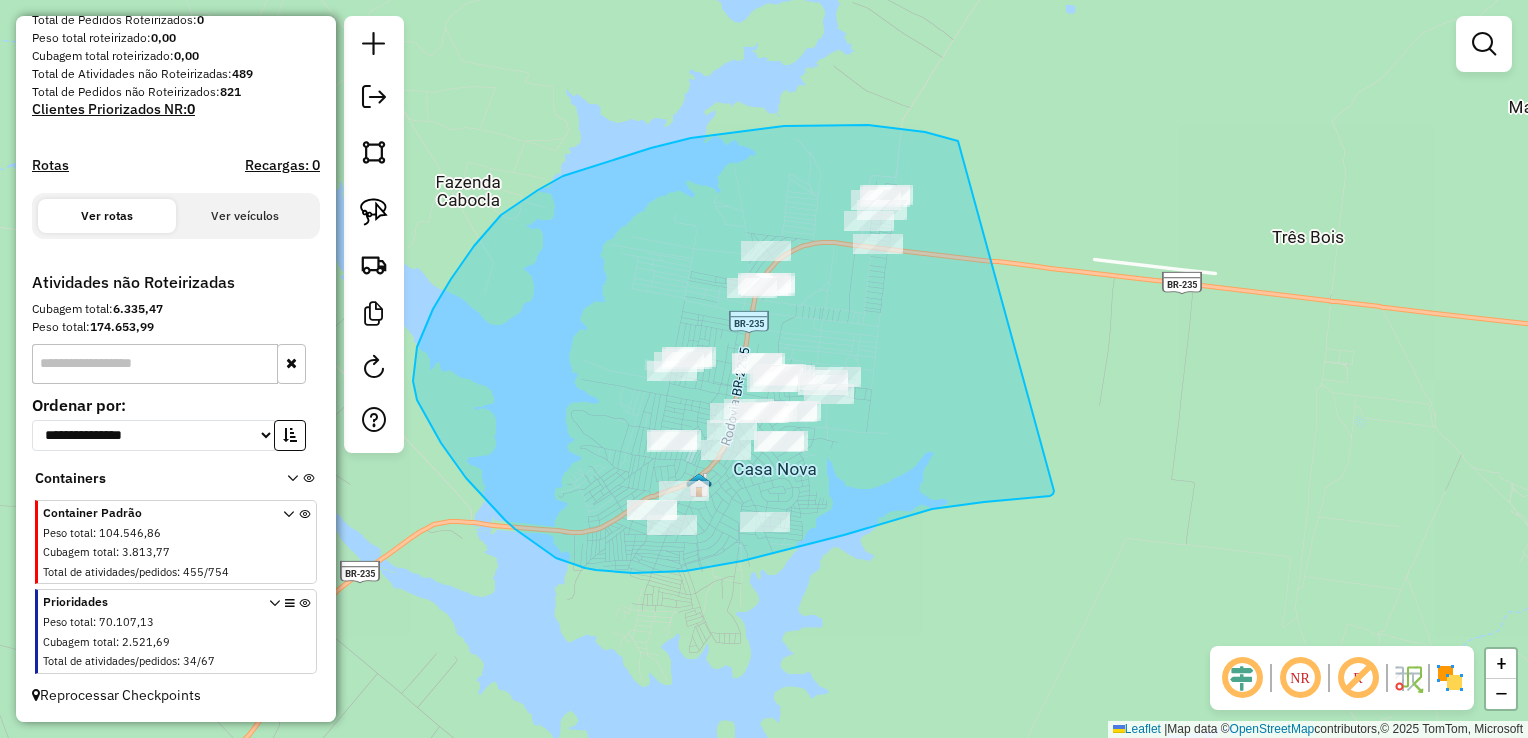 drag, startPoint x: 925, startPoint y: 132, endPoint x: 1054, endPoint y: 491, distance: 381.47345 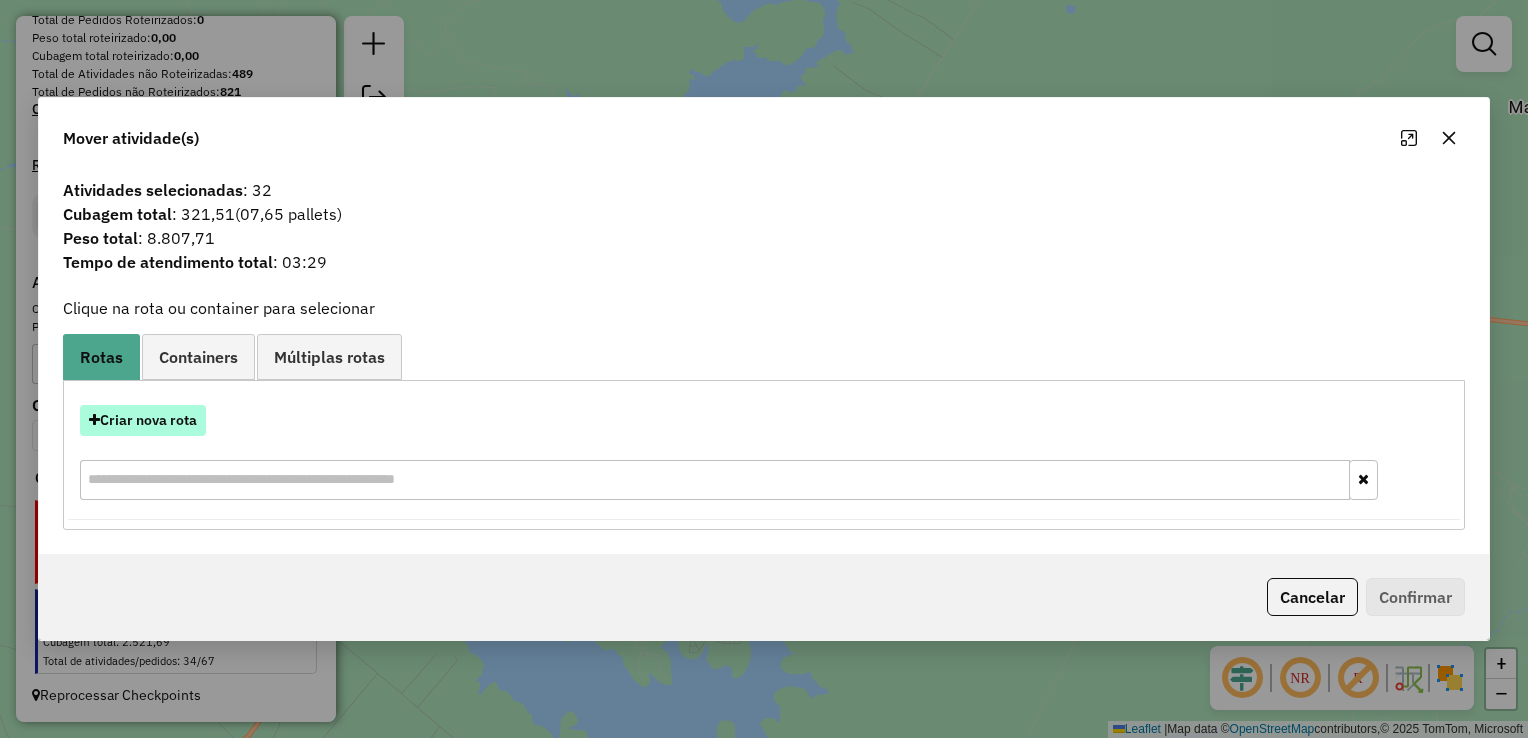 click on "Criar nova rota" at bounding box center [143, 420] 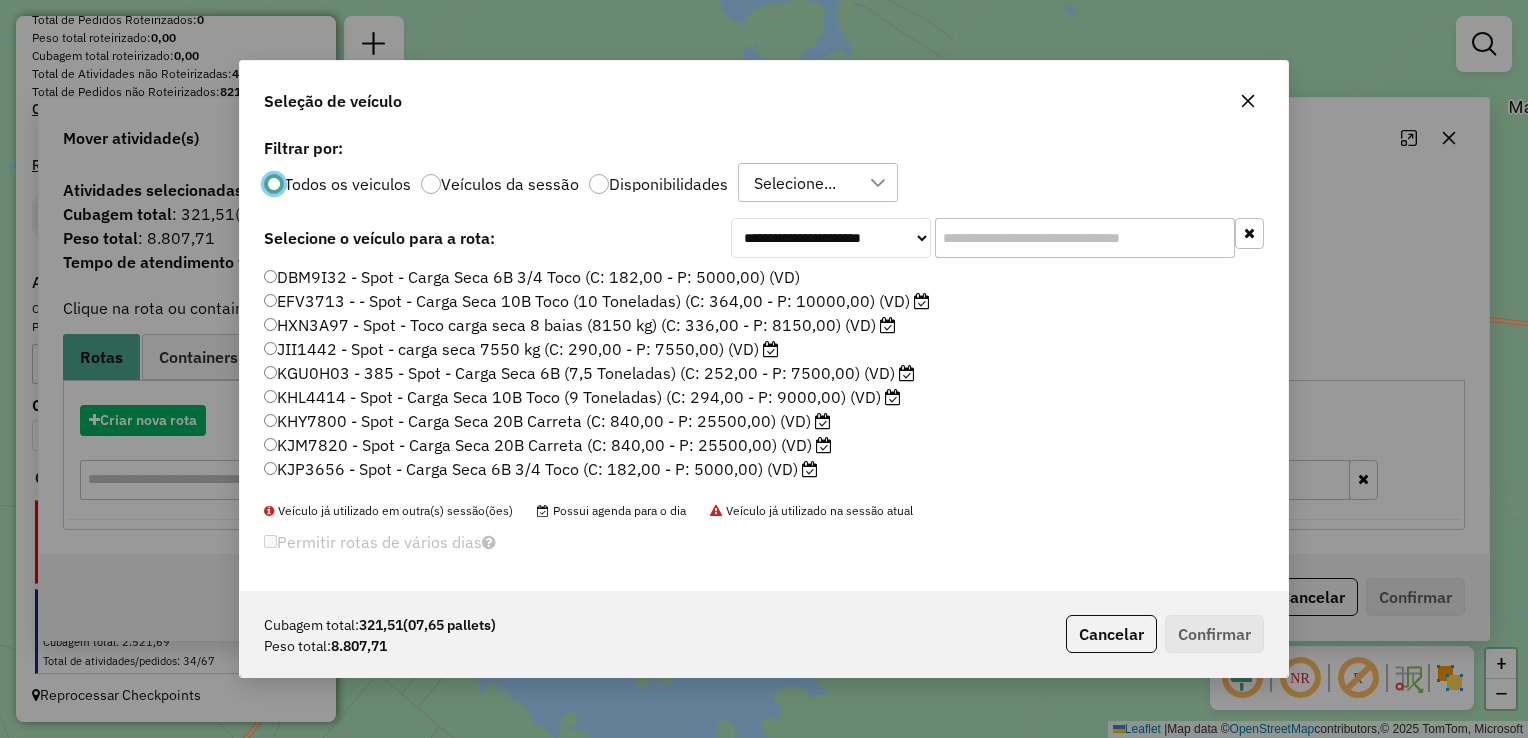 scroll, scrollTop: 10, scrollLeft: 6, axis: both 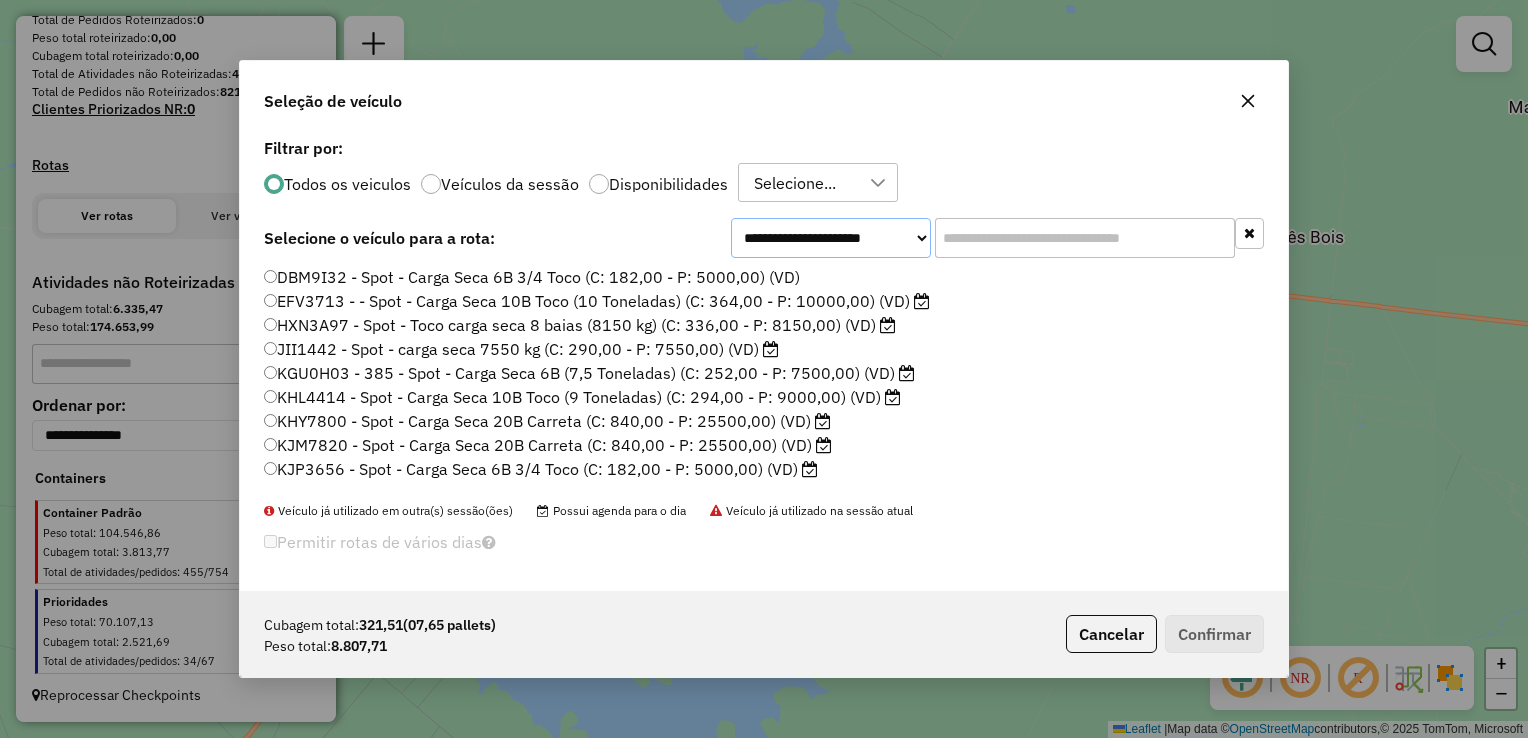 click on "**********" 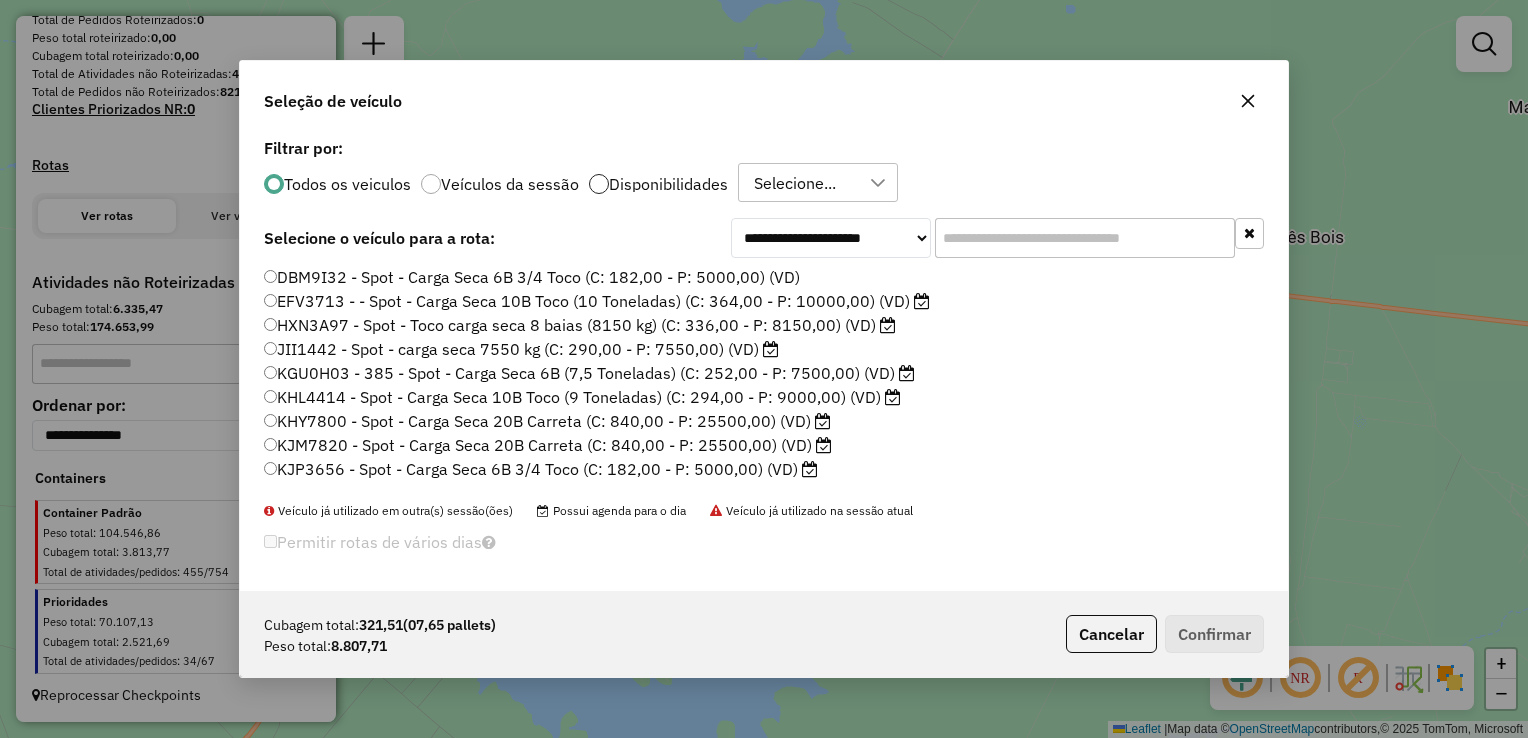 click 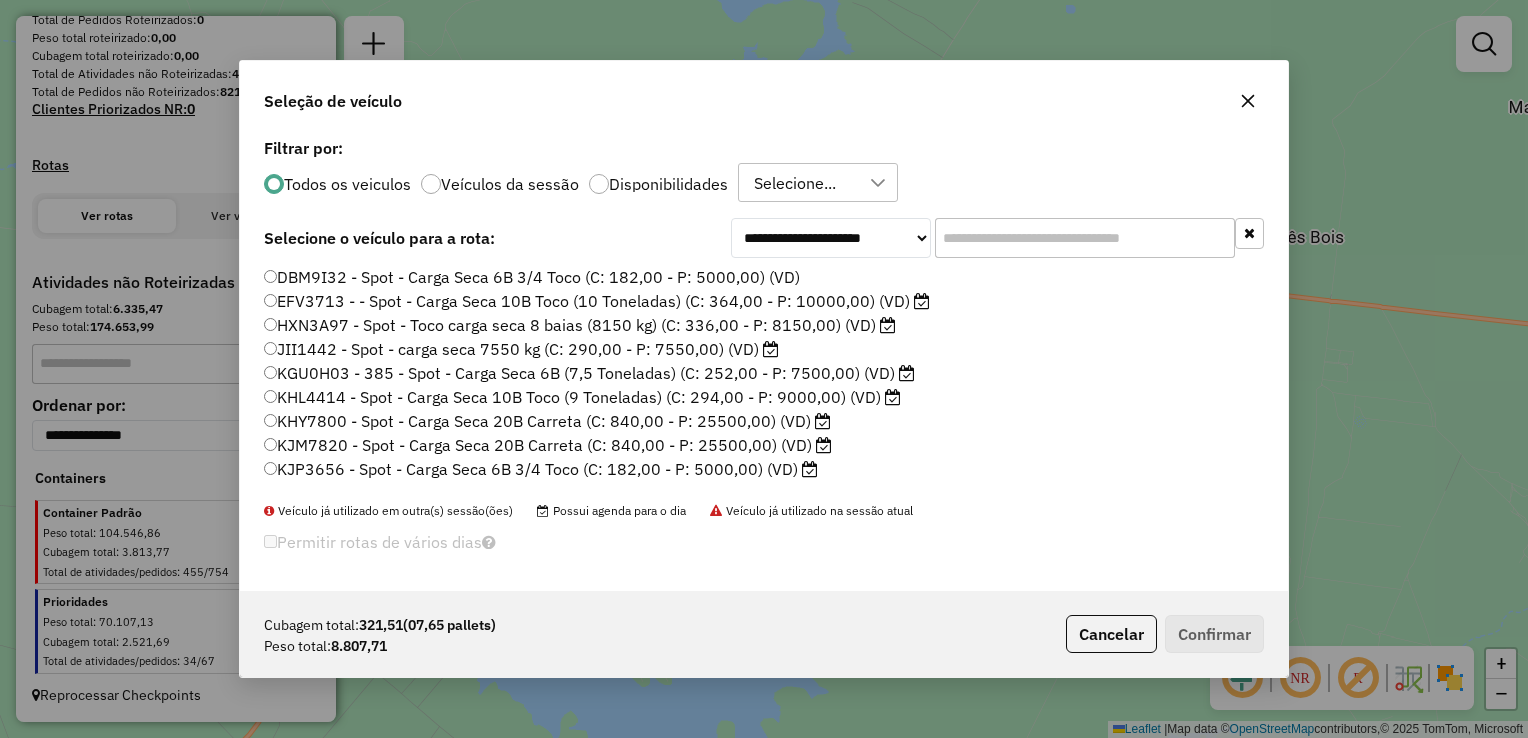 scroll, scrollTop: 11, scrollLeft: 6, axis: both 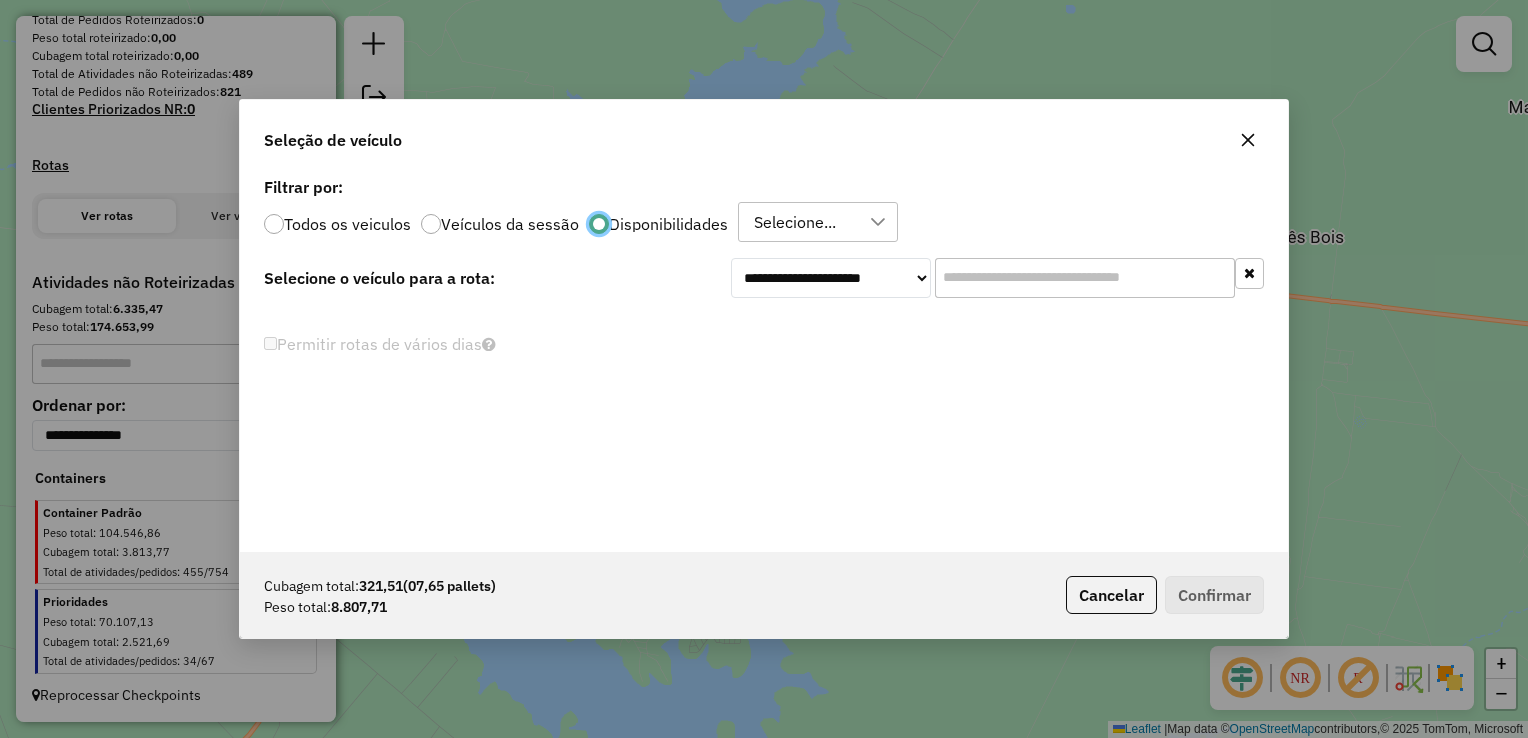click on "Selecione..." at bounding box center [803, 222] 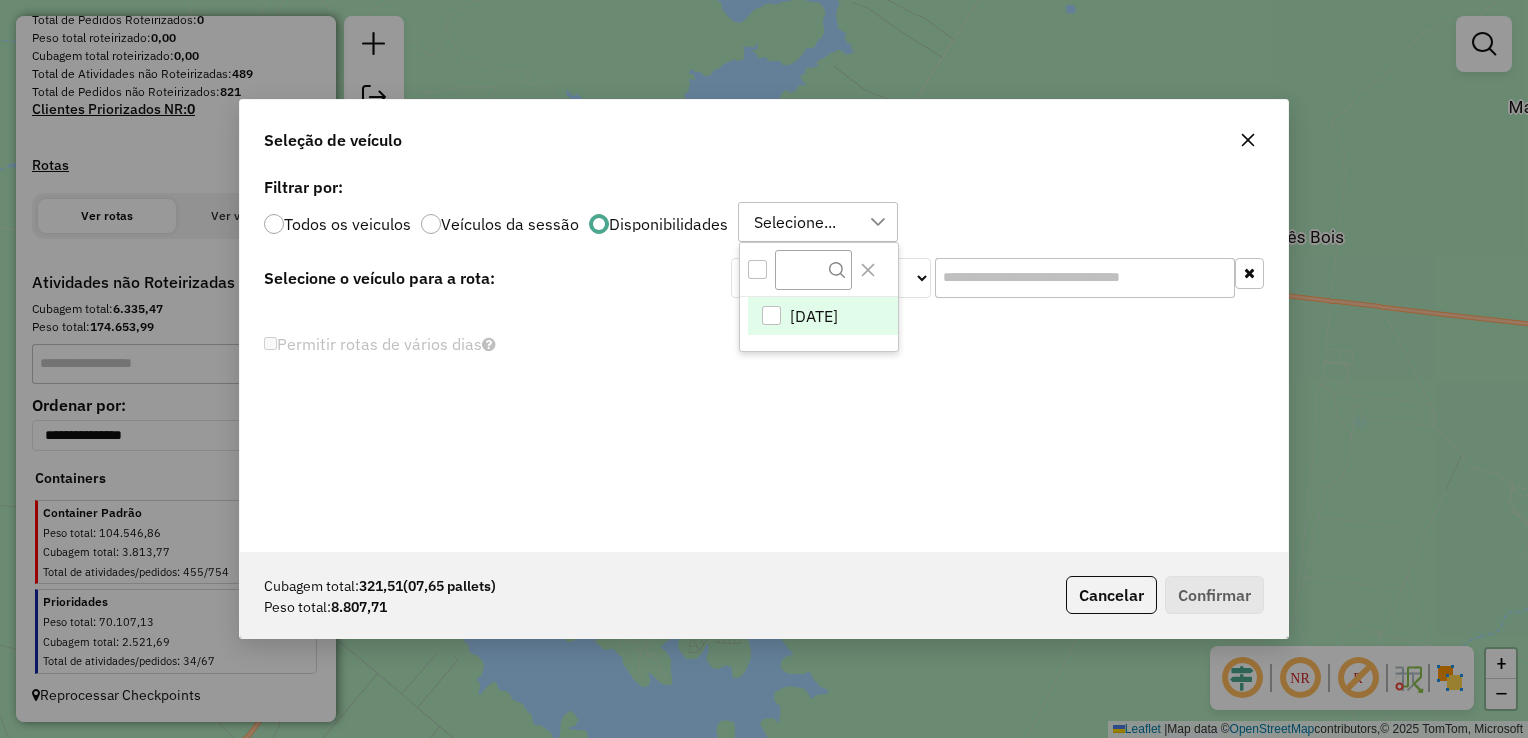 scroll, scrollTop: 14, scrollLeft: 90, axis: both 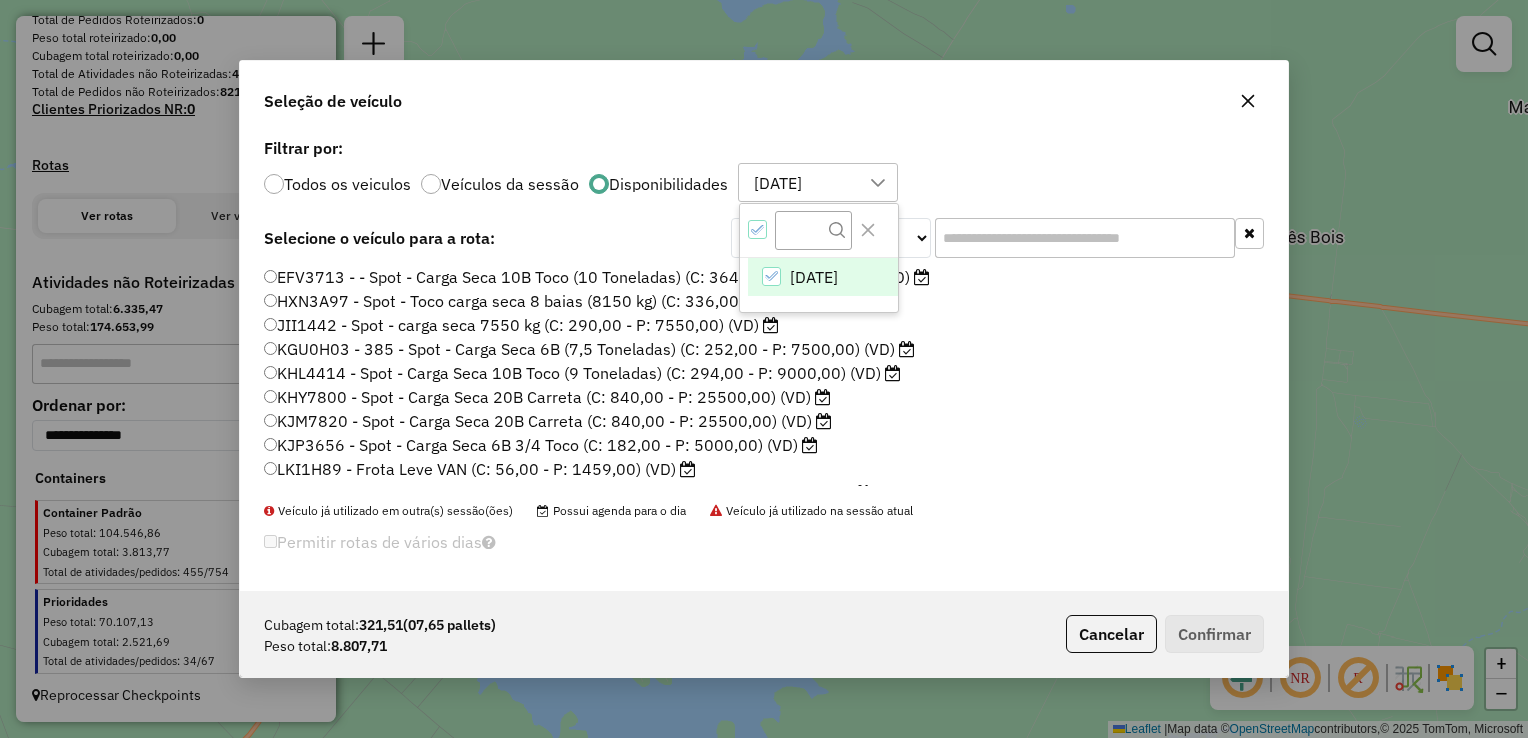 click on "KGU0H03 - 385 - Spot - Carga Seca 6B (7,5 Toneladas) (C: 252,00 - P: 7500,00) (VD)" 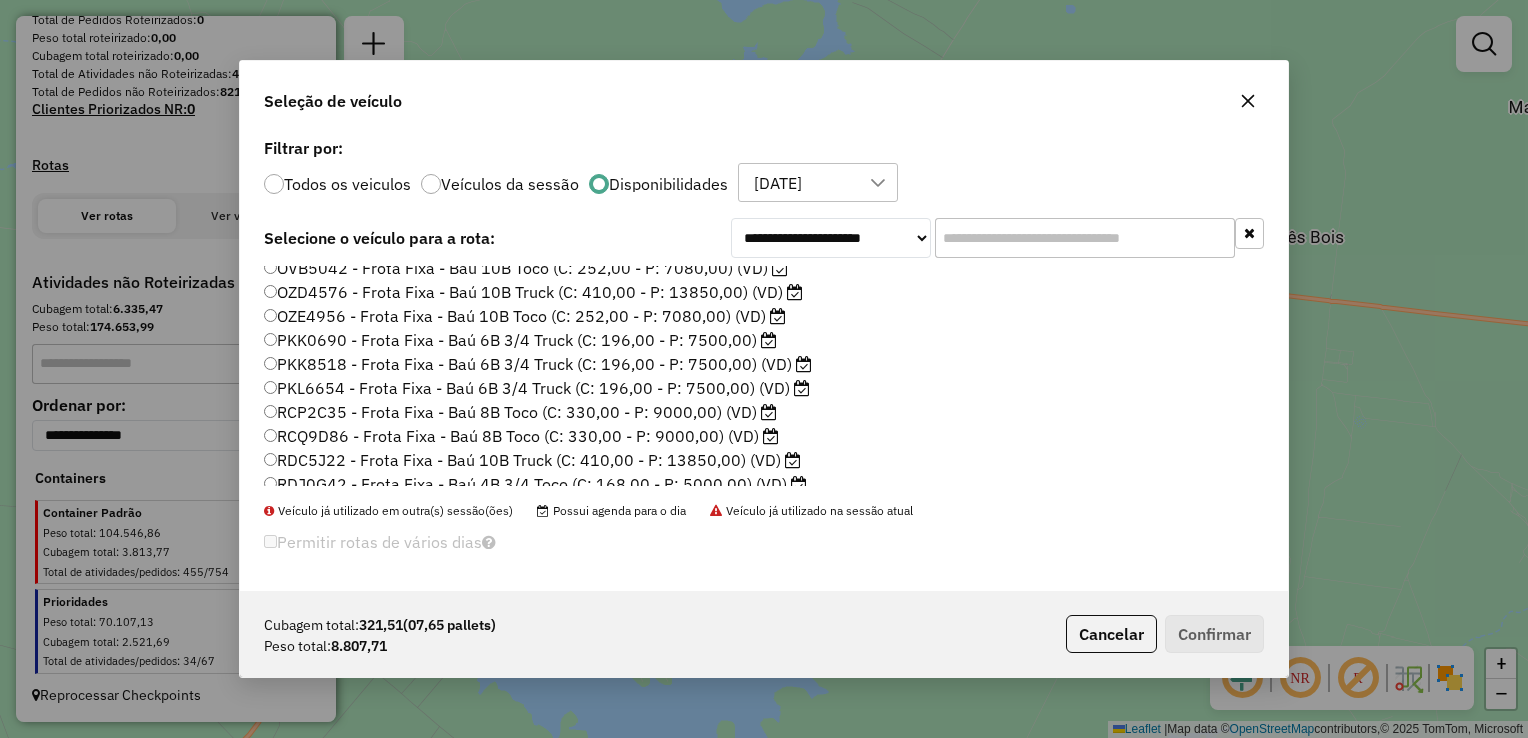 scroll, scrollTop: 0, scrollLeft: 0, axis: both 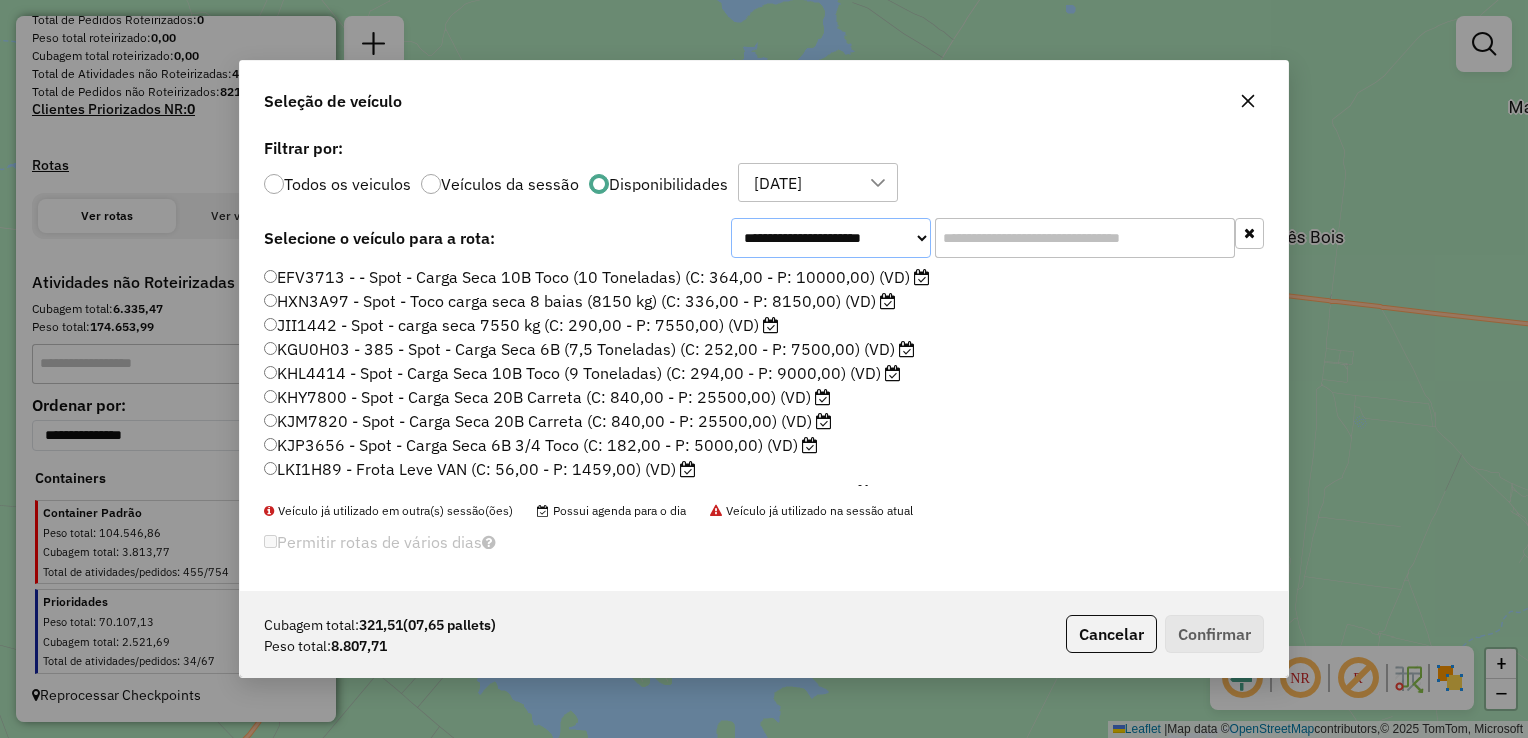 click on "**********" 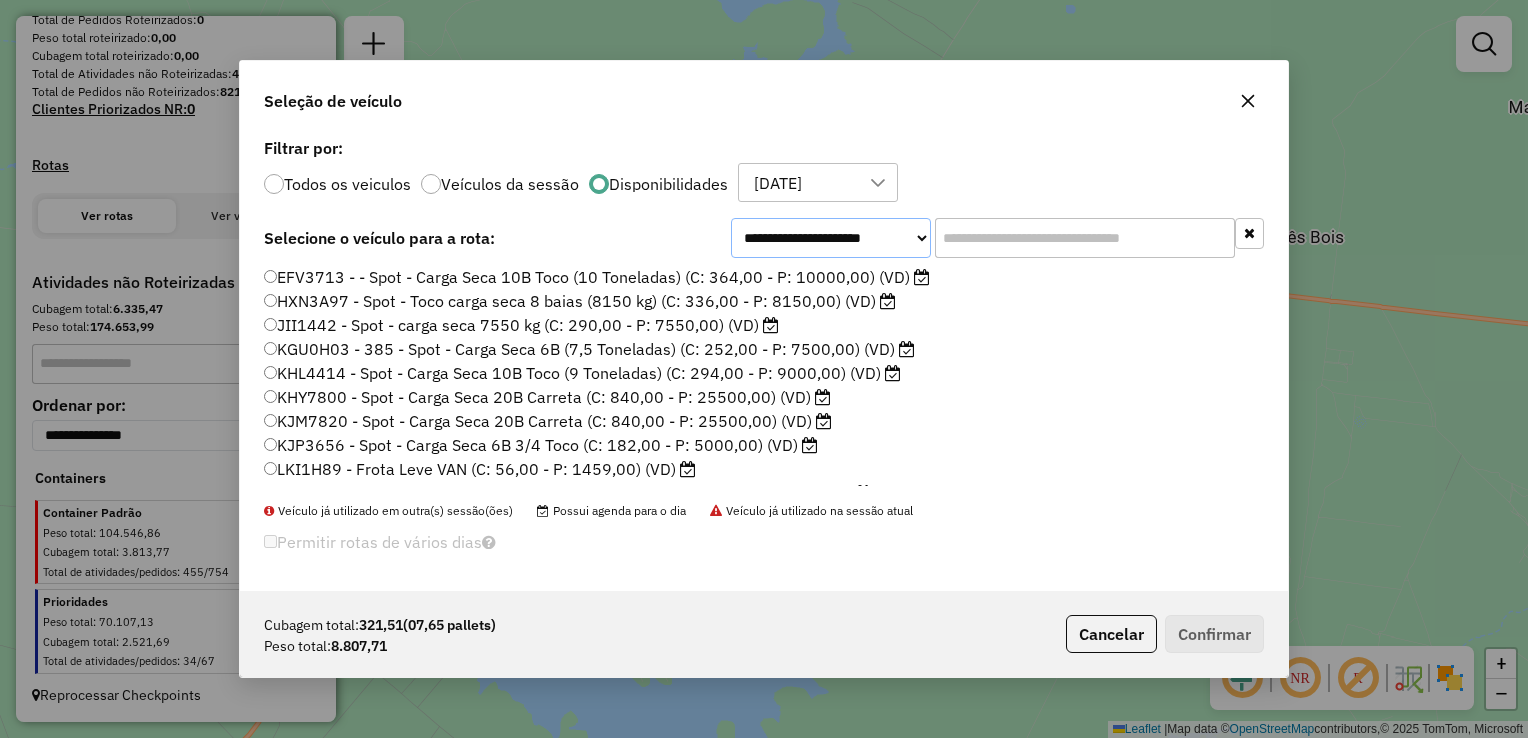 select on "*******" 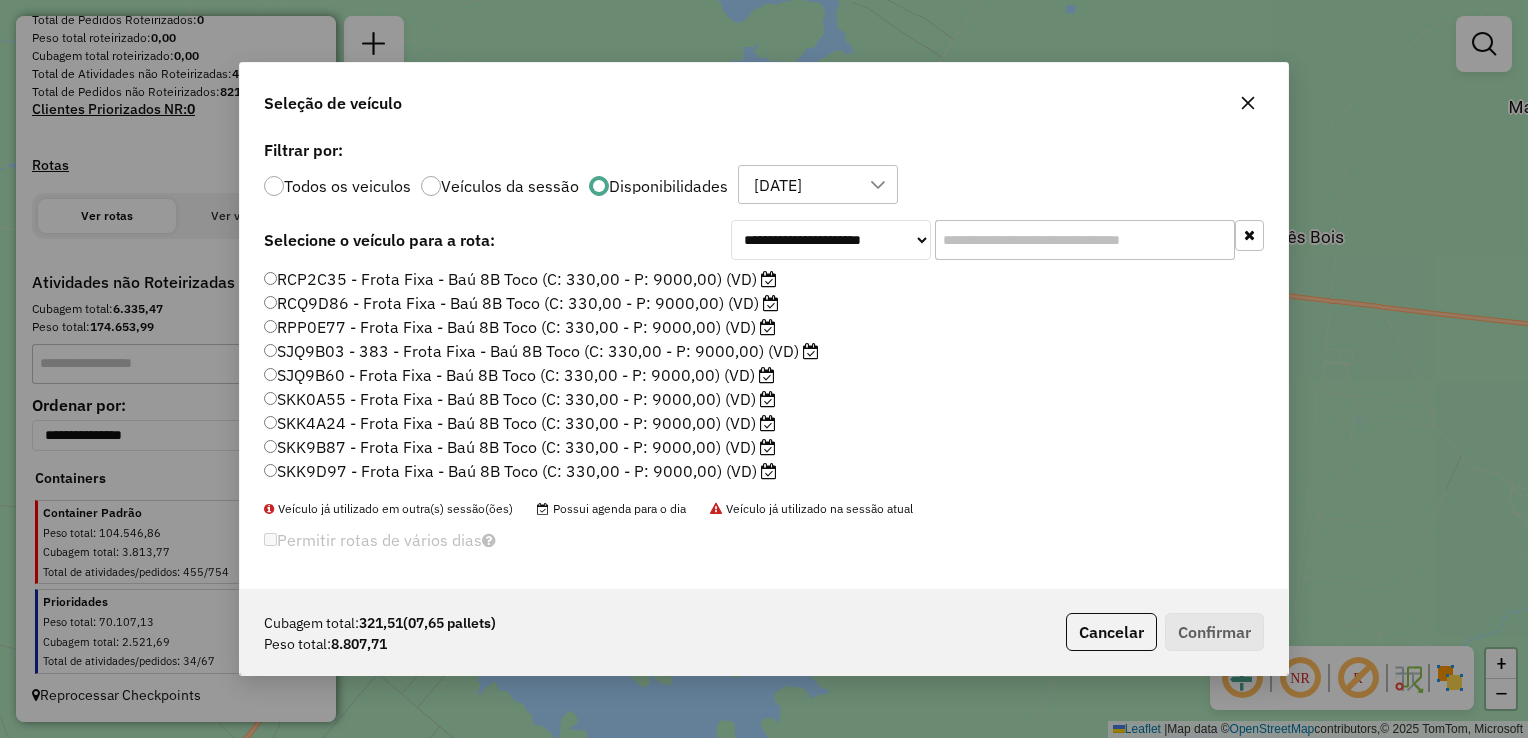 click on "RCP2C35 - Frota Fixa - Baú 8B Toco (C: 330,00 - P: 9000,00) (VD)" 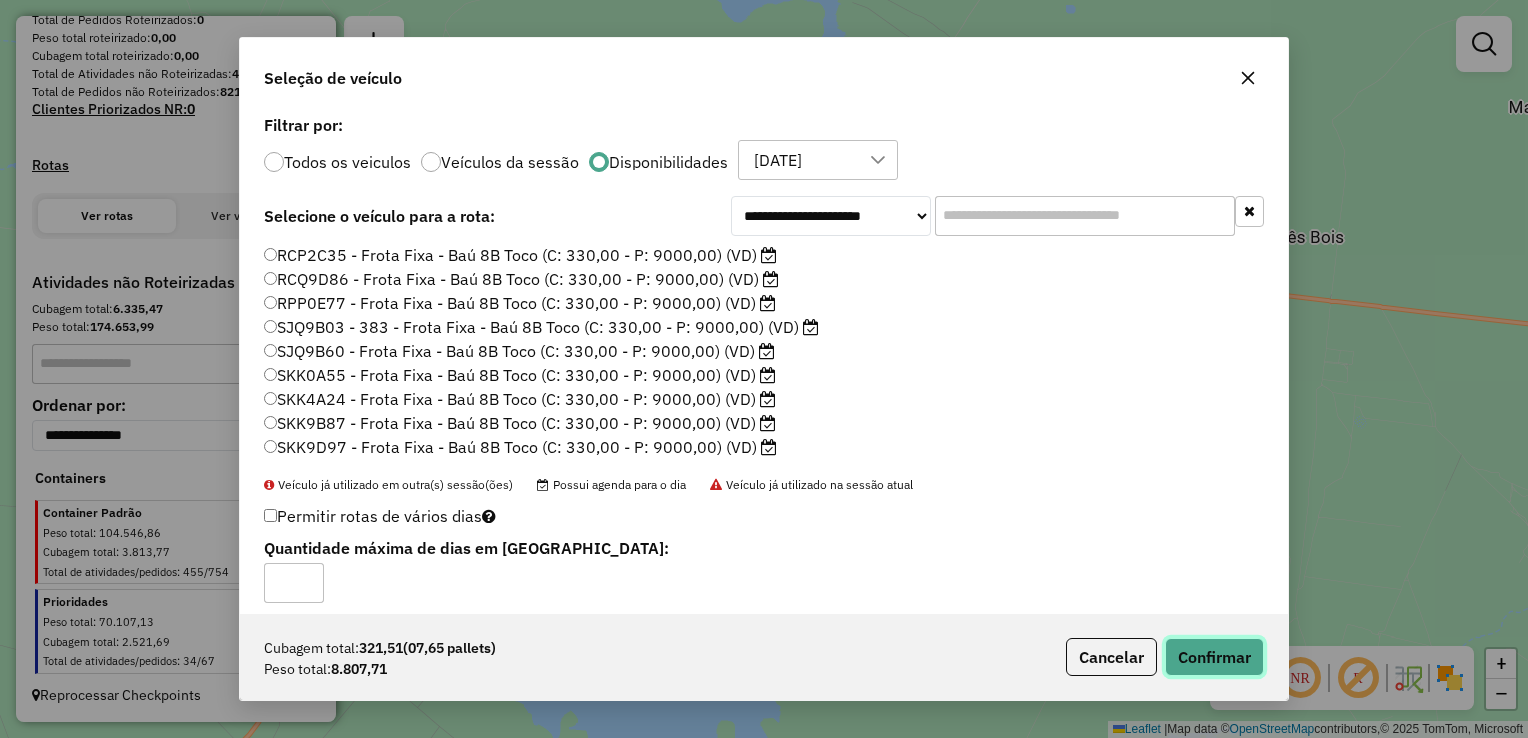 click on "Confirmar" 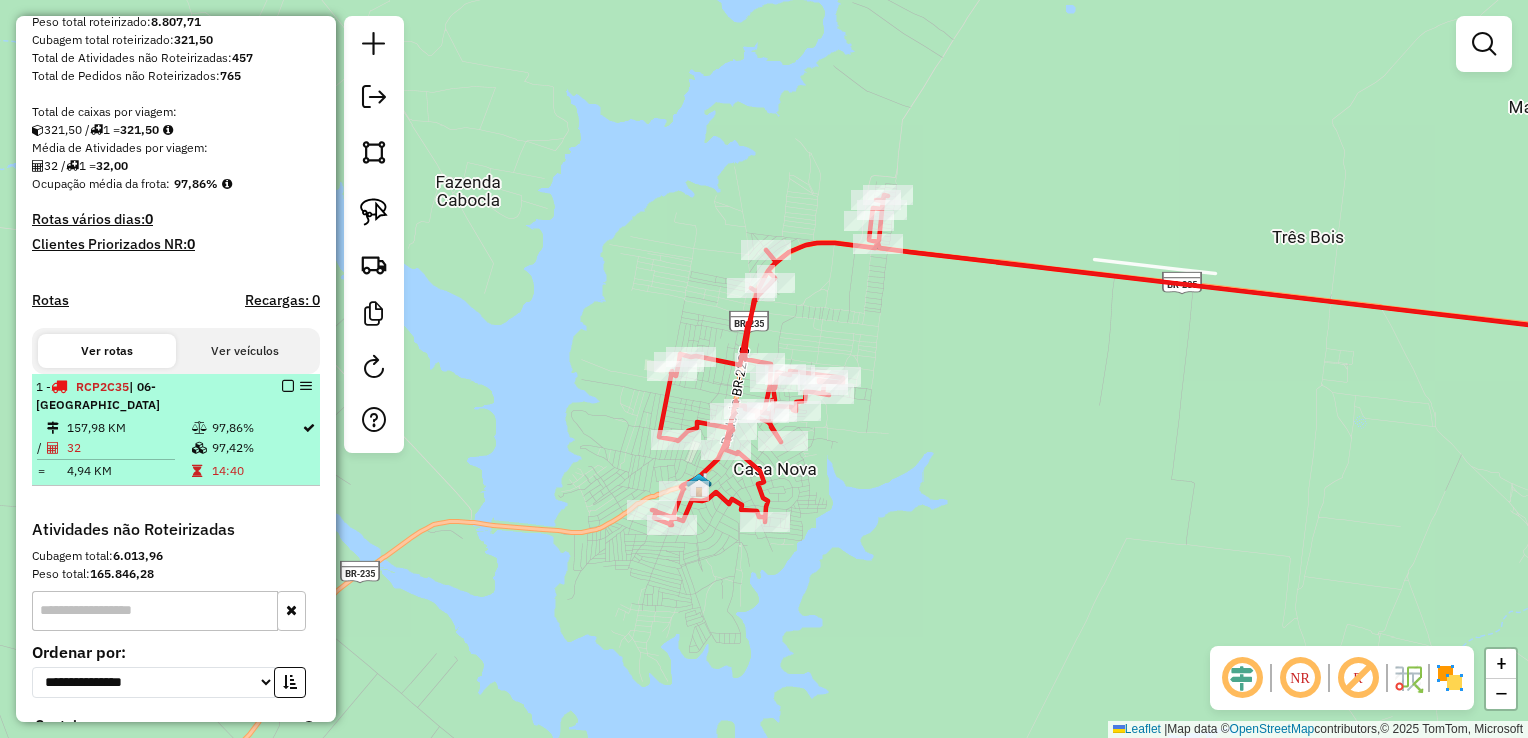 select on "**********" 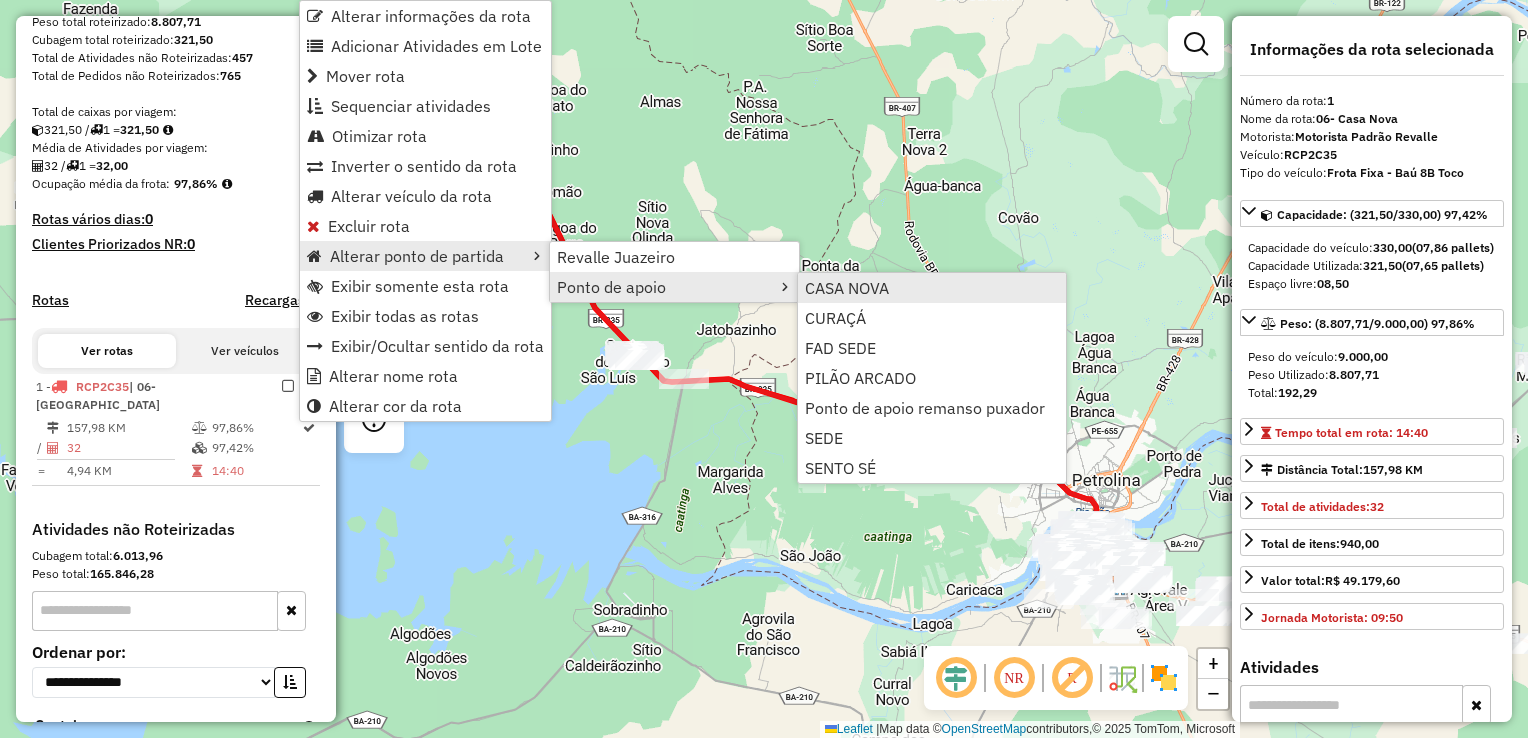 click on "CASA NOVA" at bounding box center (847, 288) 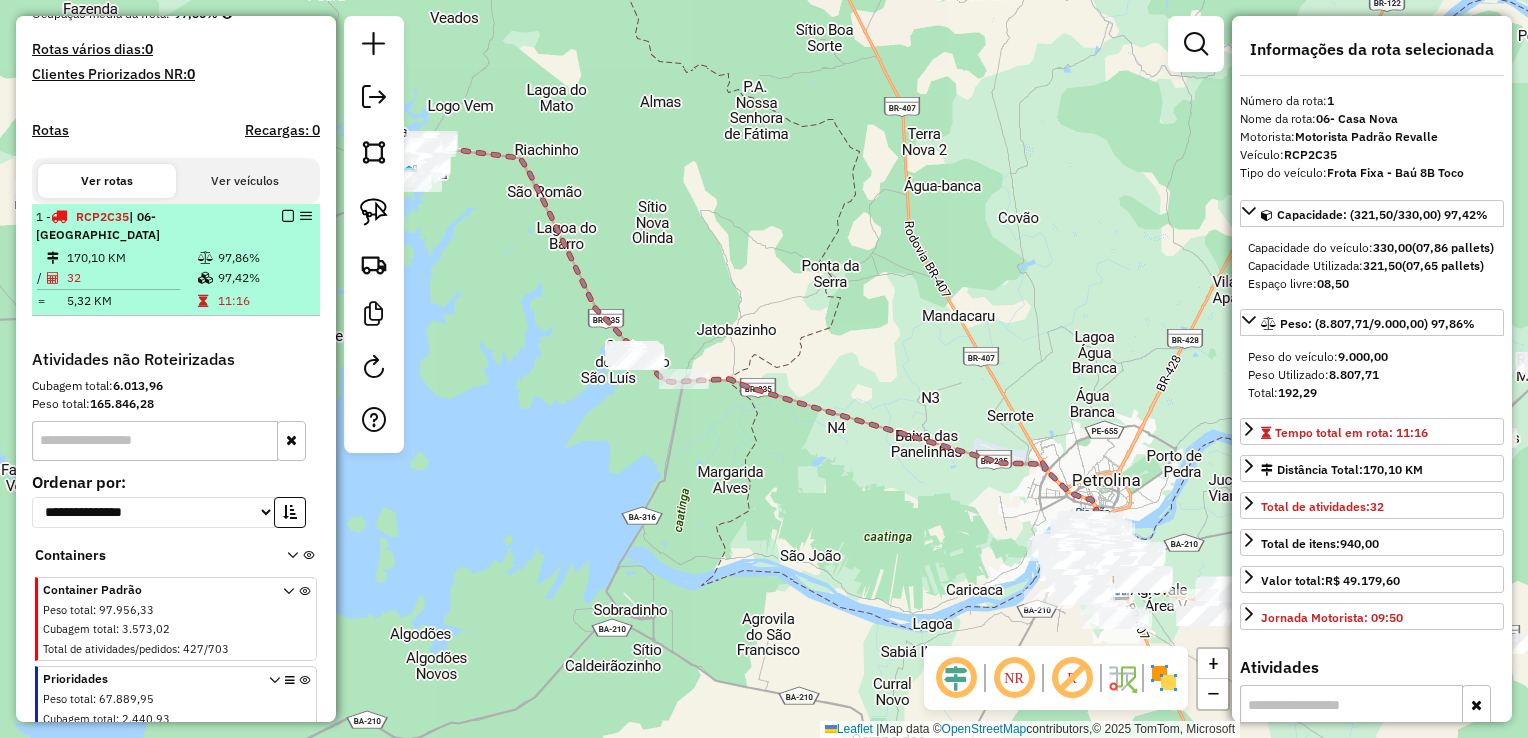 scroll, scrollTop: 478, scrollLeft: 0, axis: vertical 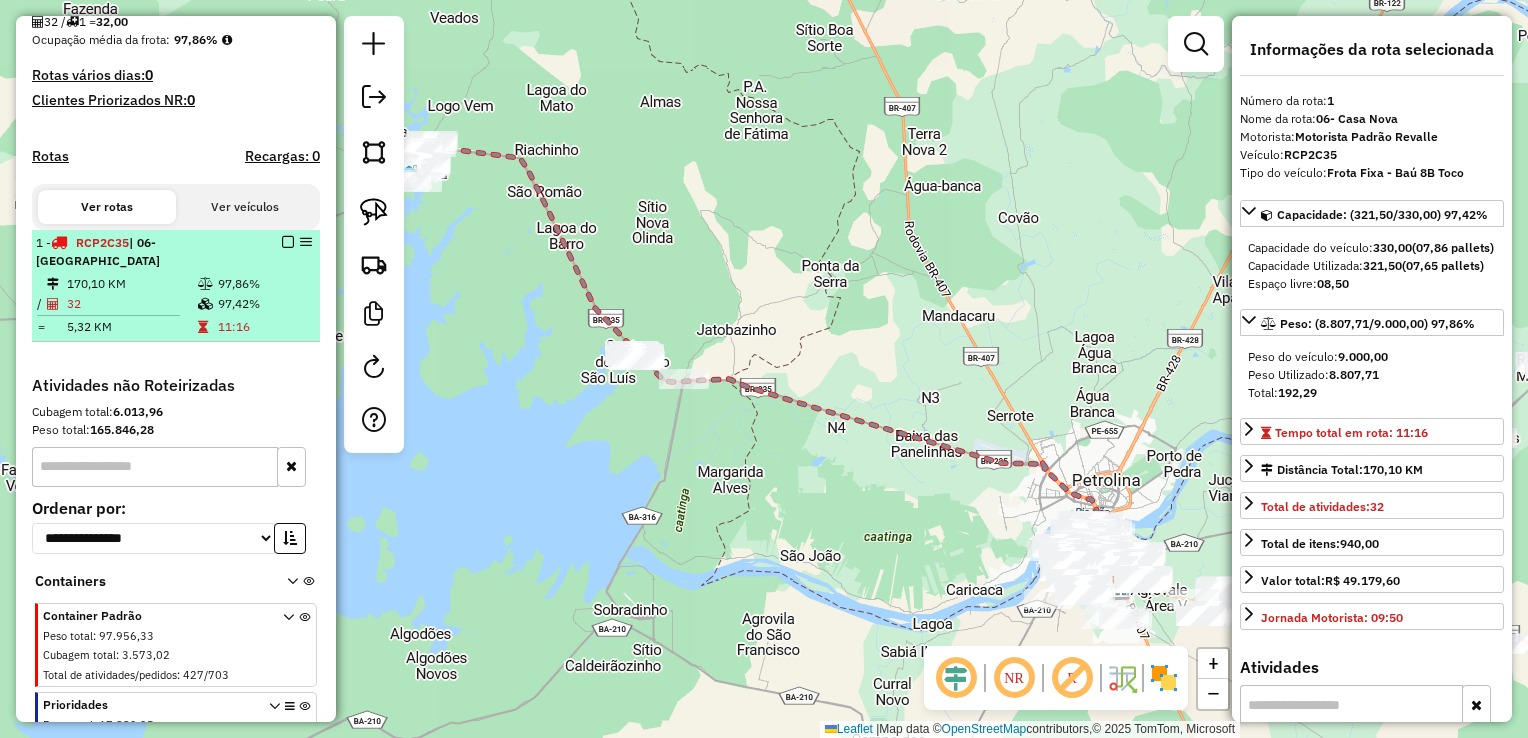 click at bounding box center (288, 242) 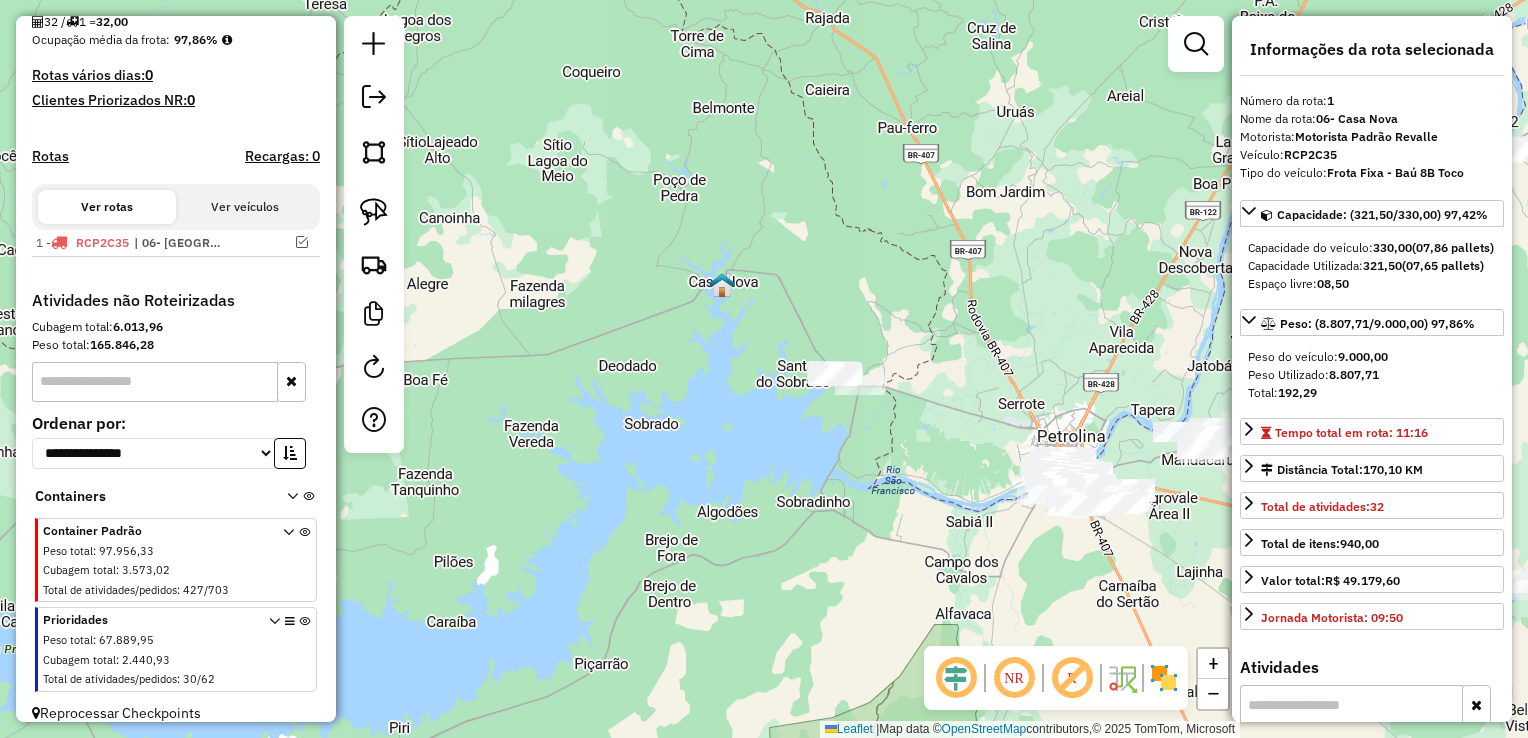 drag, startPoint x: 674, startPoint y: 452, endPoint x: 847, endPoint y: 429, distance: 174.5222 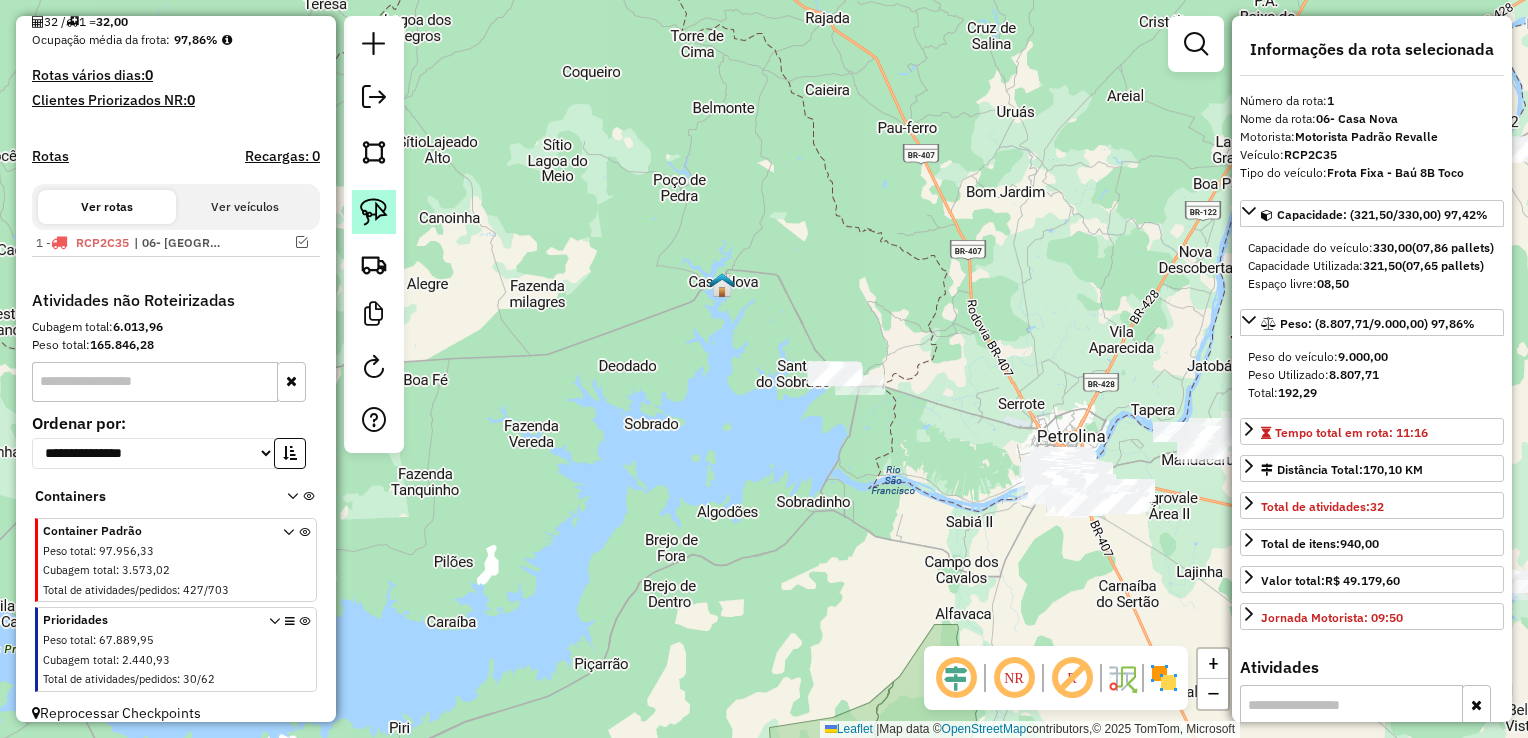 click 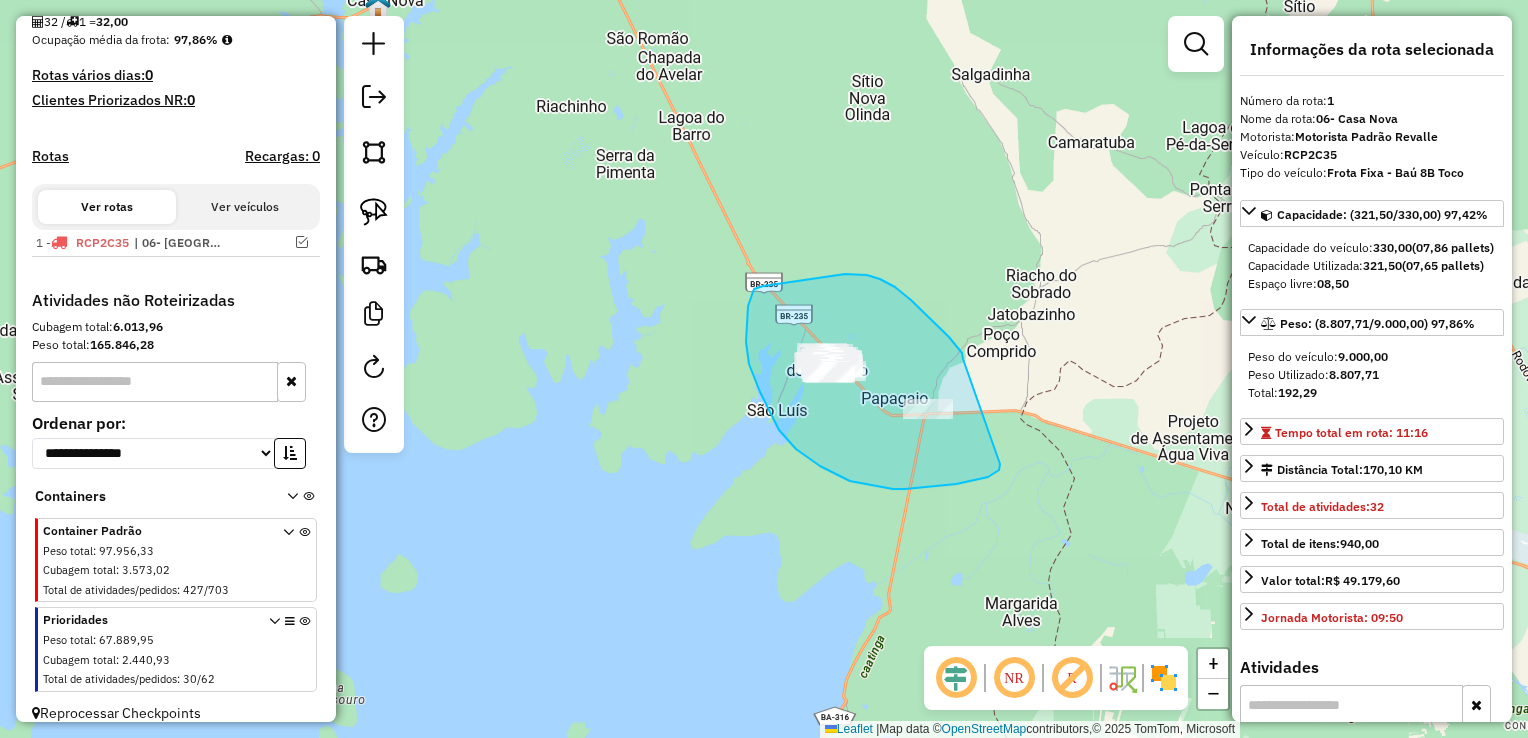 drag, startPoint x: 962, startPoint y: 353, endPoint x: 1012, endPoint y: 456, distance: 114.494545 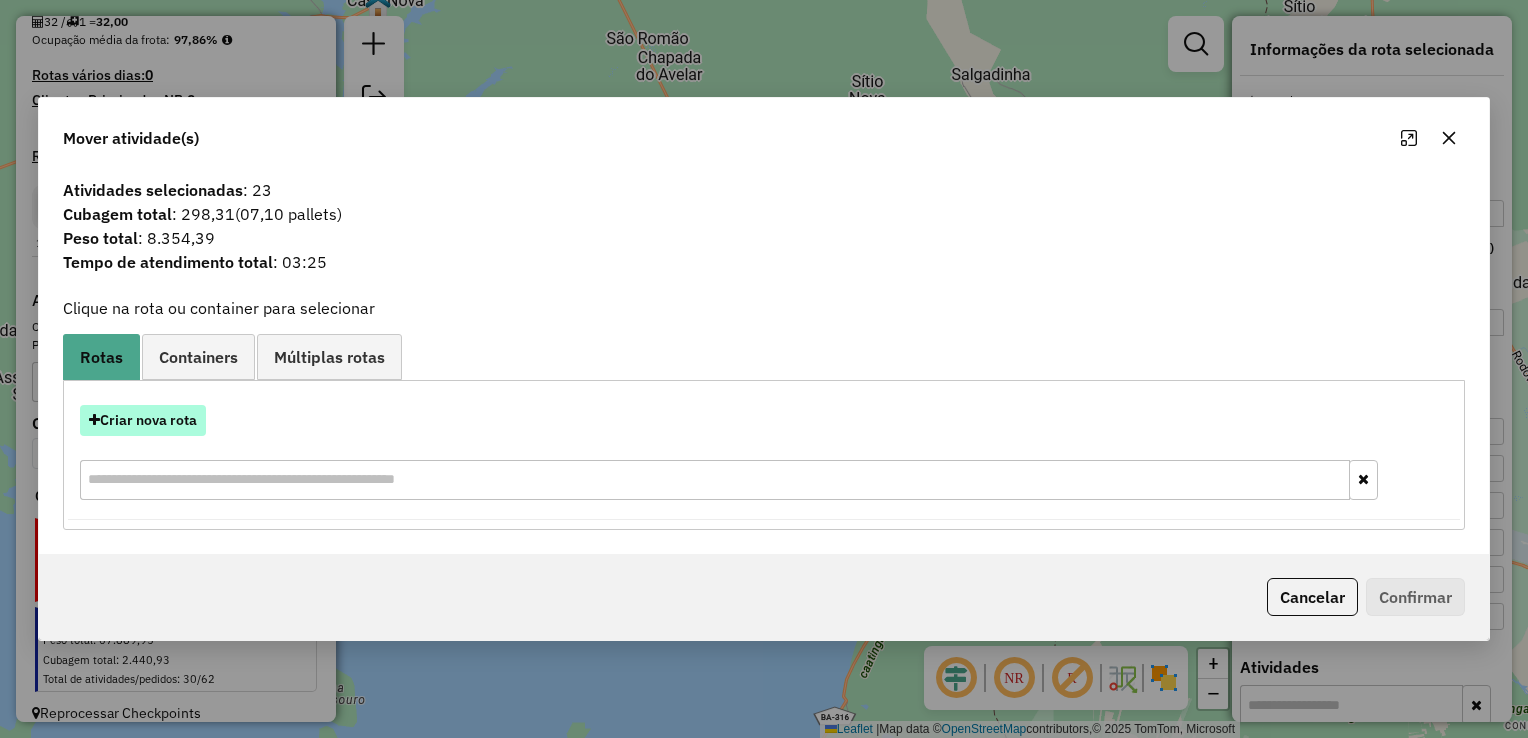 click on "Criar nova rota" at bounding box center [143, 420] 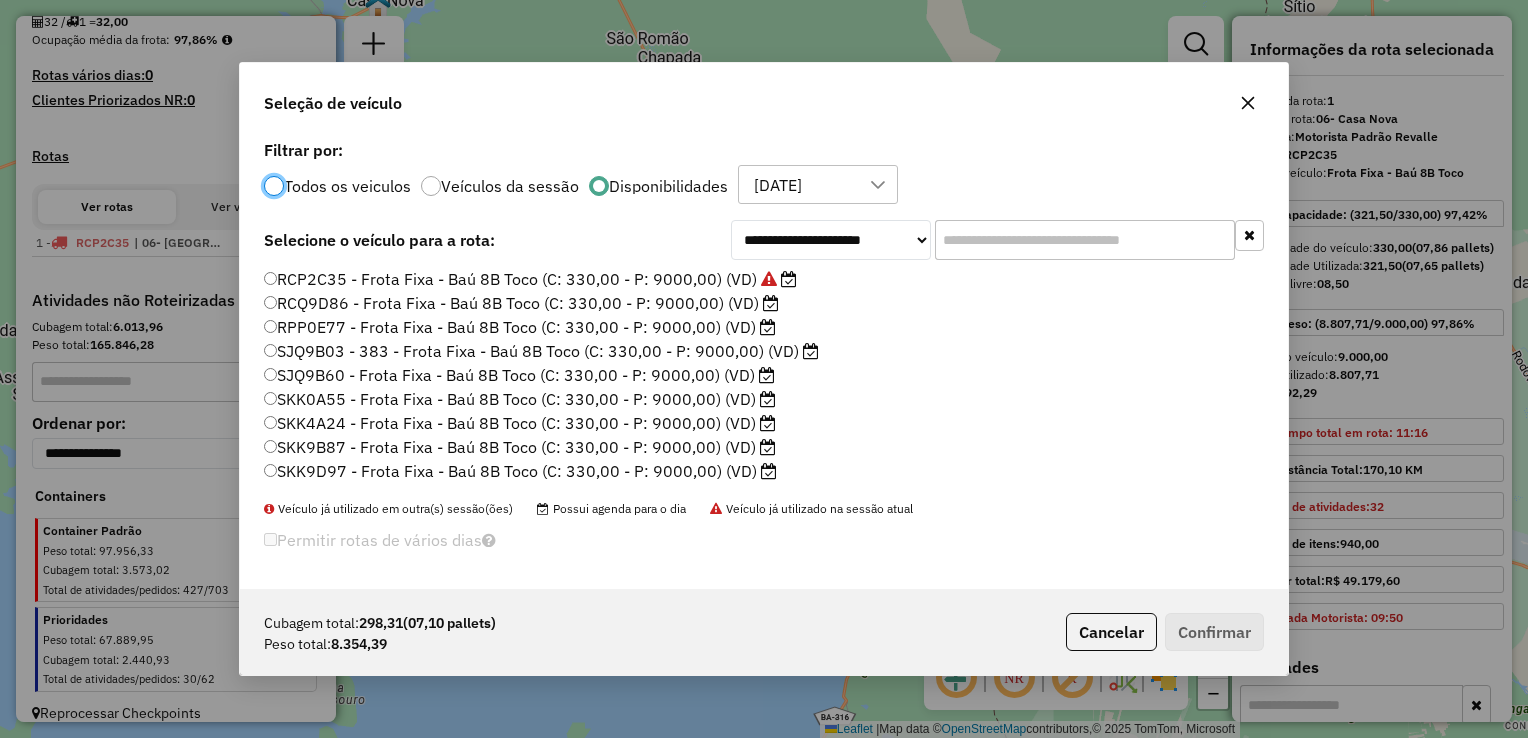 scroll, scrollTop: 10, scrollLeft: 6, axis: both 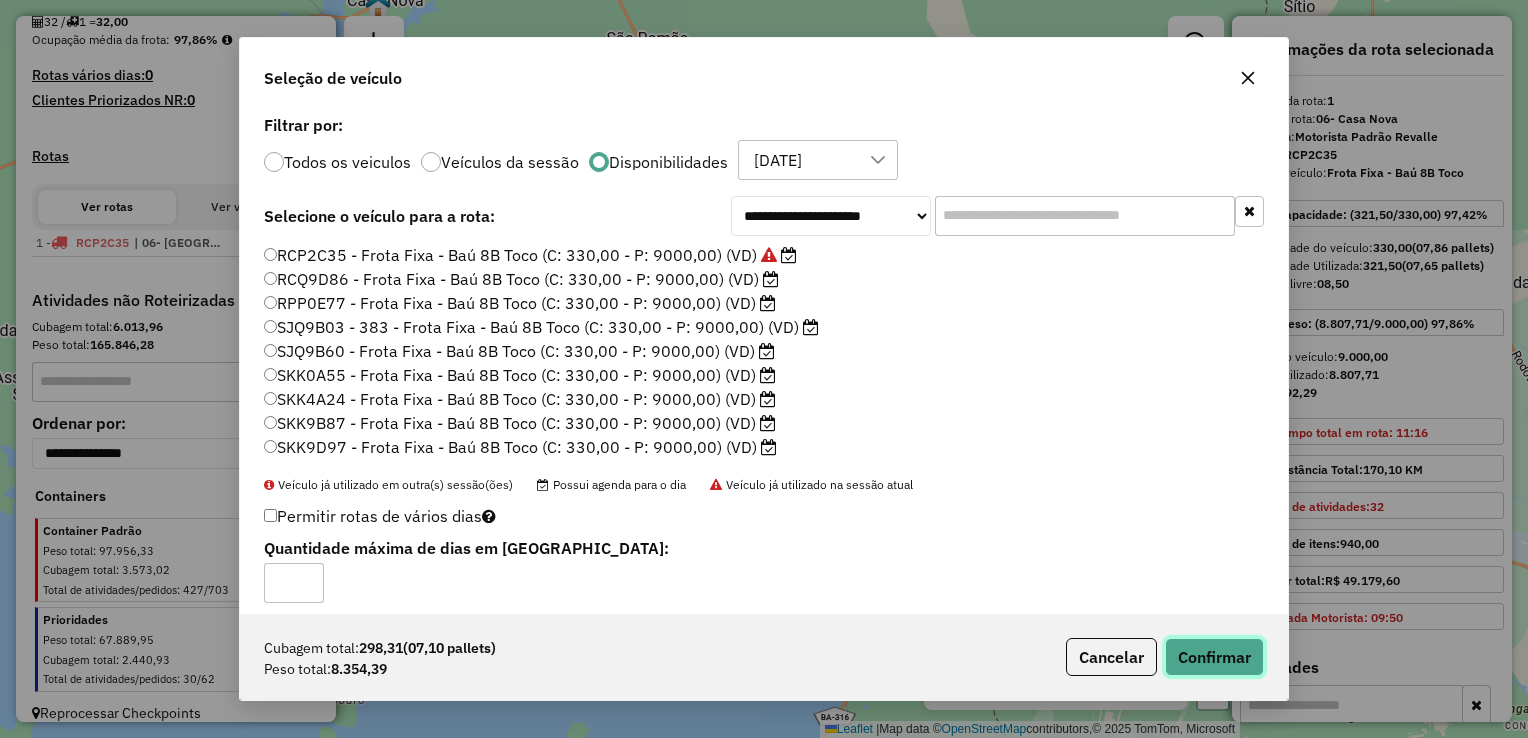 click on "Confirmar" 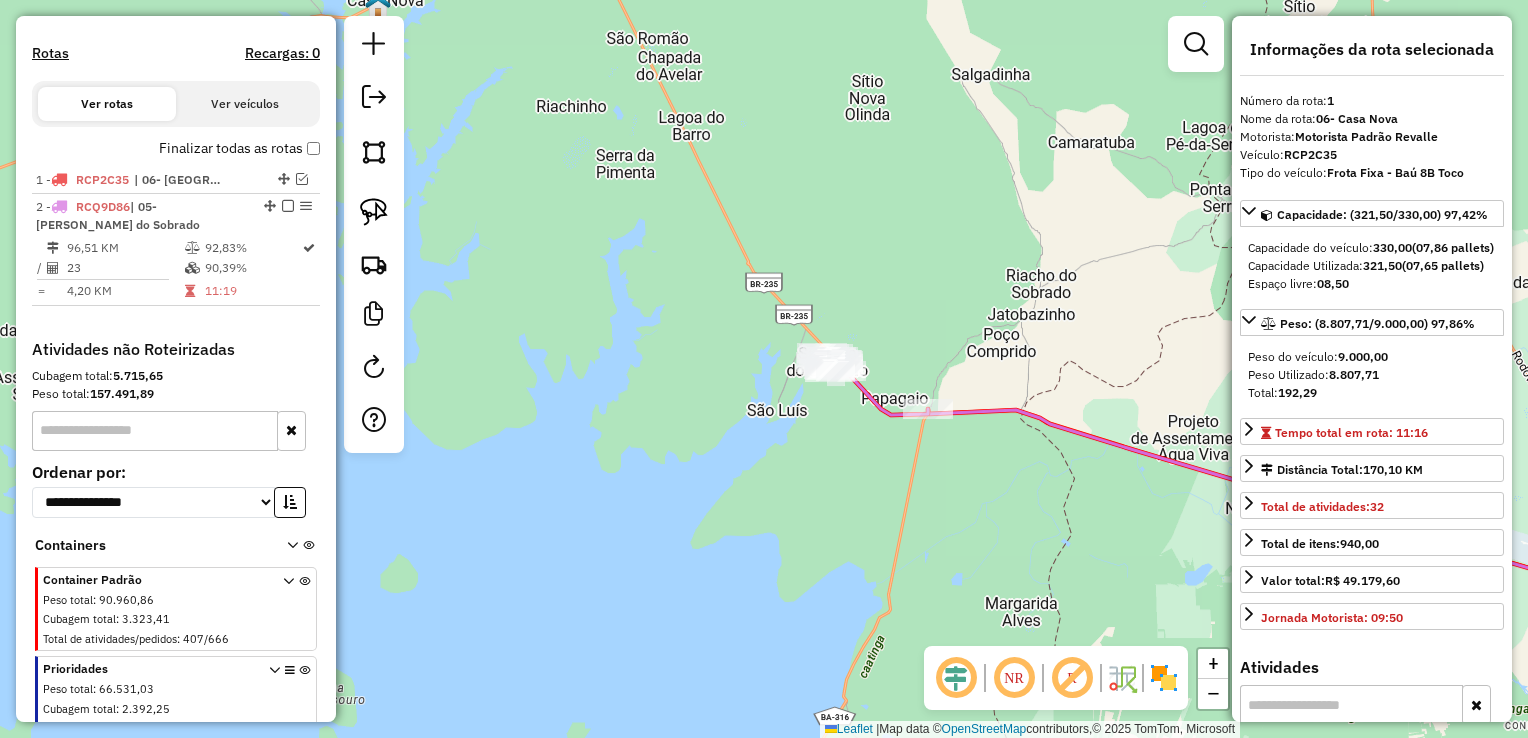 scroll, scrollTop: 663, scrollLeft: 0, axis: vertical 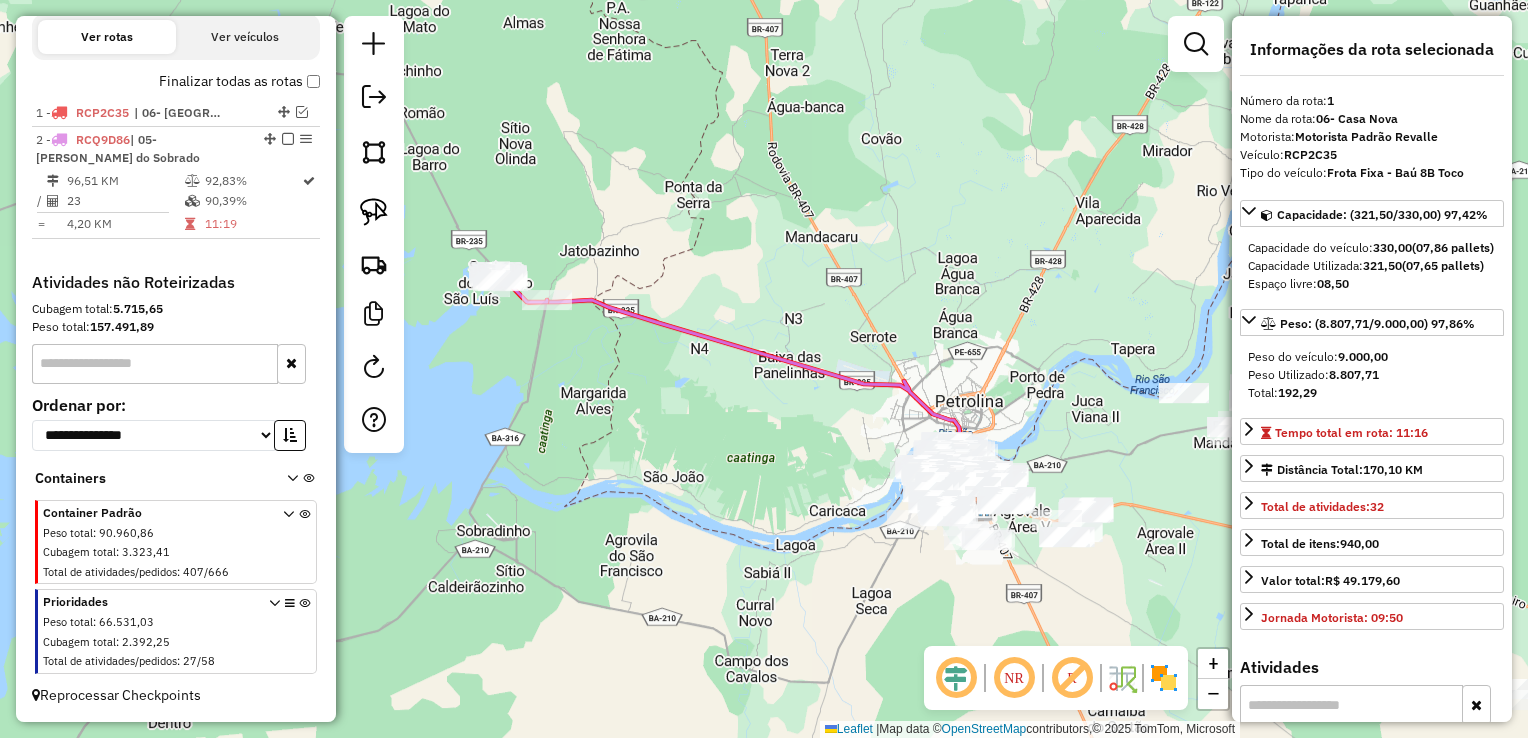 drag, startPoint x: 896, startPoint y: 449, endPoint x: 564, endPoint y: 346, distance: 347.6104 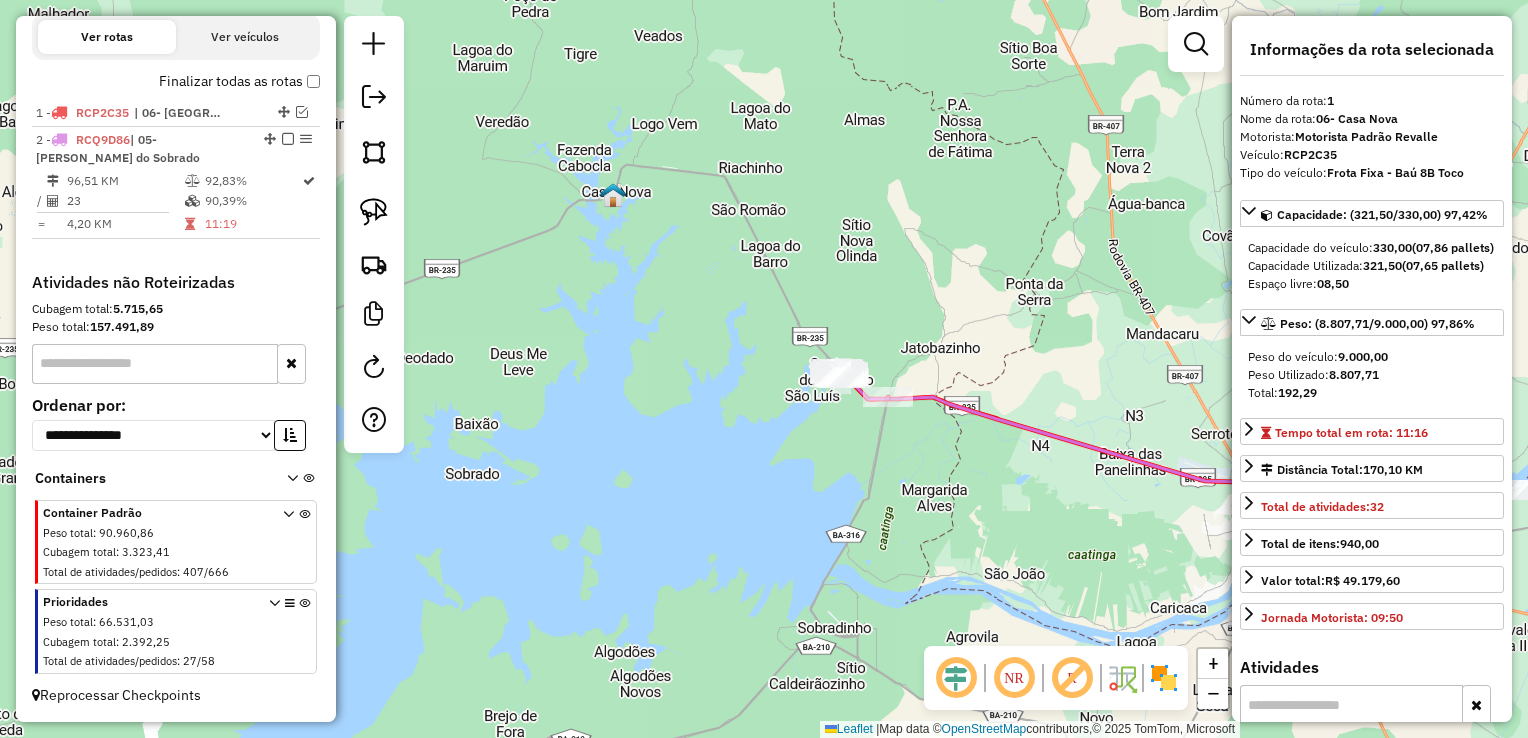 drag, startPoint x: 685, startPoint y: 422, endPoint x: 1015, endPoint y: 517, distance: 343.4021 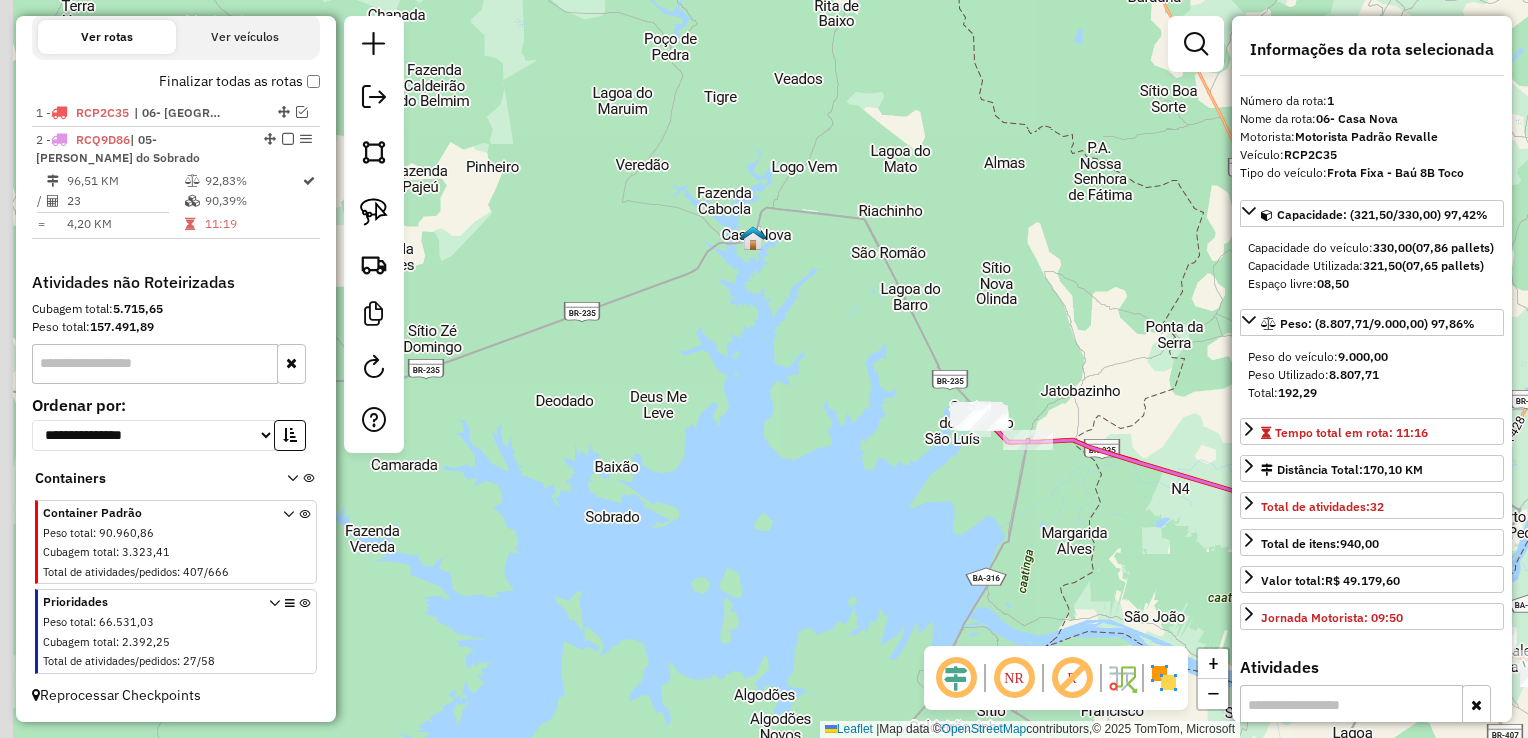 drag, startPoint x: 674, startPoint y: 296, endPoint x: 802, endPoint y: 333, distance: 133.24039 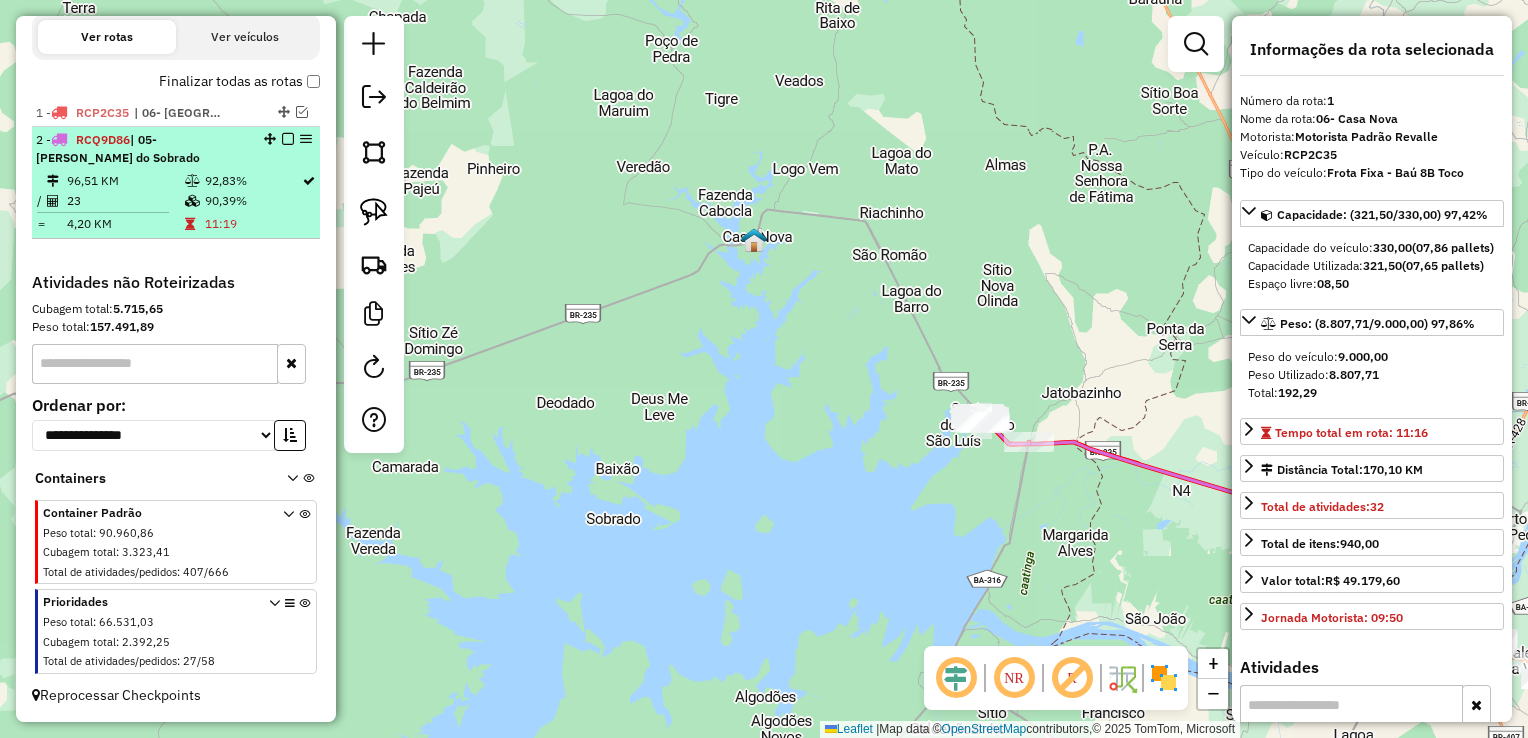 click at bounding box center [306, 139] 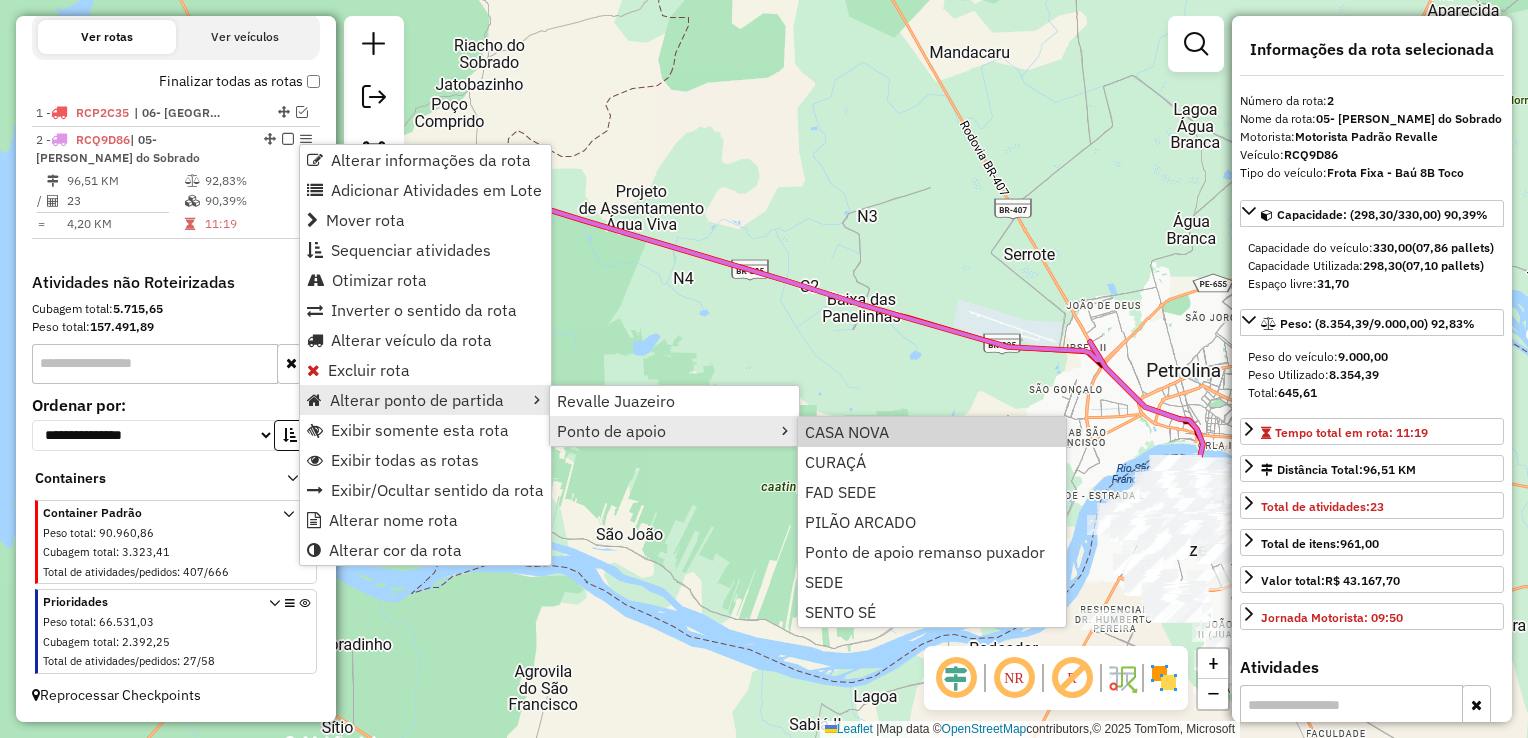 click on "CASA NOVA" at bounding box center [847, 432] 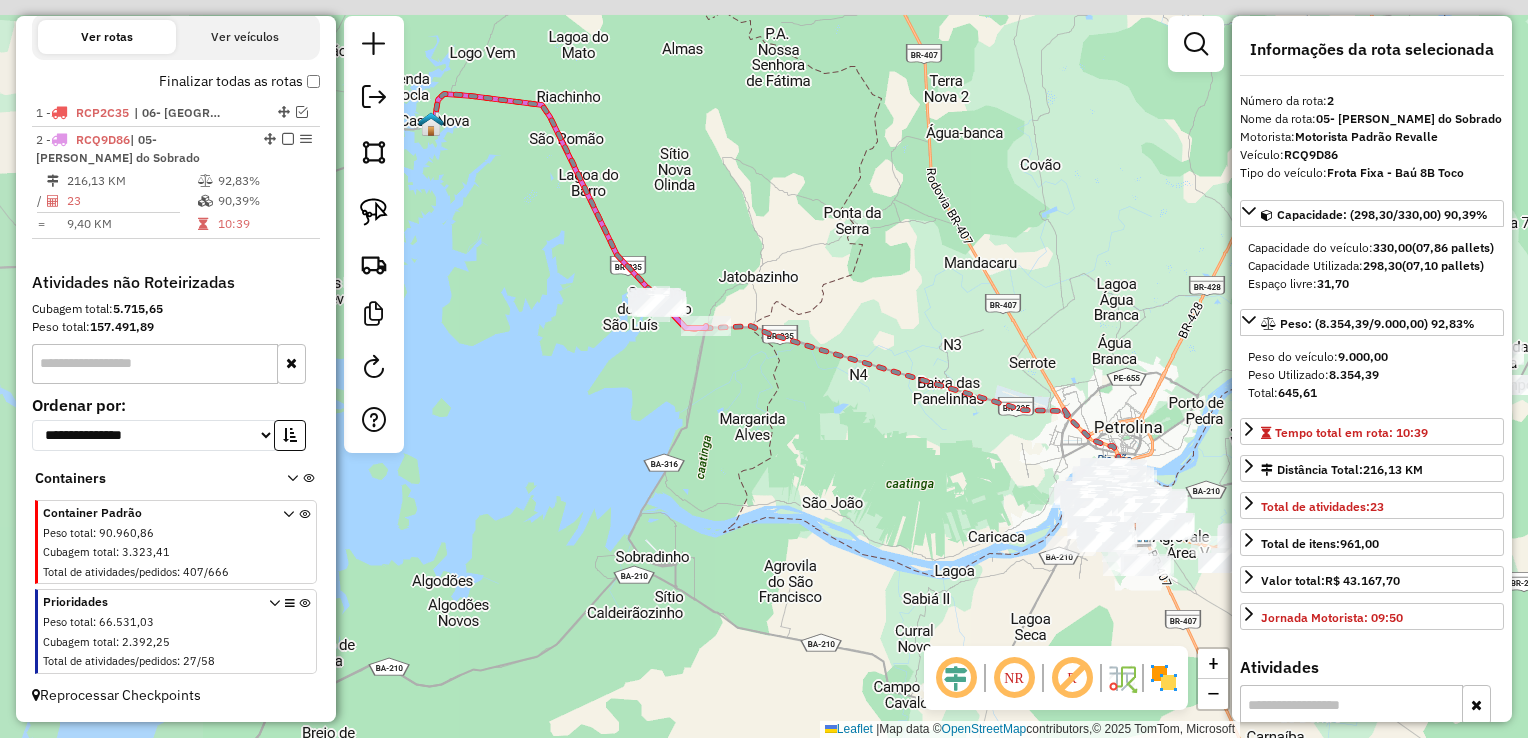 drag, startPoint x: 664, startPoint y: 390, endPoint x: 844, endPoint y: 431, distance: 184.6104 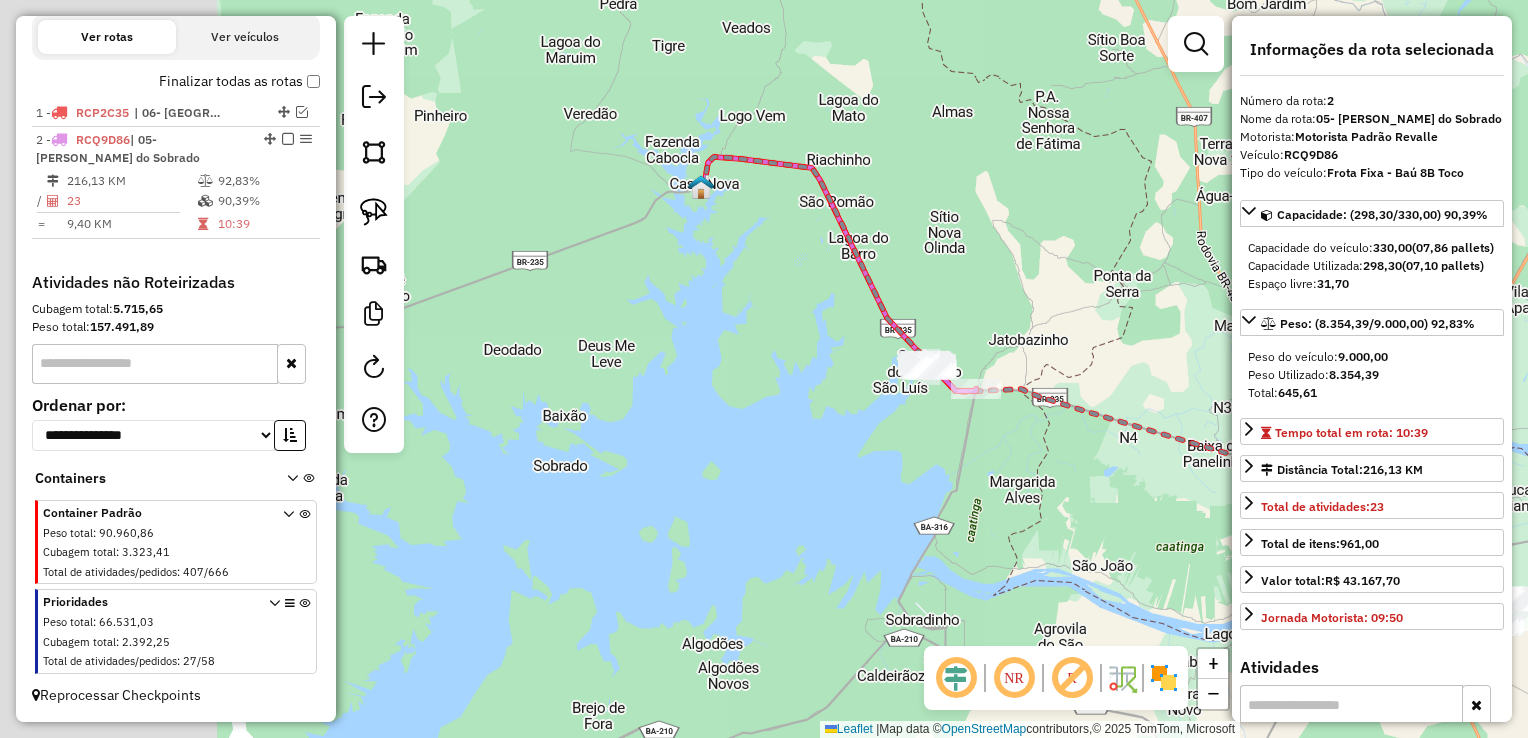 drag, startPoint x: 685, startPoint y: 186, endPoint x: 935, endPoint y: 243, distance: 256.41568 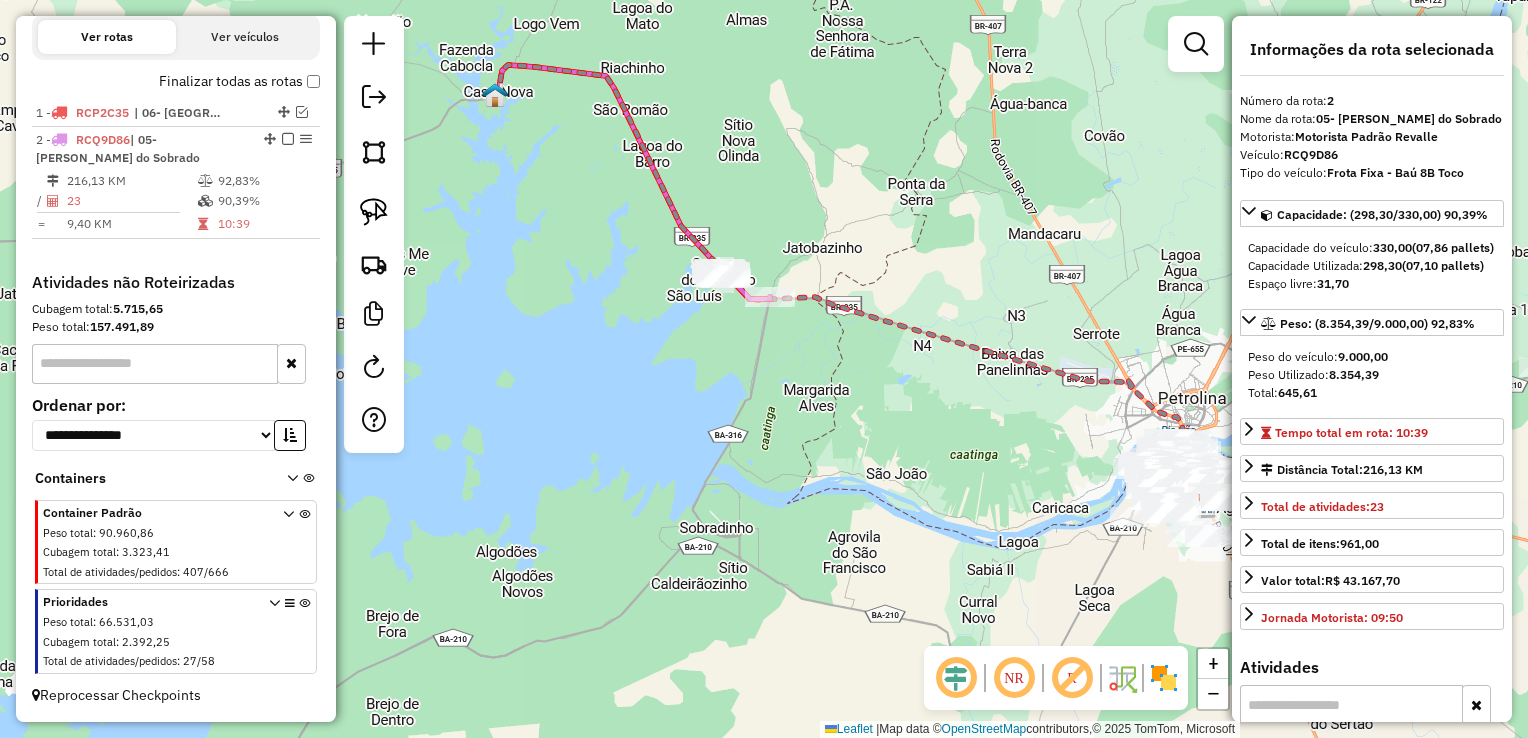 drag, startPoint x: 1084, startPoint y: 514, endPoint x: 806, endPoint y: 390, distance: 304.40106 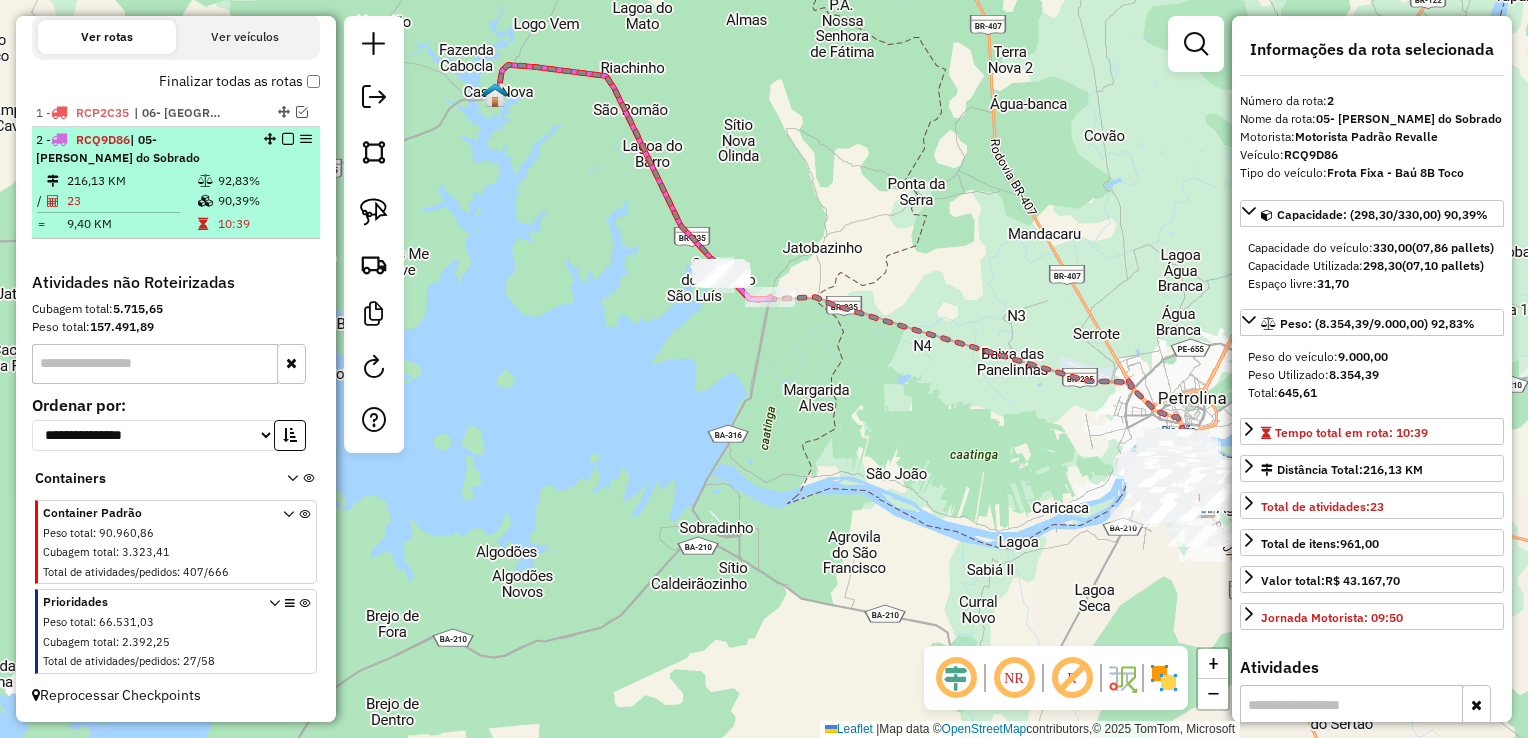 click at bounding box center [288, 139] 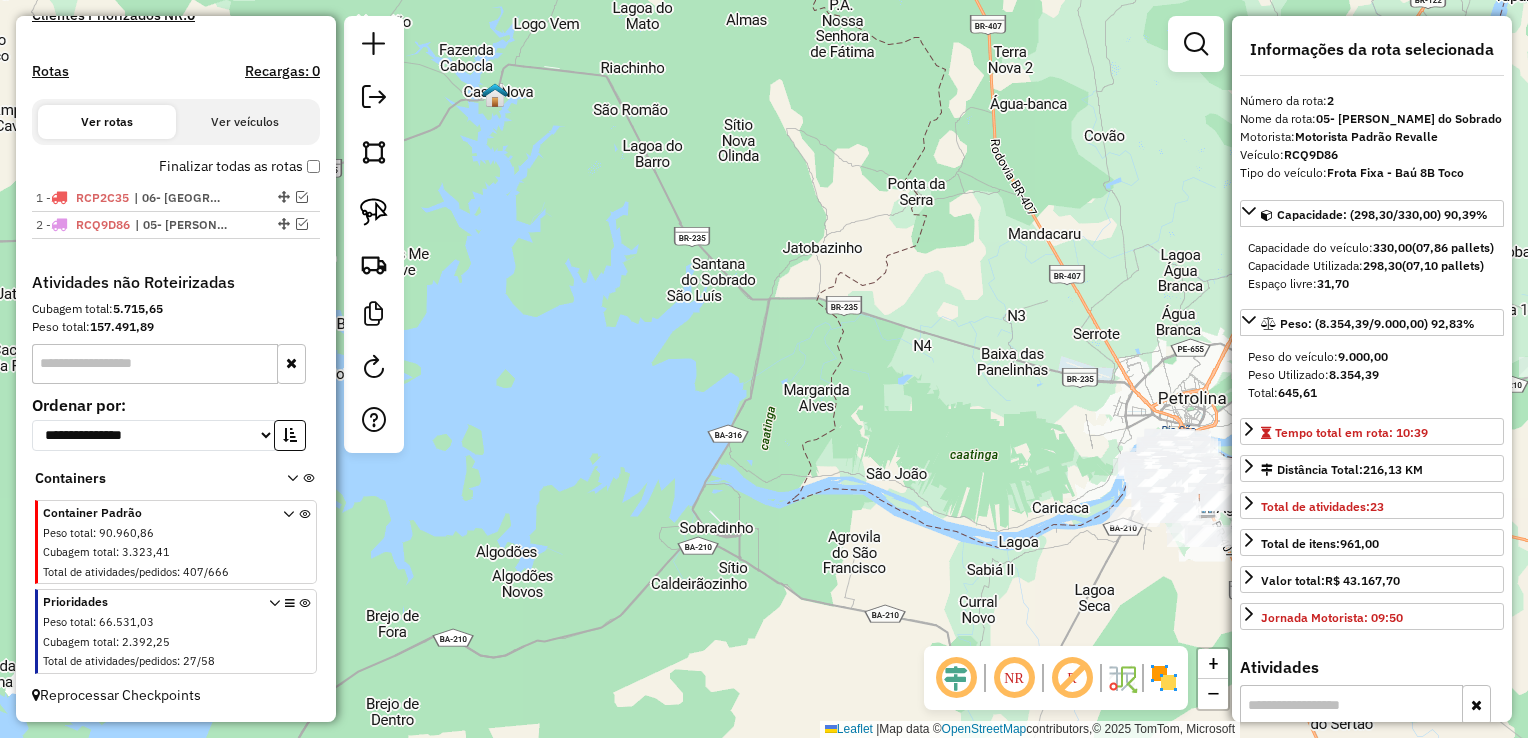 scroll, scrollTop: 578, scrollLeft: 0, axis: vertical 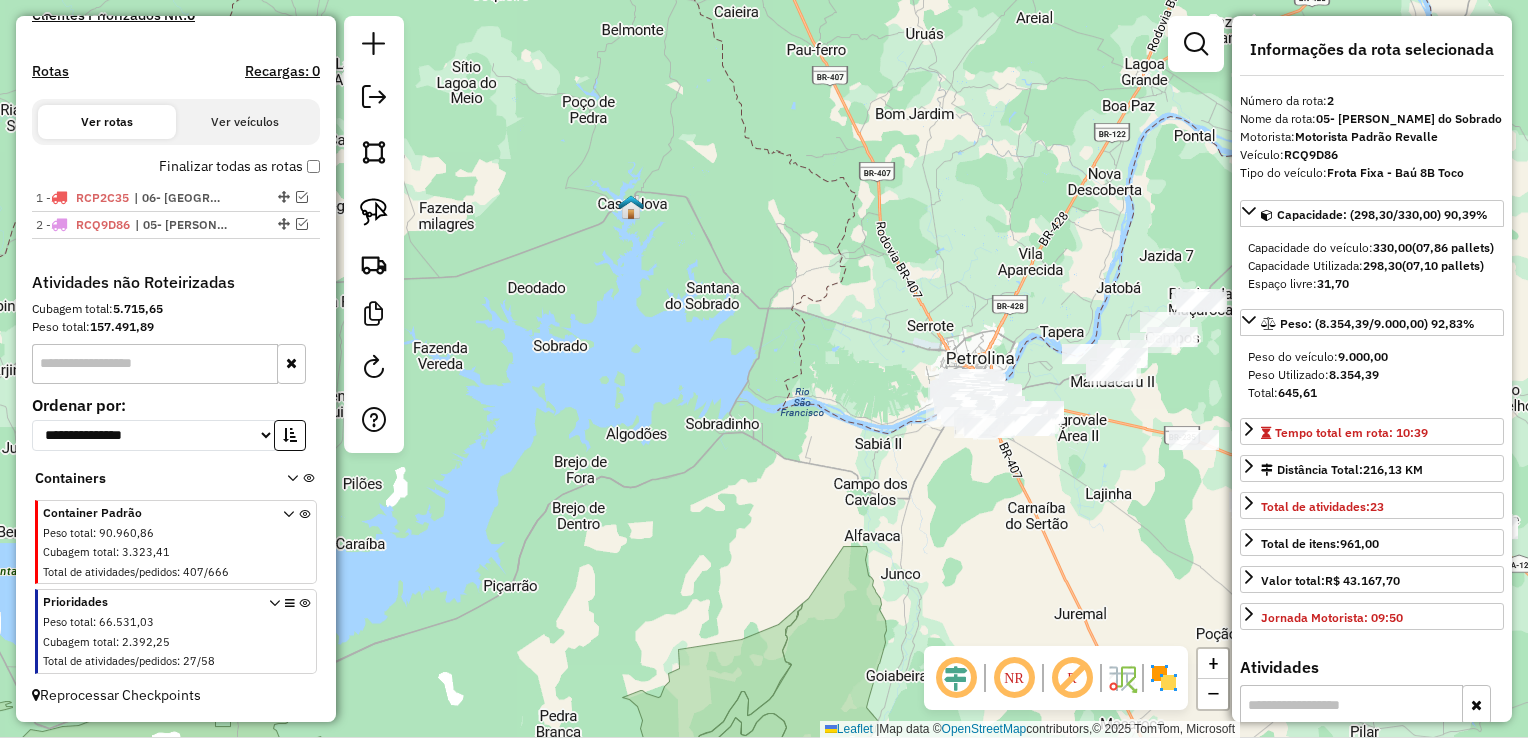 drag, startPoint x: 788, startPoint y: 447, endPoint x: 400, endPoint y: 454, distance: 388.06314 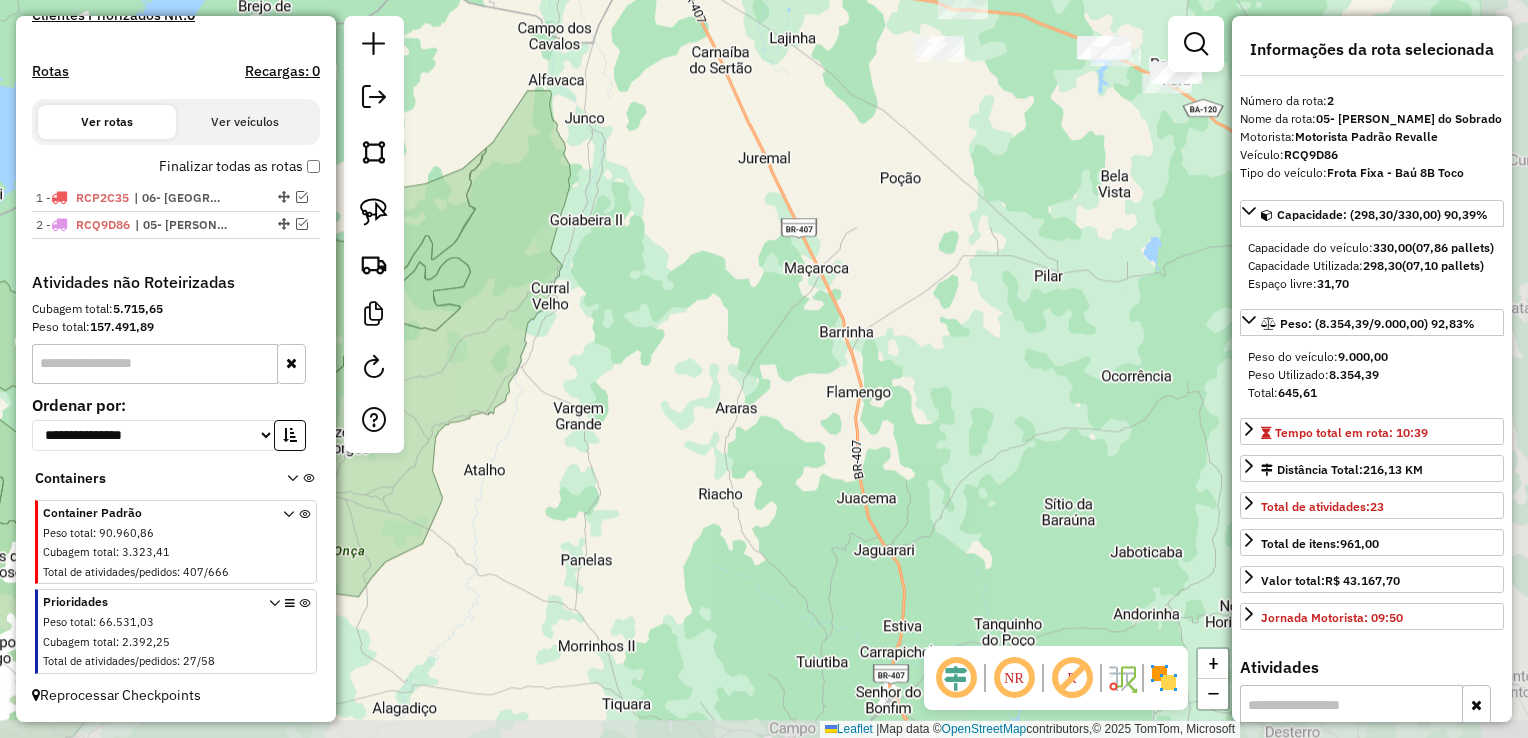 drag, startPoint x: 460, startPoint y: 646, endPoint x: 100, endPoint y: 405, distance: 433.22165 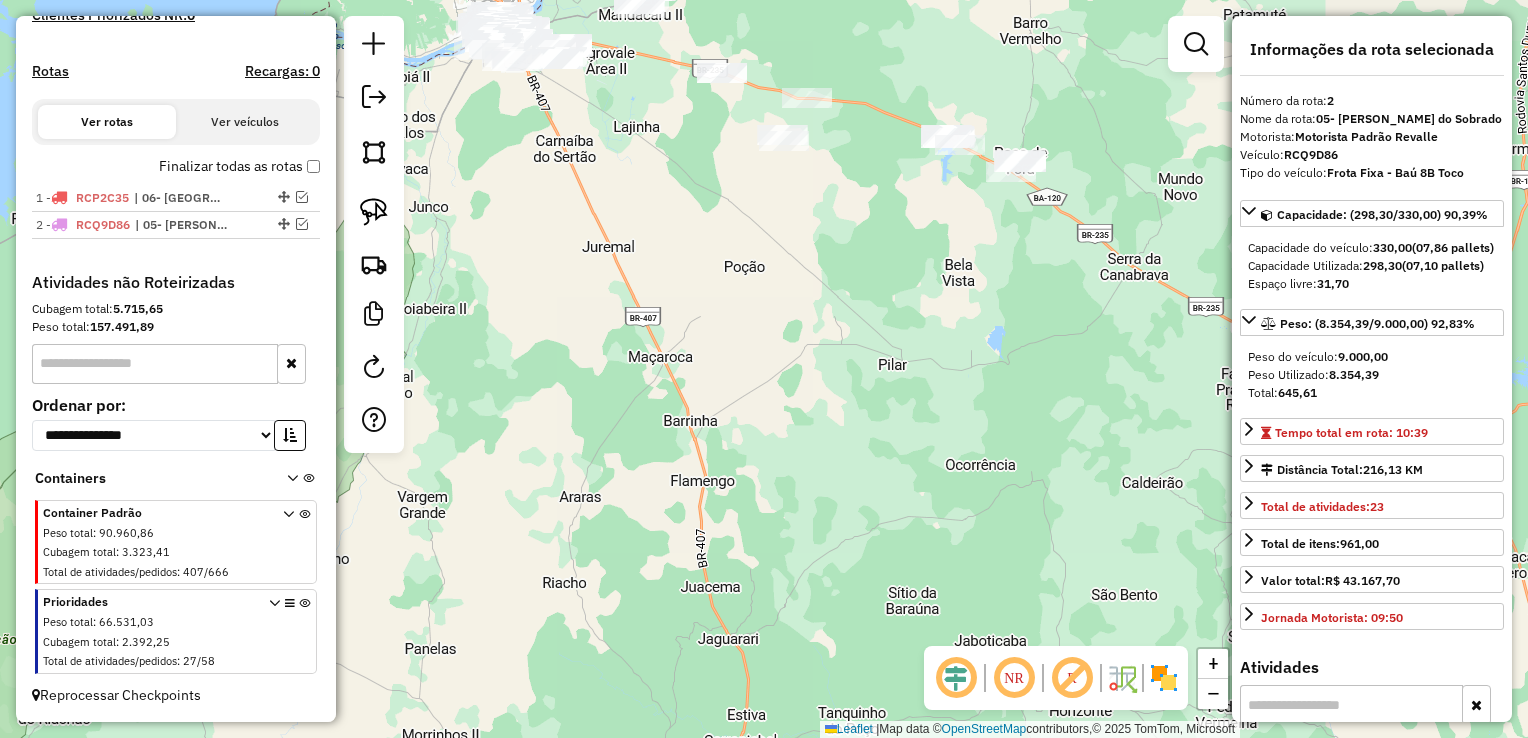 drag, startPoint x: 572, startPoint y: 558, endPoint x: 188, endPoint y: 652, distance: 395.33783 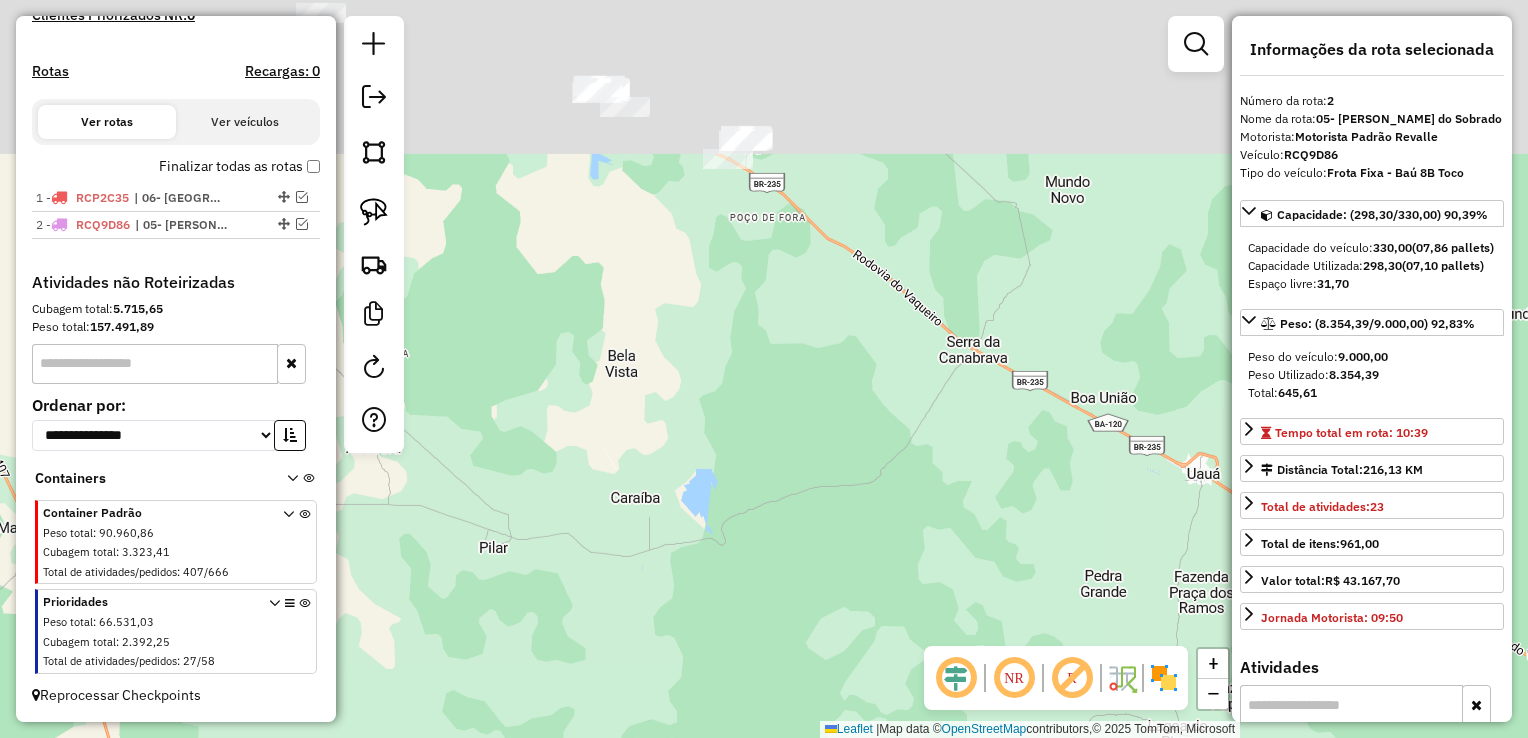drag, startPoint x: 800, startPoint y: 78, endPoint x: 642, endPoint y: 531, distance: 479.7635 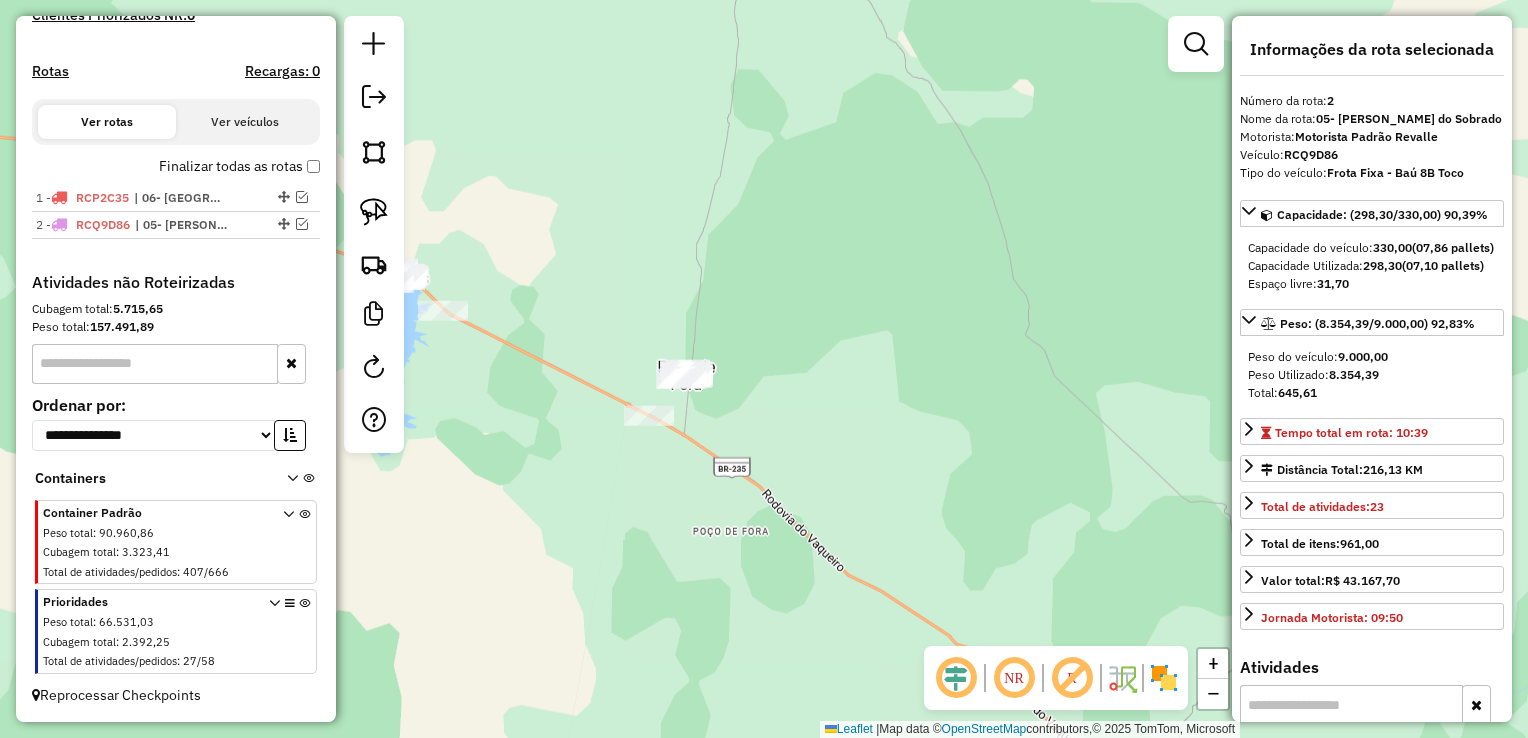 drag, startPoint x: 664, startPoint y: 504, endPoint x: 871, endPoint y: 511, distance: 207.11832 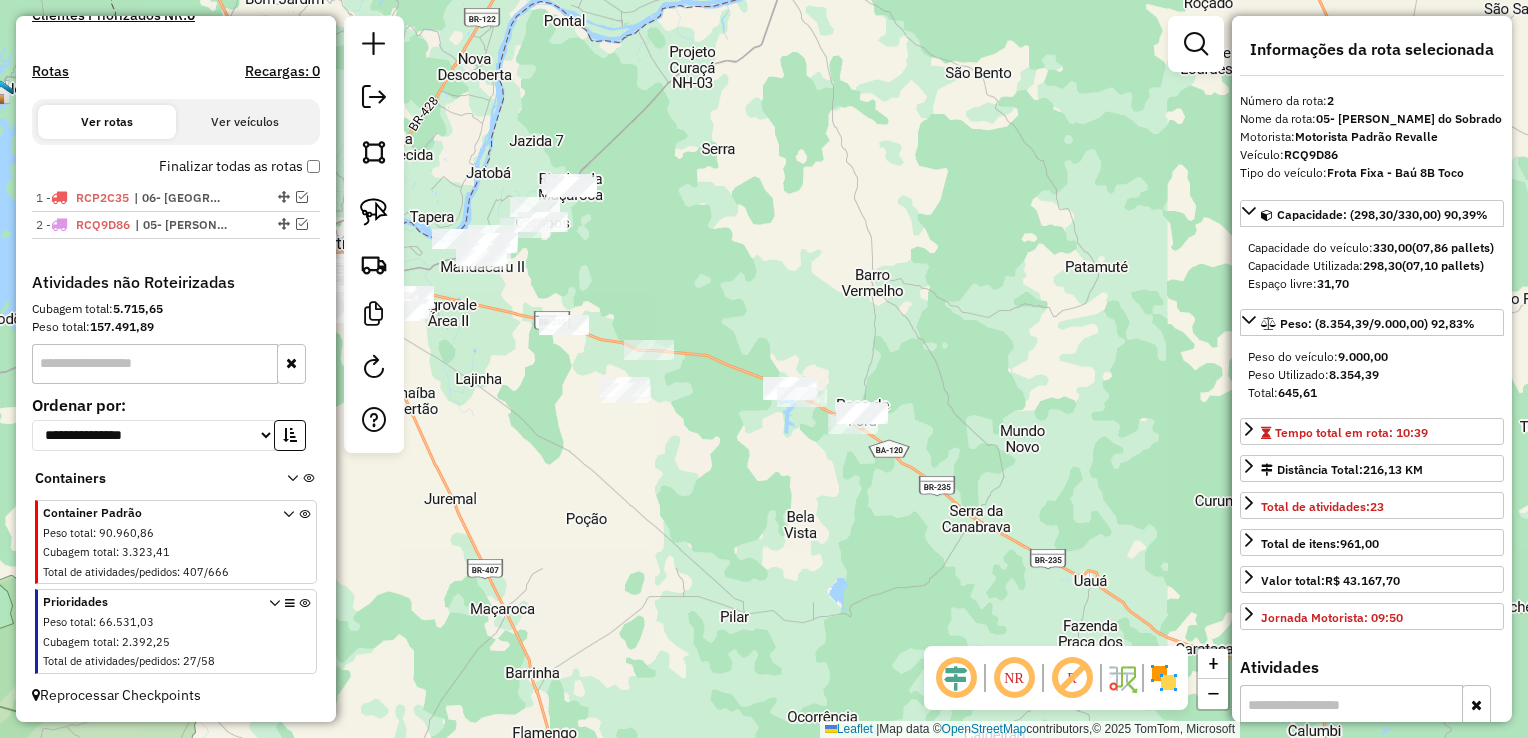 drag, startPoint x: 669, startPoint y: 450, endPoint x: 780, endPoint y: 396, distance: 123.43824 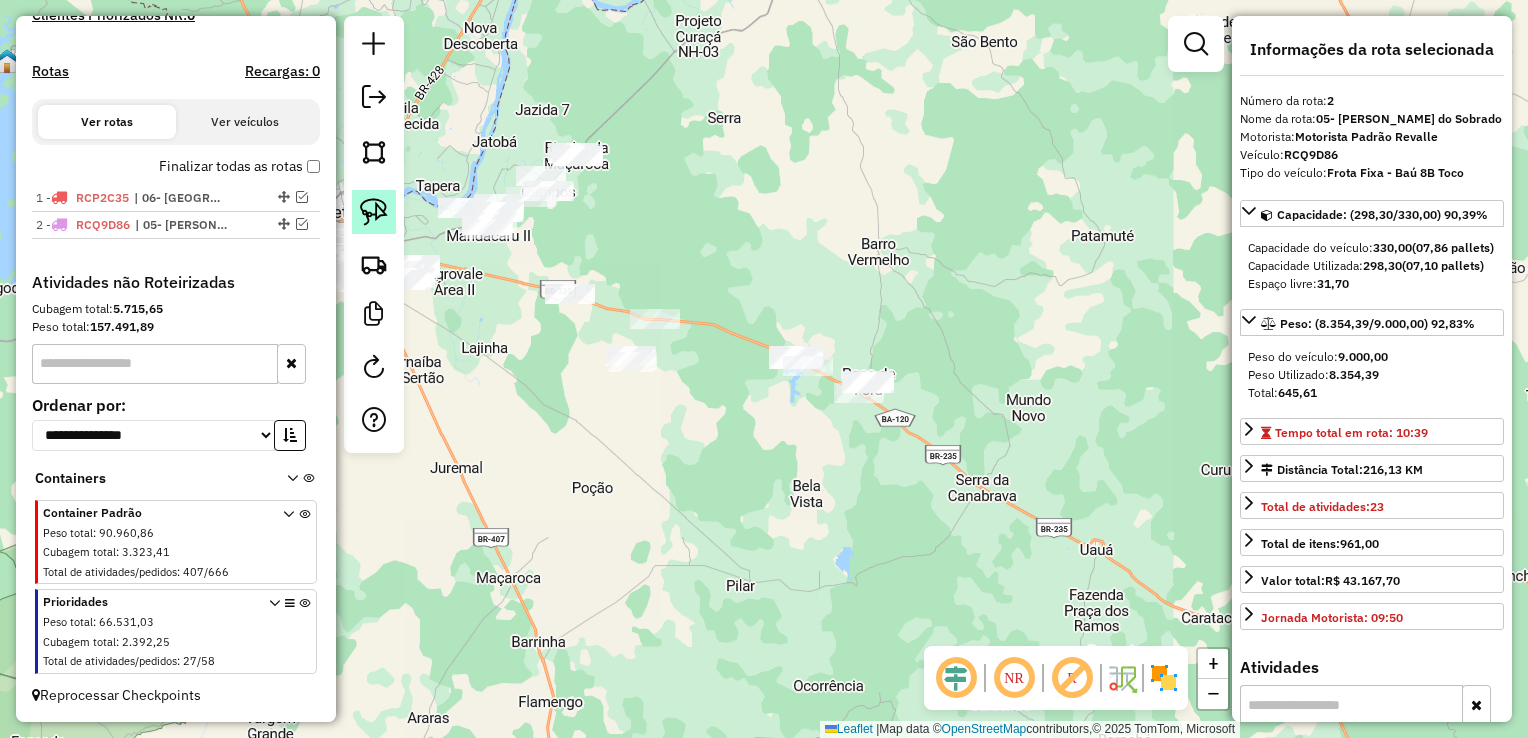 click 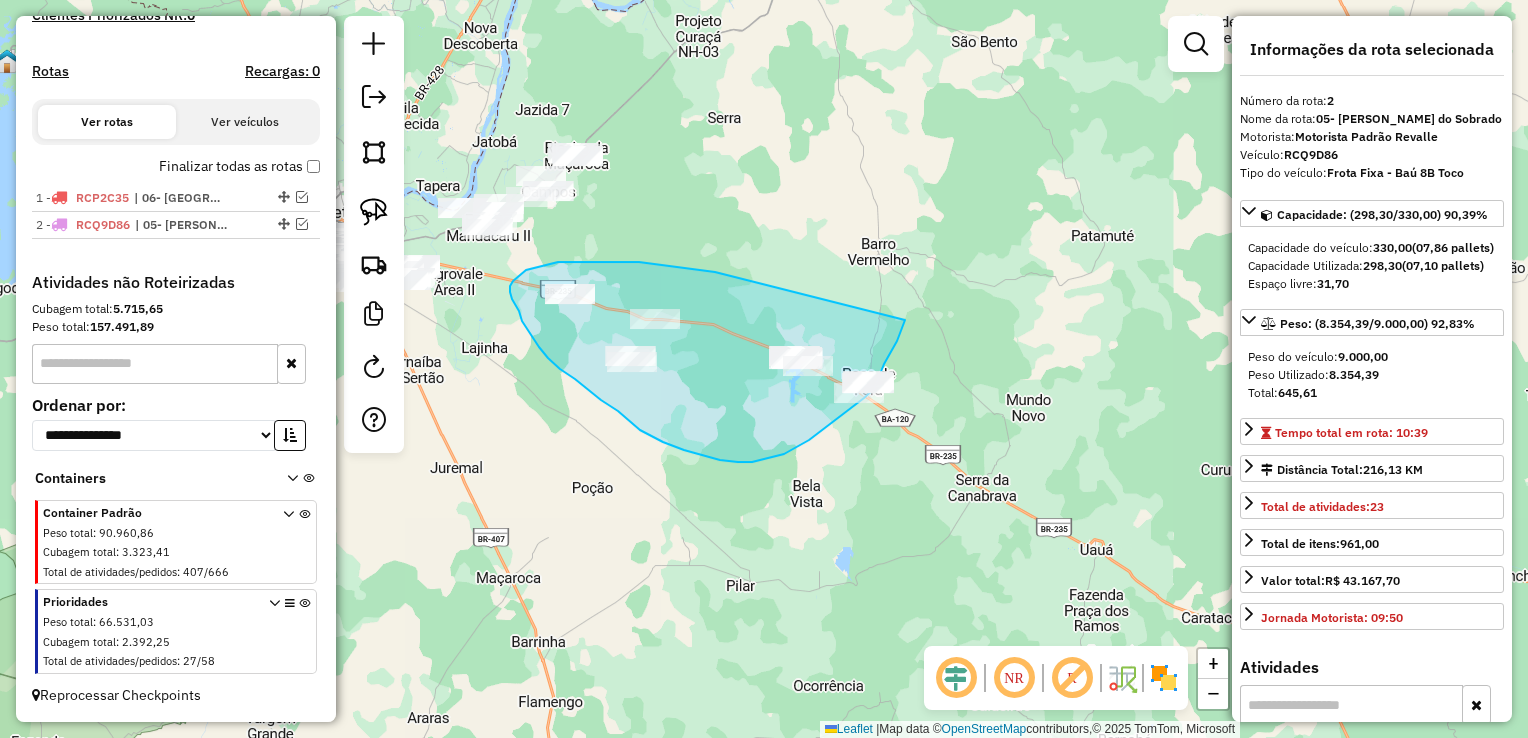 drag, startPoint x: 680, startPoint y: 267, endPoint x: 905, endPoint y: 321, distance: 231.38928 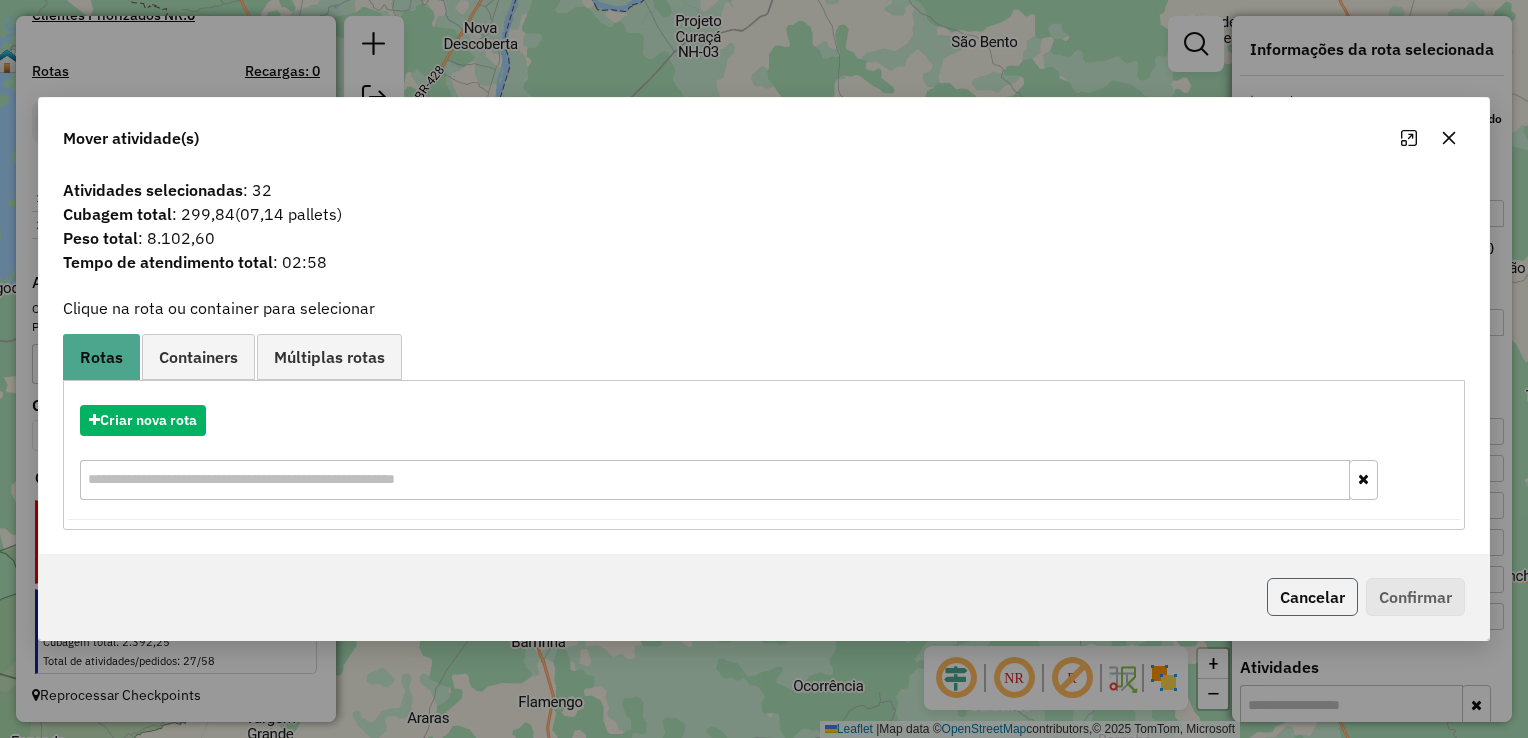 click on "Cancelar" 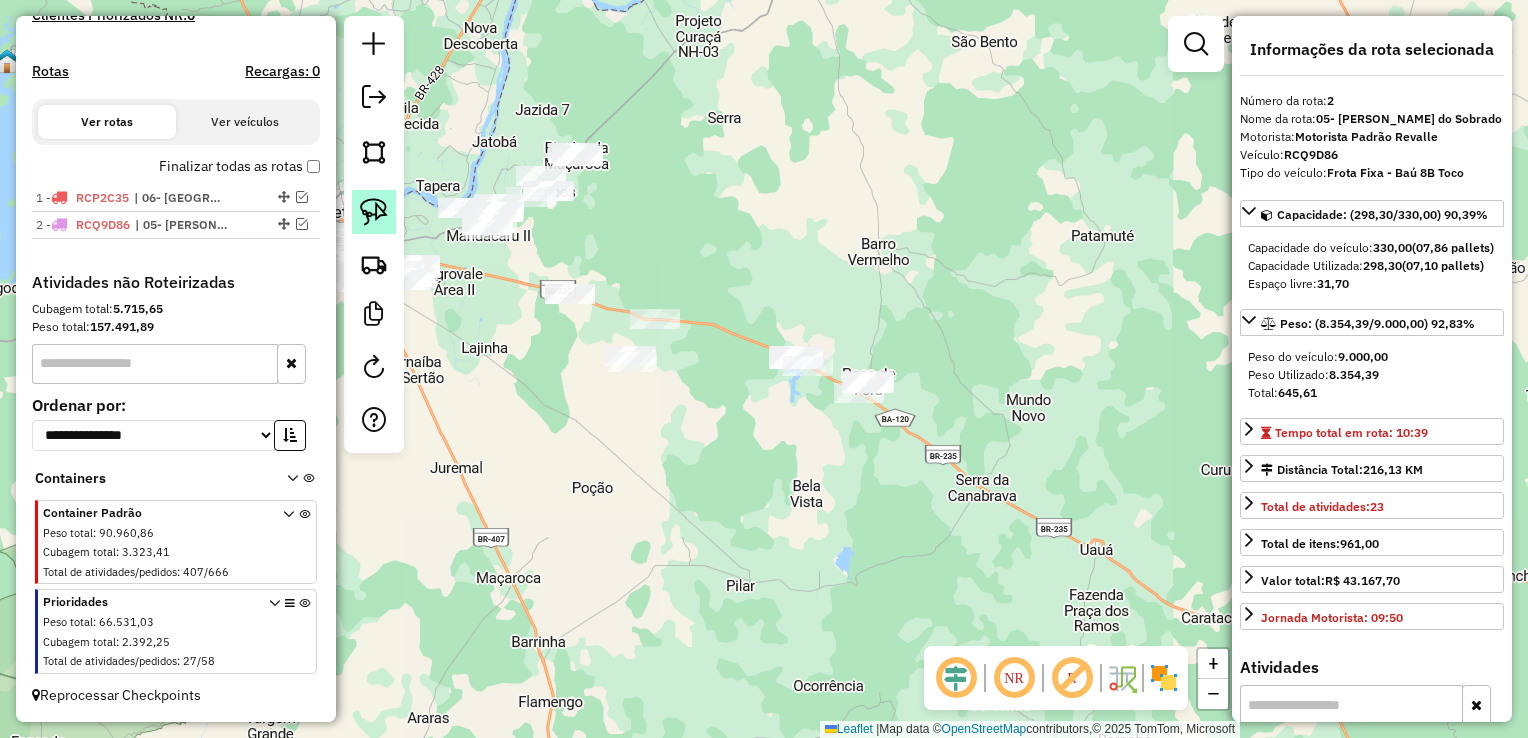 click 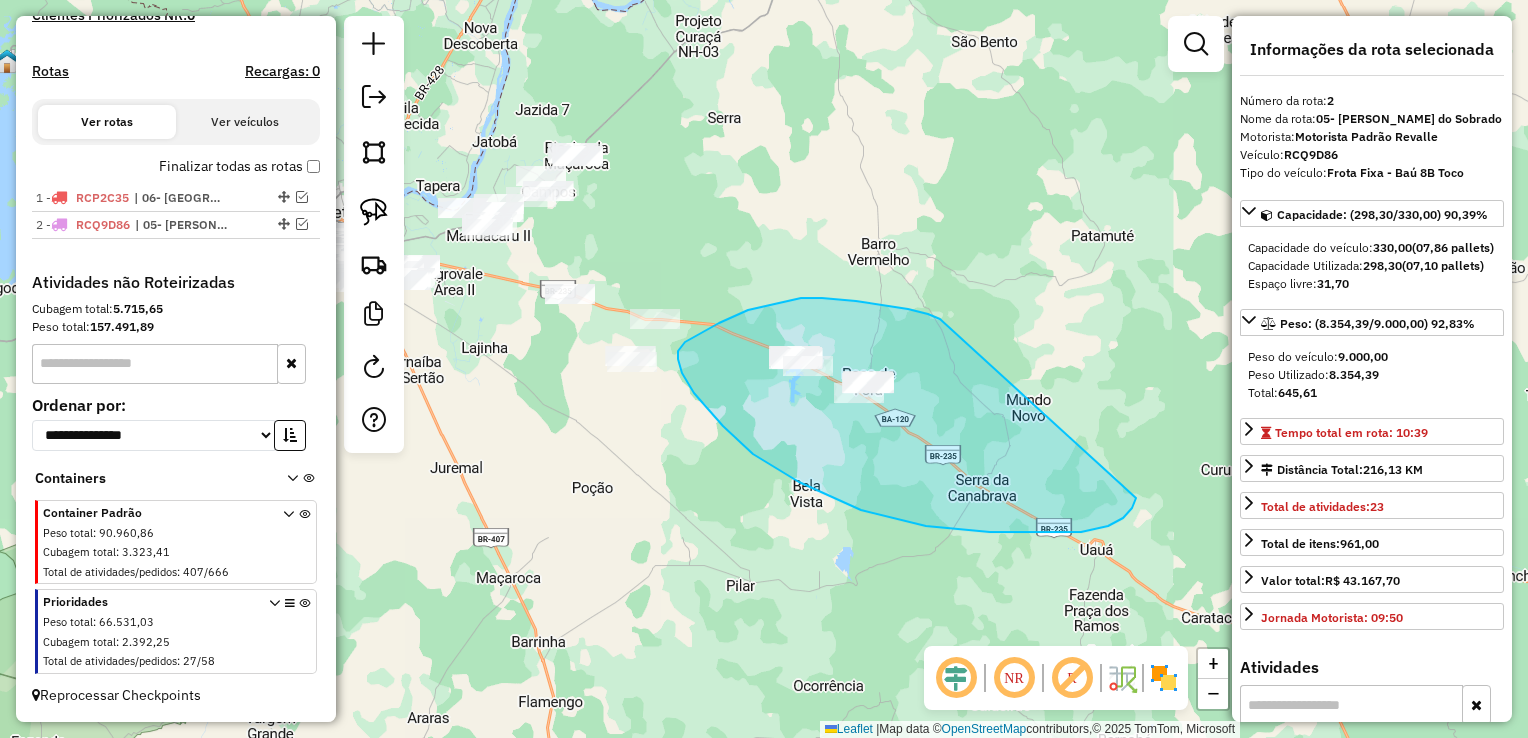 drag, startPoint x: 908, startPoint y: 309, endPoint x: 1131, endPoint y: 486, distance: 284.70688 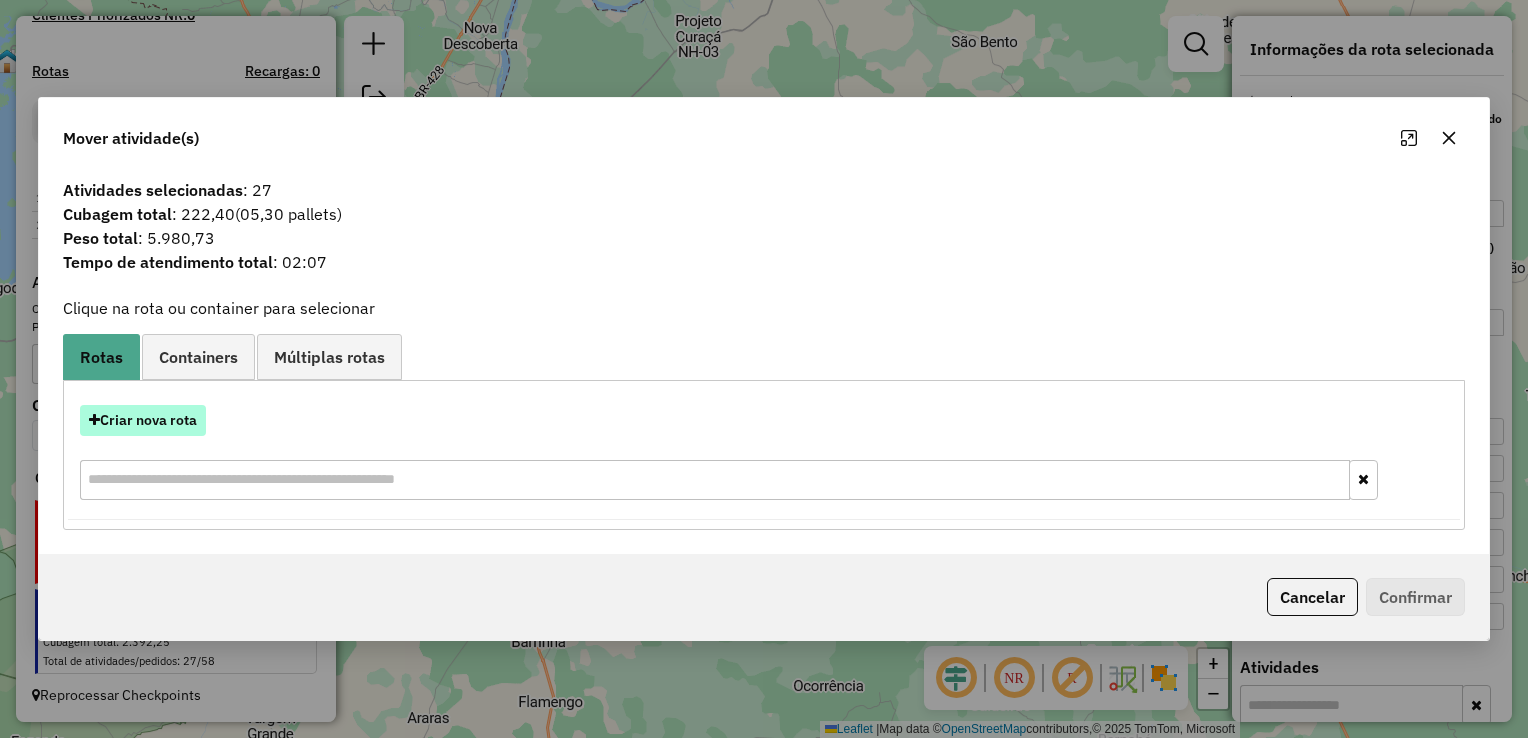 click on "Criar nova rota" at bounding box center [143, 420] 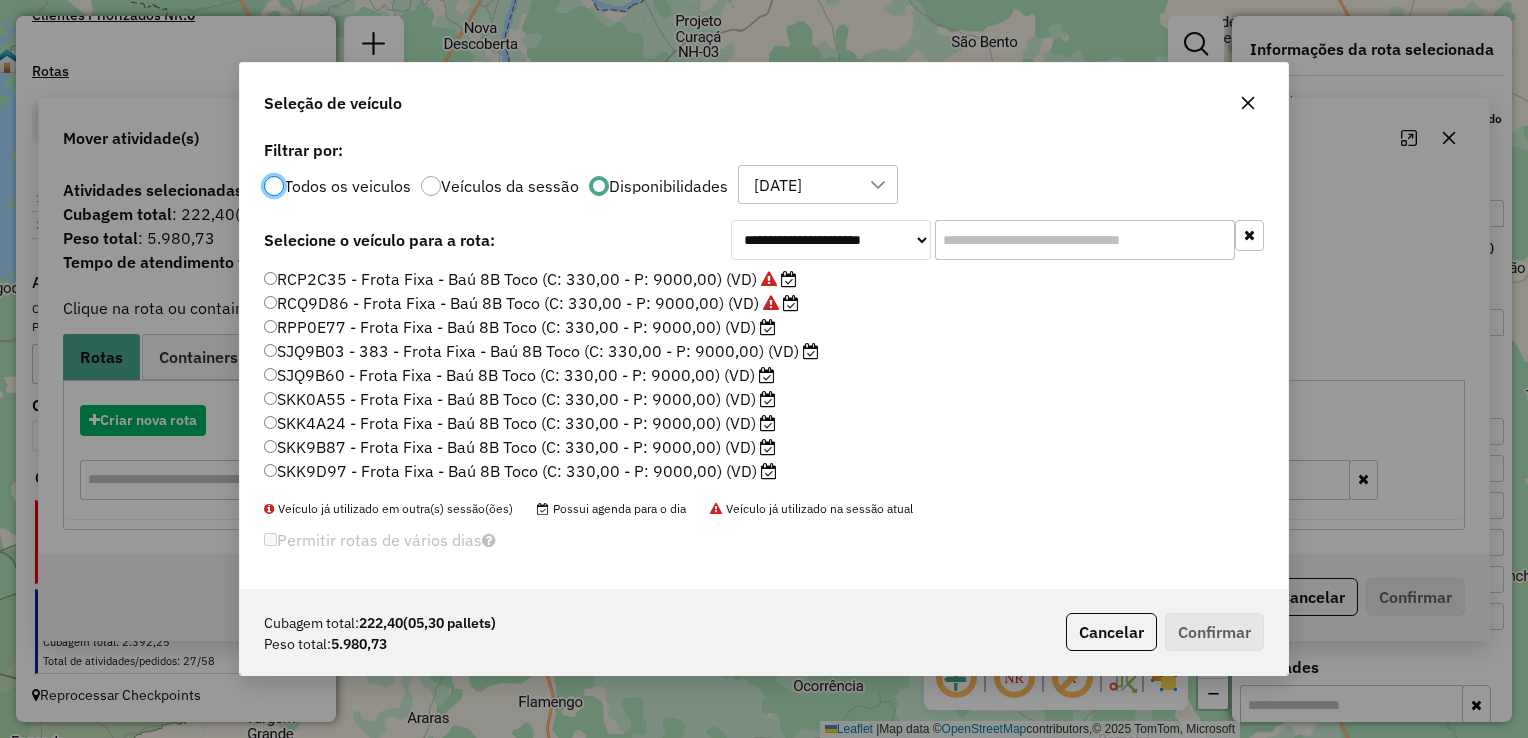 scroll, scrollTop: 10, scrollLeft: 6, axis: both 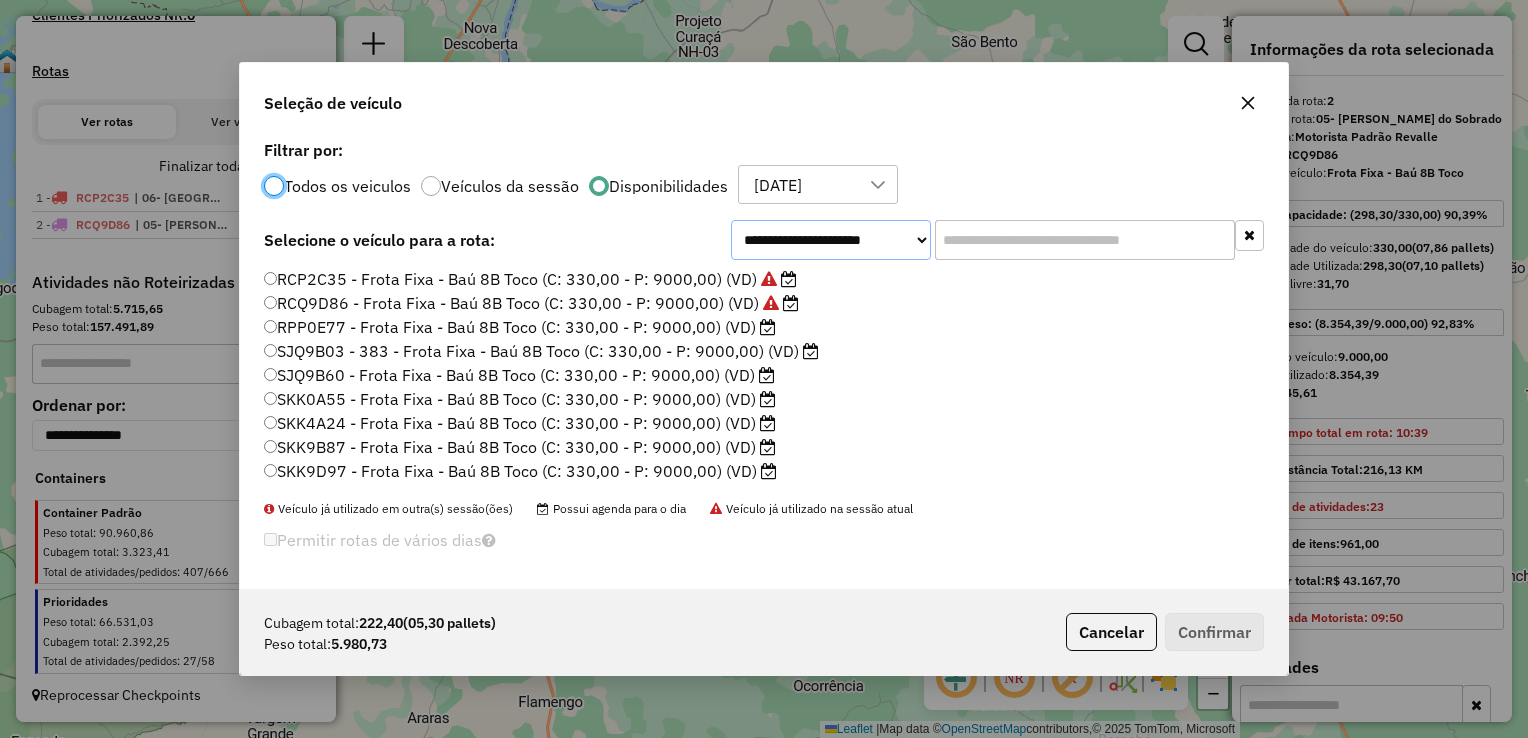 click on "**********" 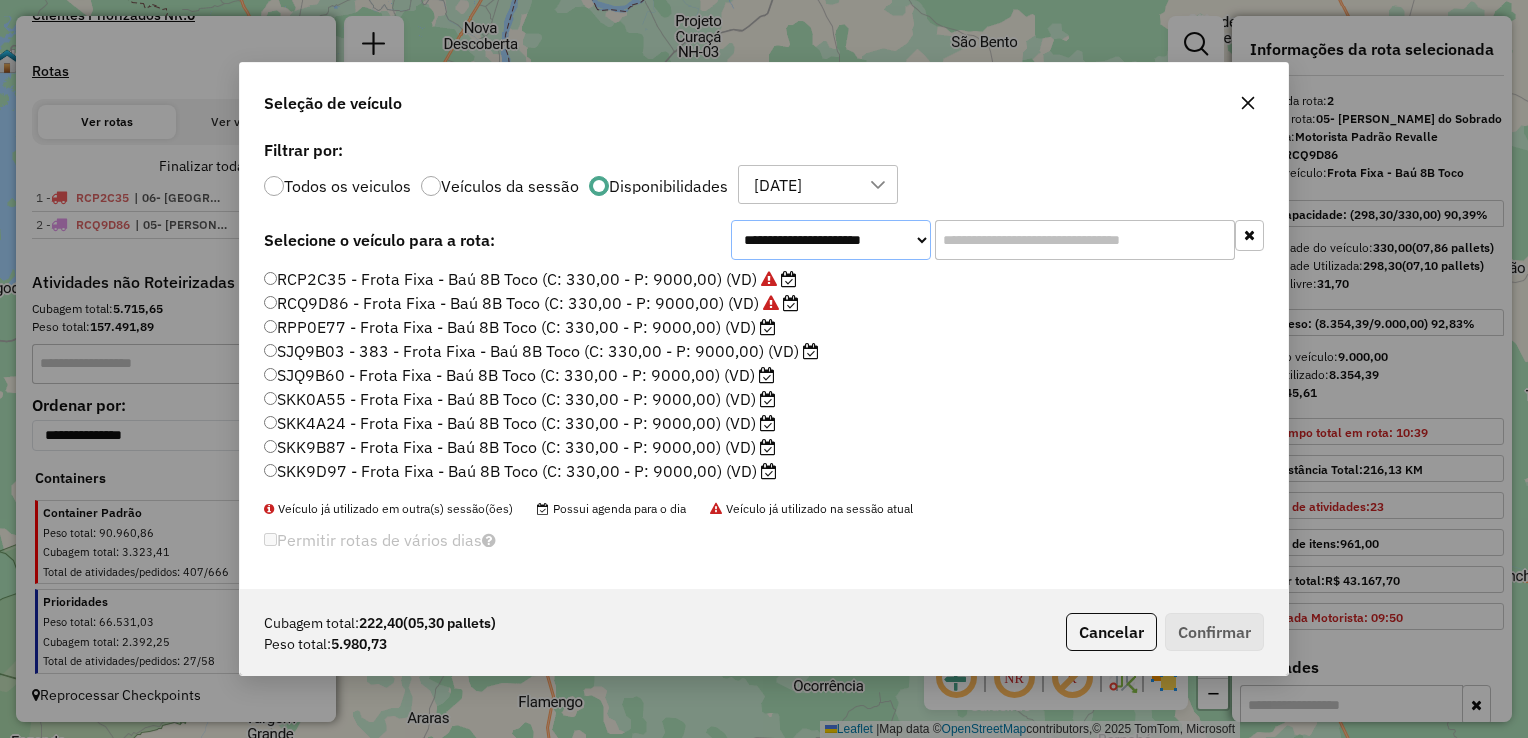 select on "*****" 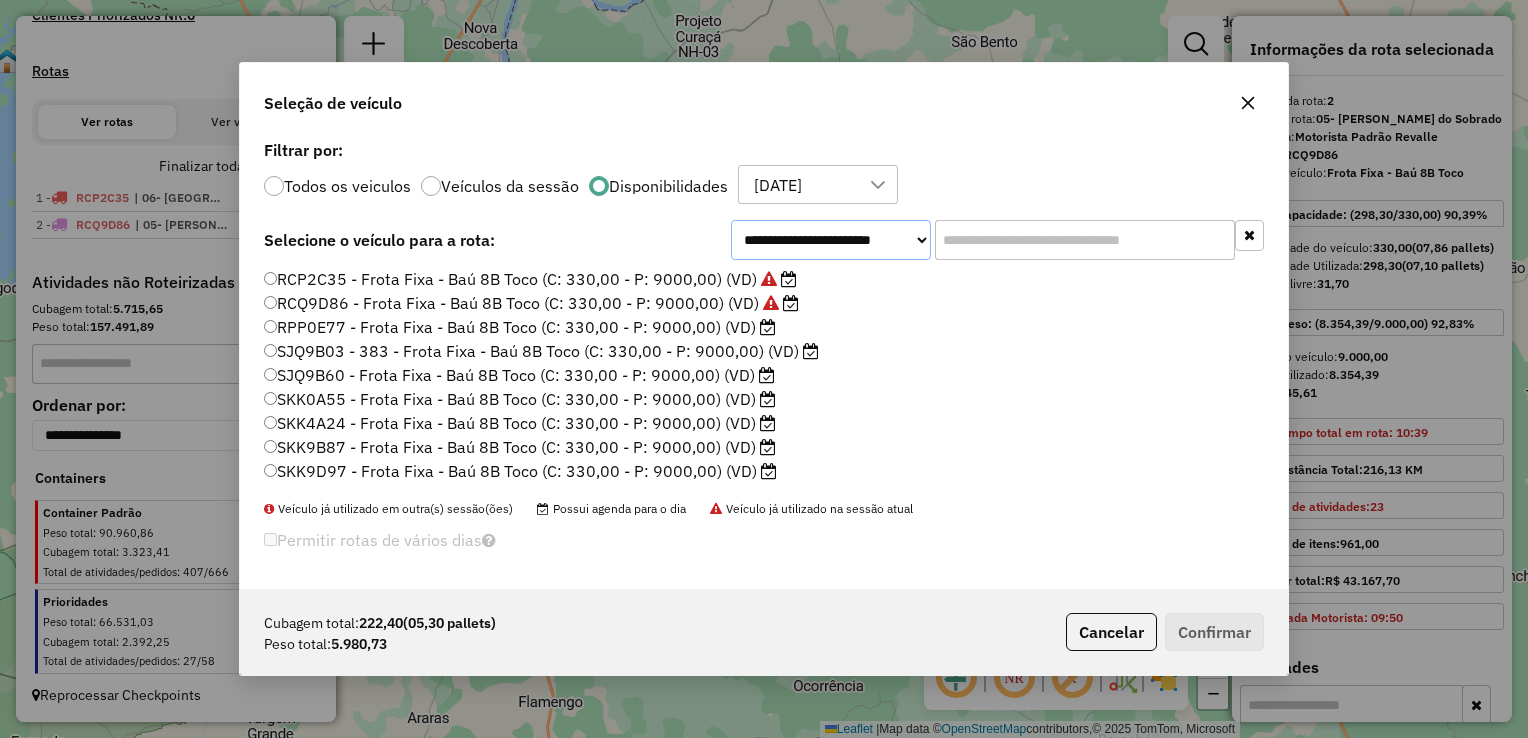 click on "**********" 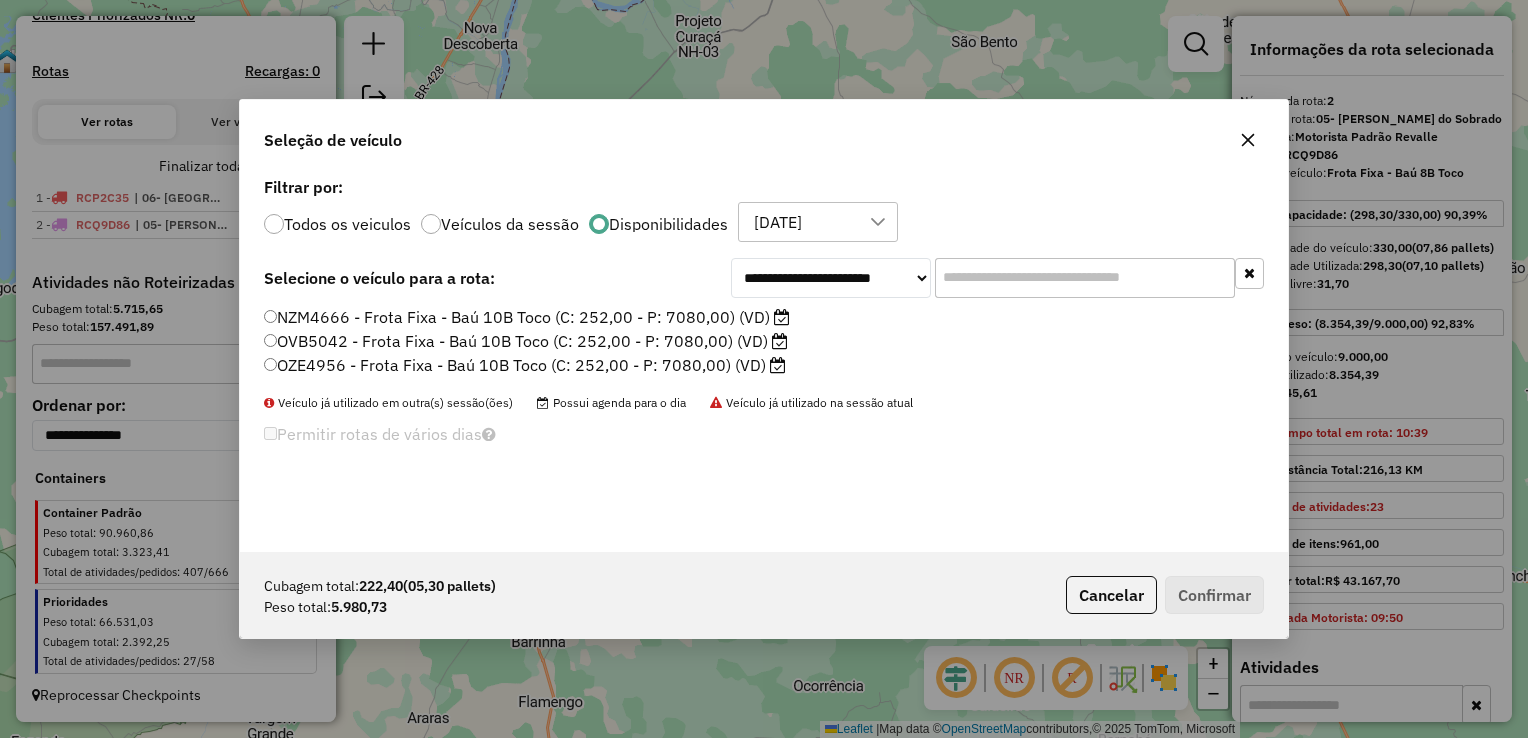 click on "NZM4666 - Frota Fixa - Baú 10B Toco (C: 252,00 - P: 7080,00) (VD)" 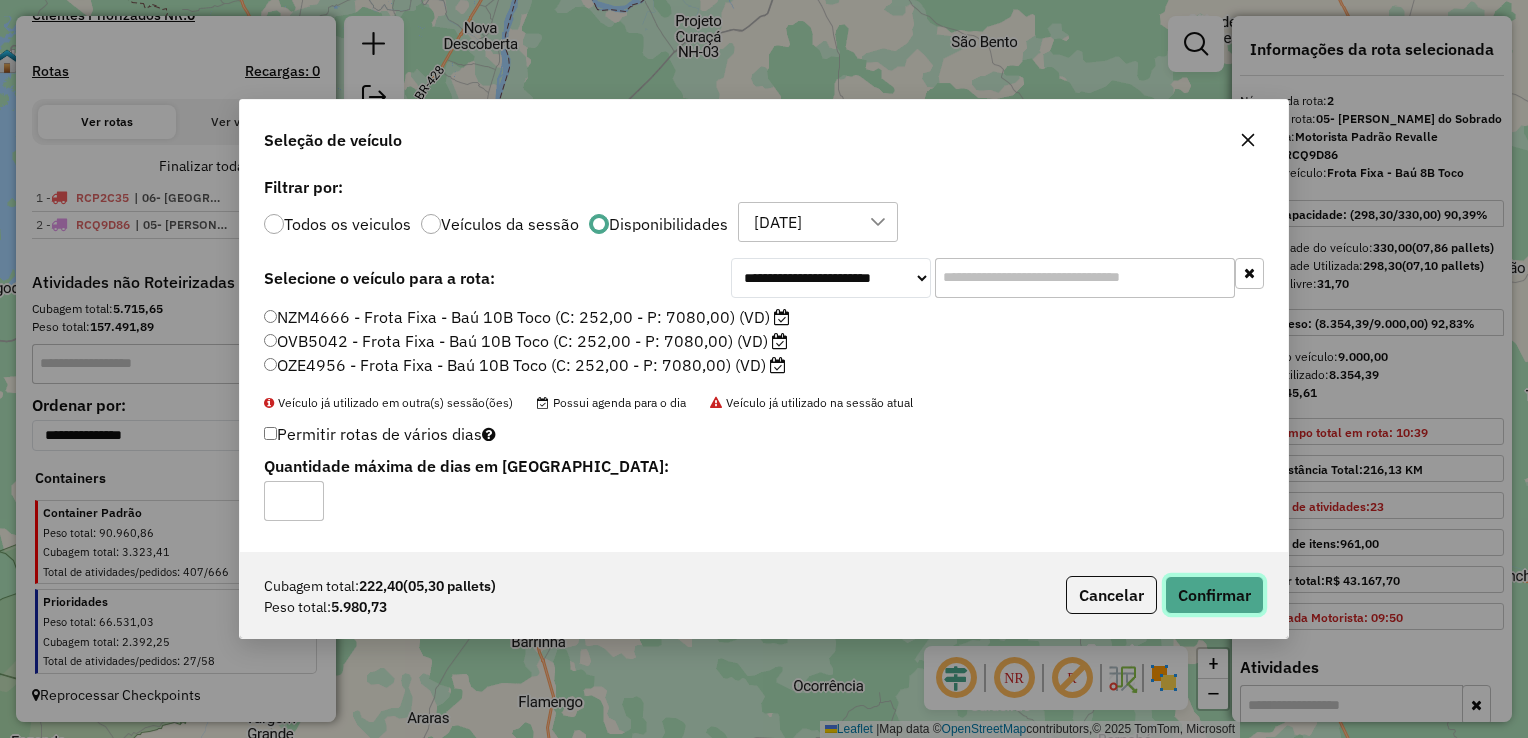 click on "Confirmar" 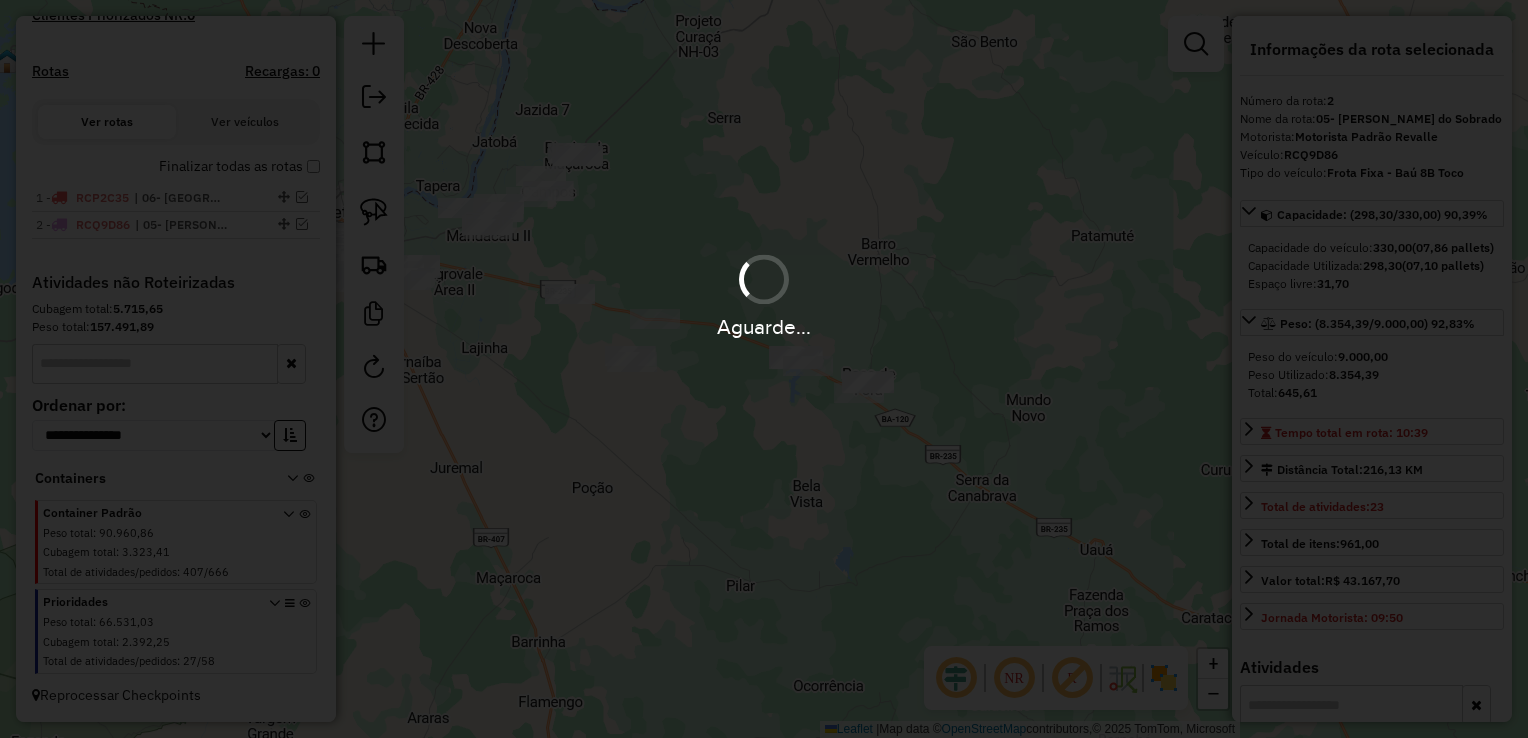 scroll, scrollTop: 690, scrollLeft: 0, axis: vertical 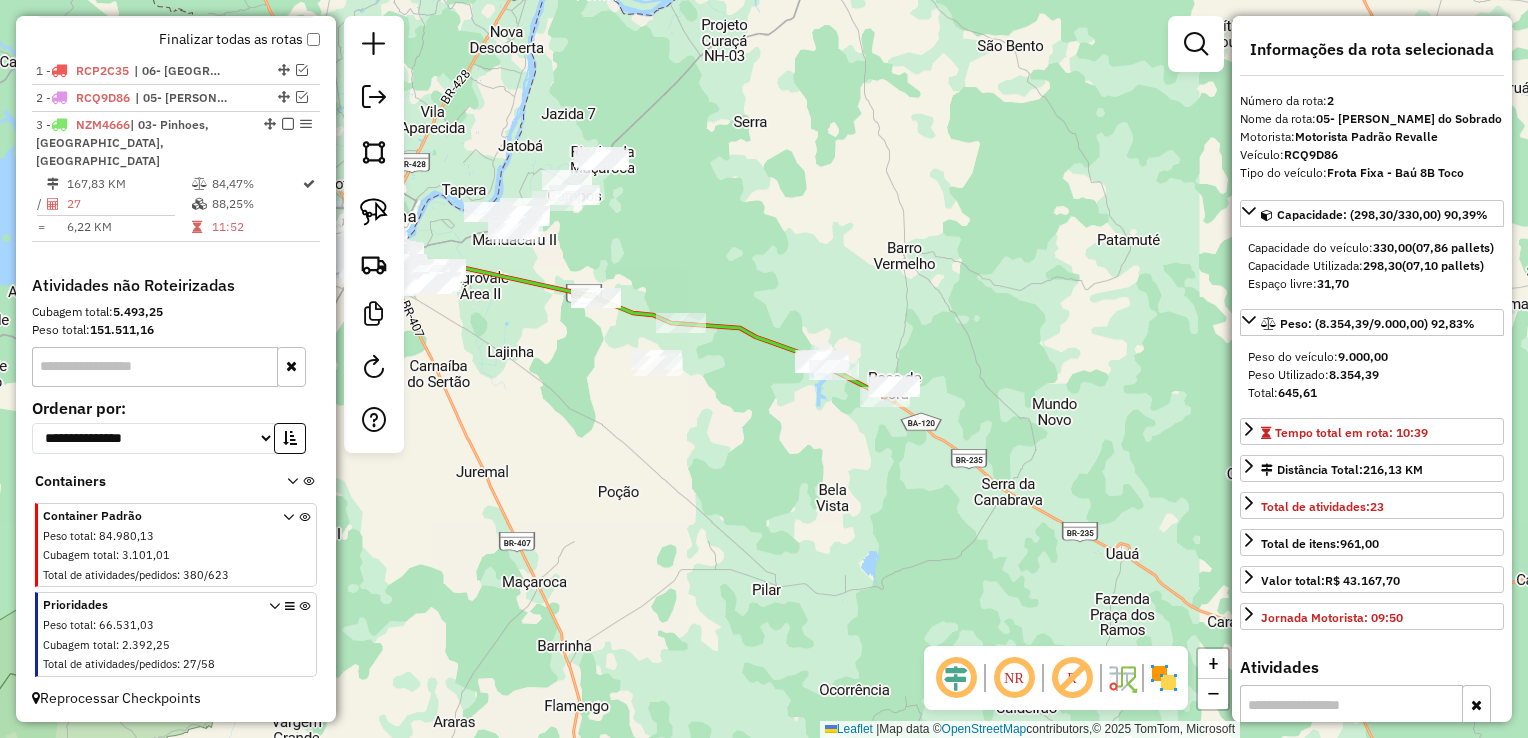 drag, startPoint x: 781, startPoint y: 498, endPoint x: 936, endPoint y: 480, distance: 156.04166 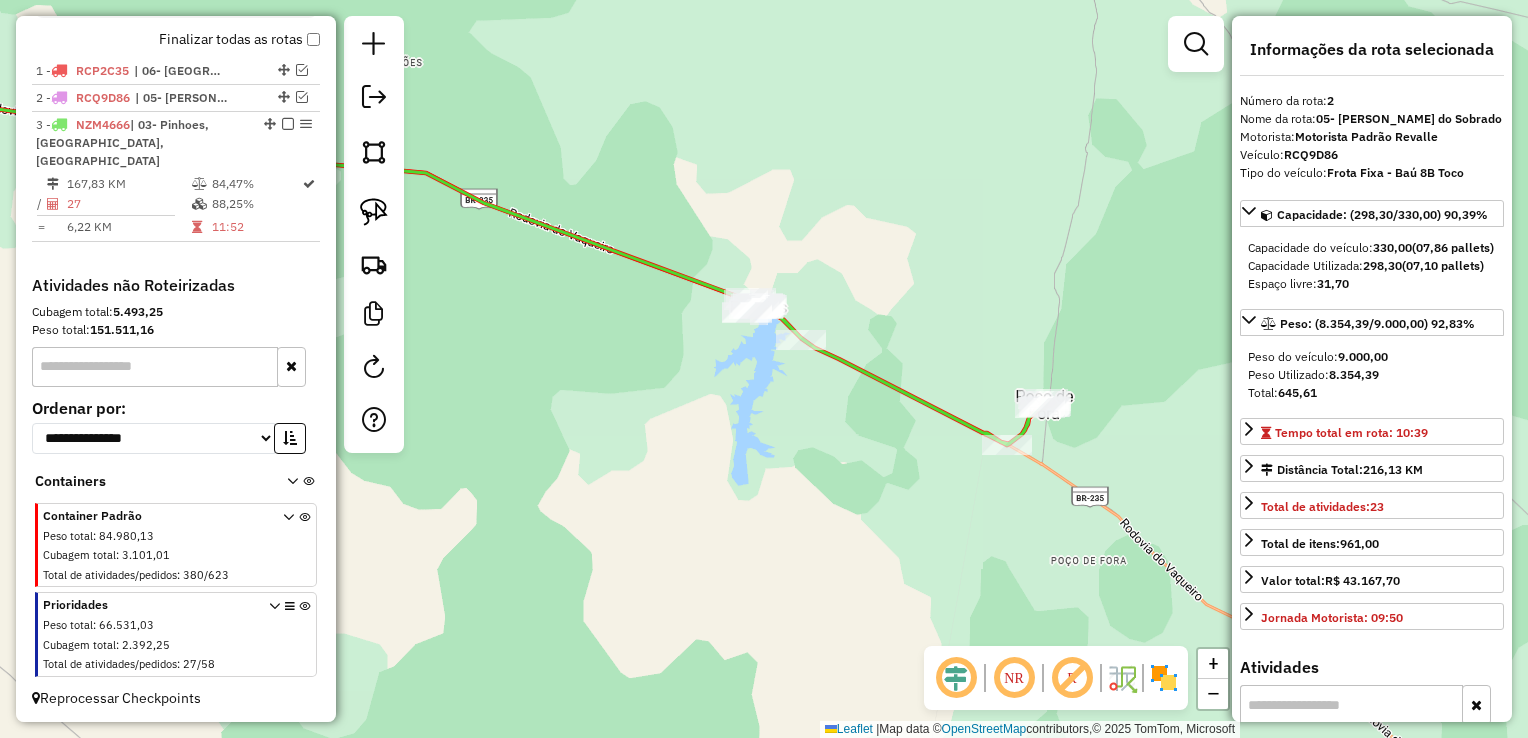 drag, startPoint x: 1068, startPoint y: 398, endPoint x: 846, endPoint y: 418, distance: 222.89908 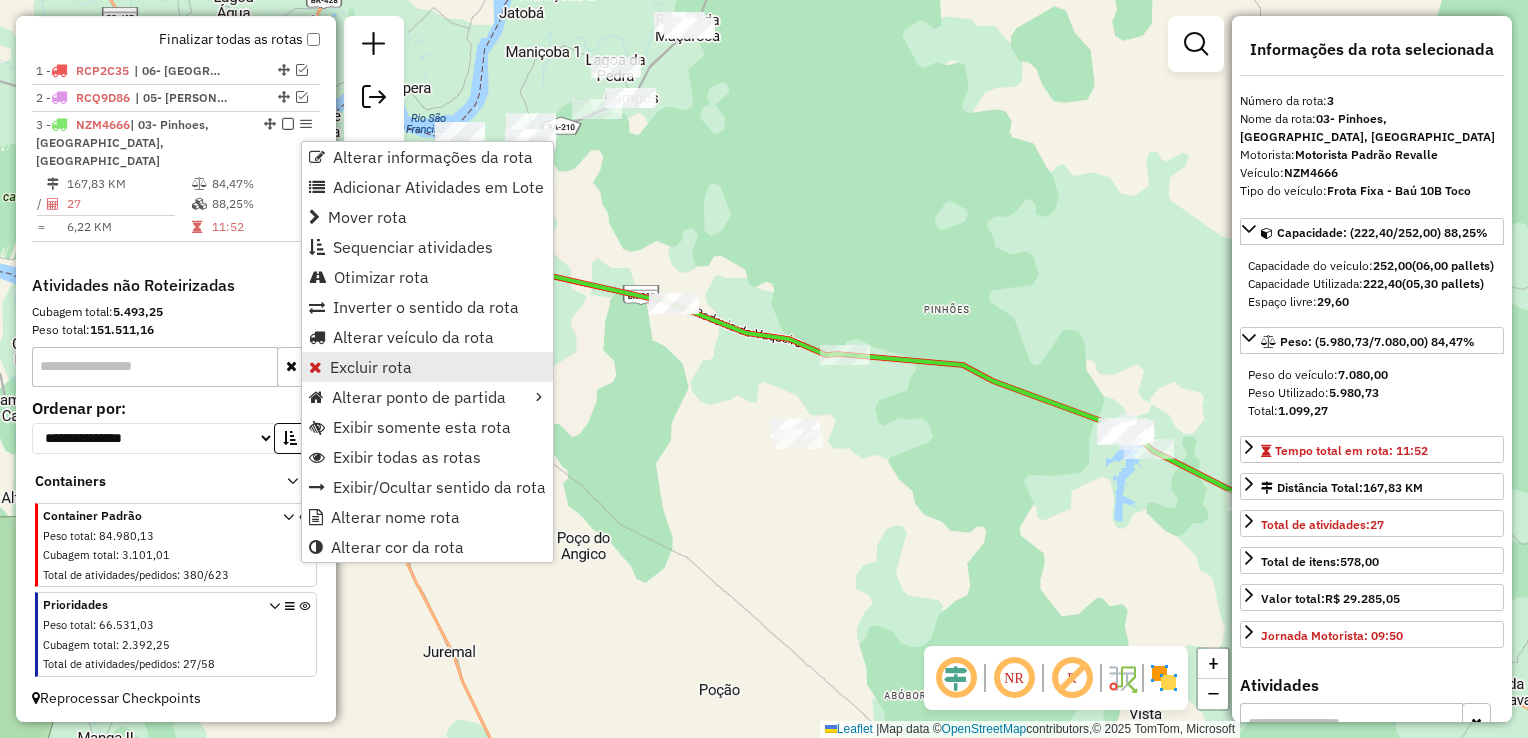 click on "Excluir rota" at bounding box center (371, 367) 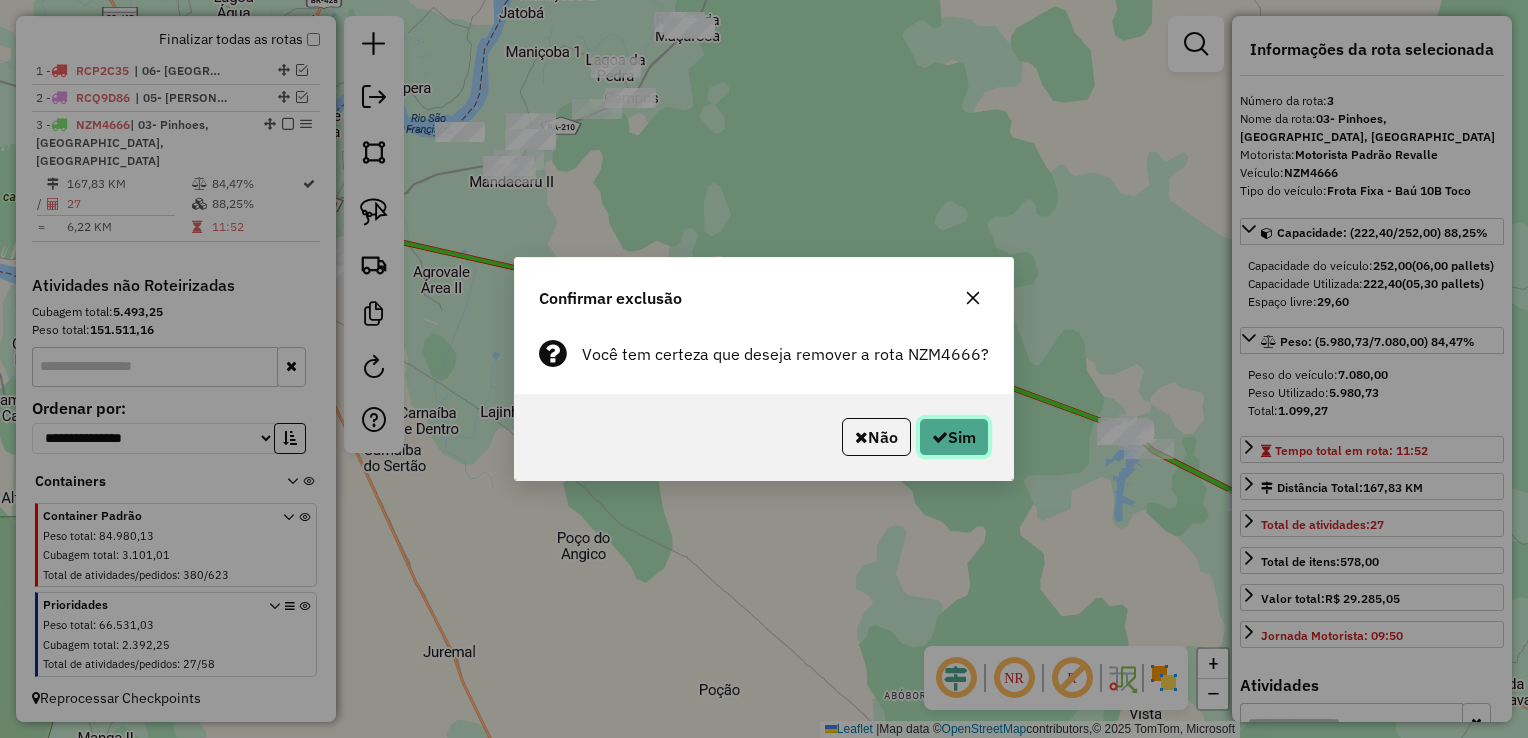 click on "Sim" 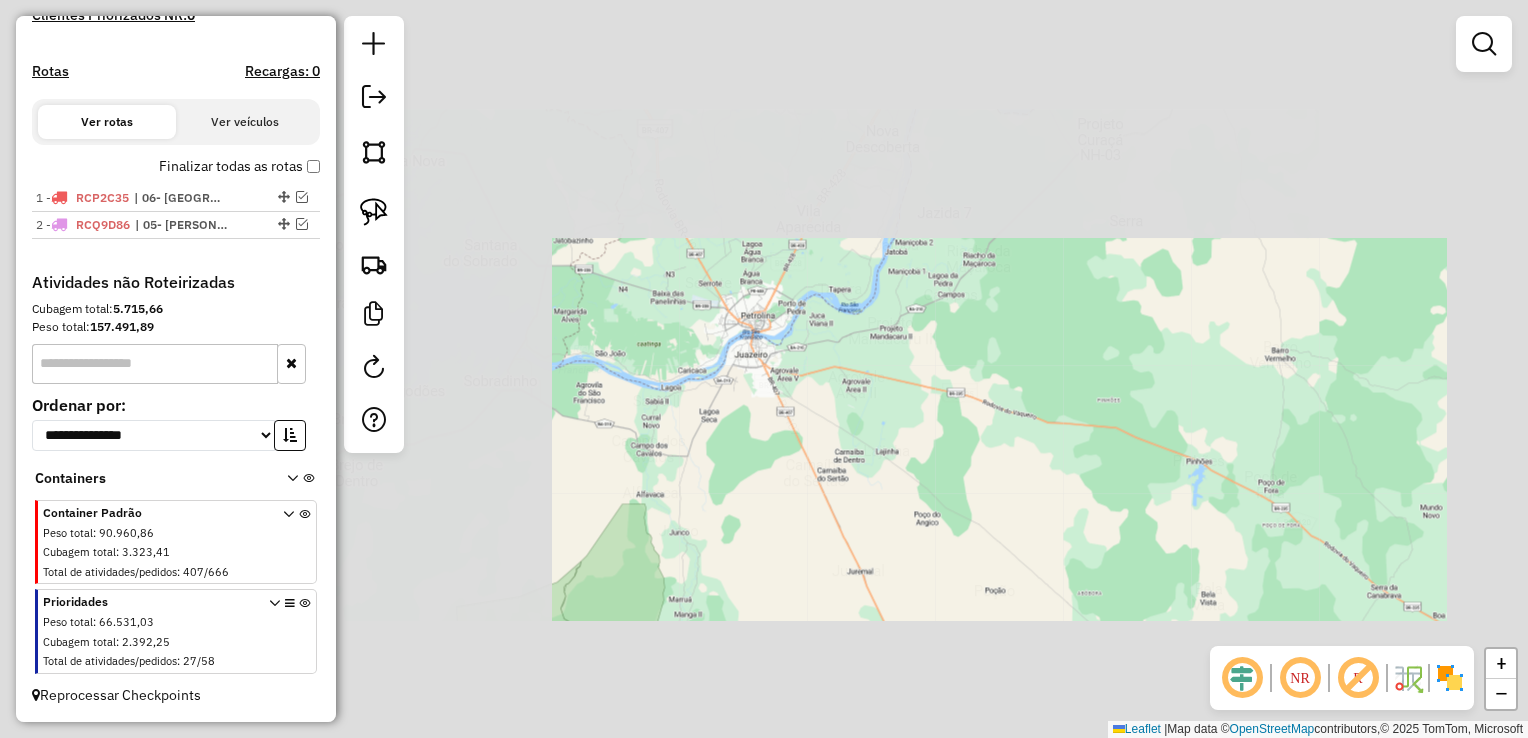 scroll, scrollTop: 578, scrollLeft: 0, axis: vertical 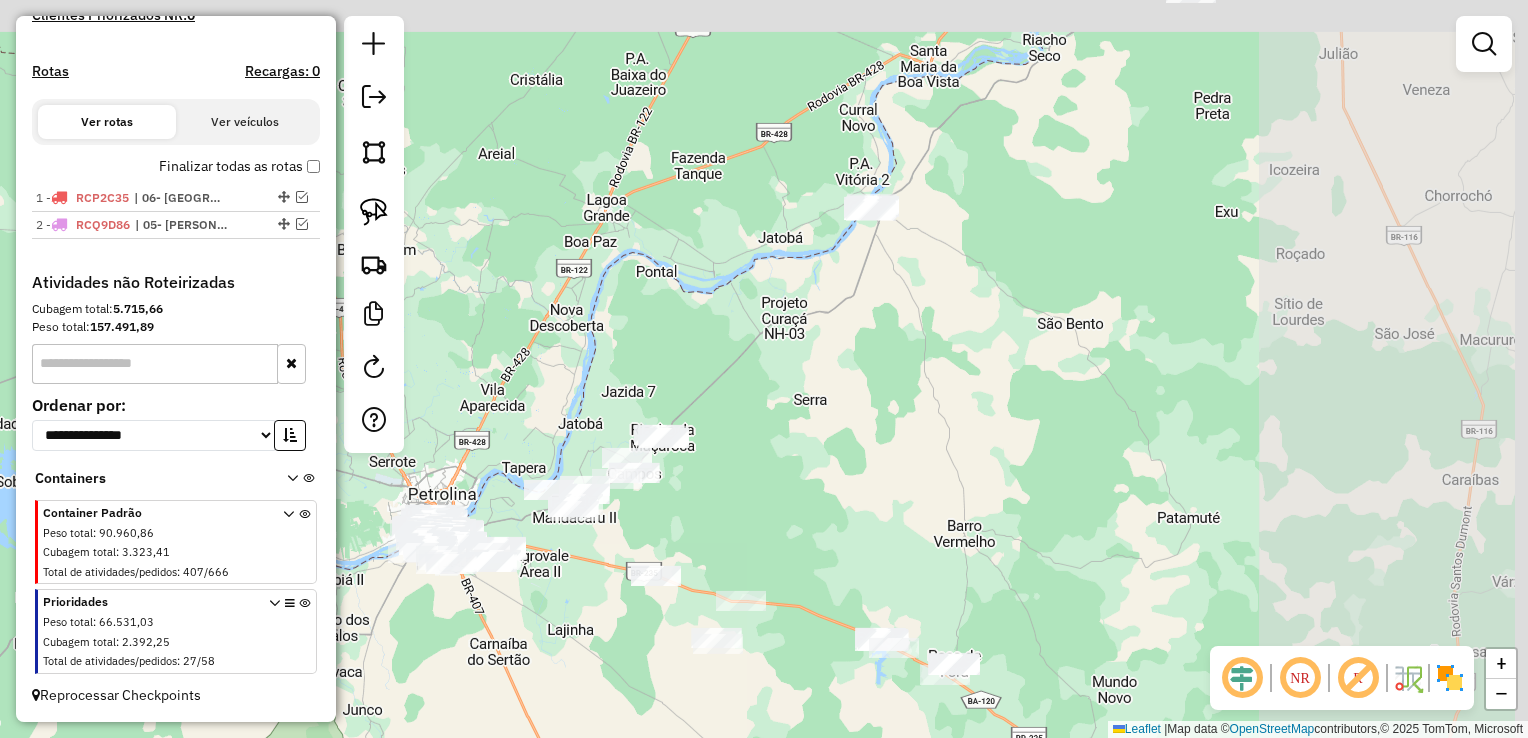 drag, startPoint x: 1239, startPoint y: 302, endPoint x: 855, endPoint y: 495, distance: 429.7732 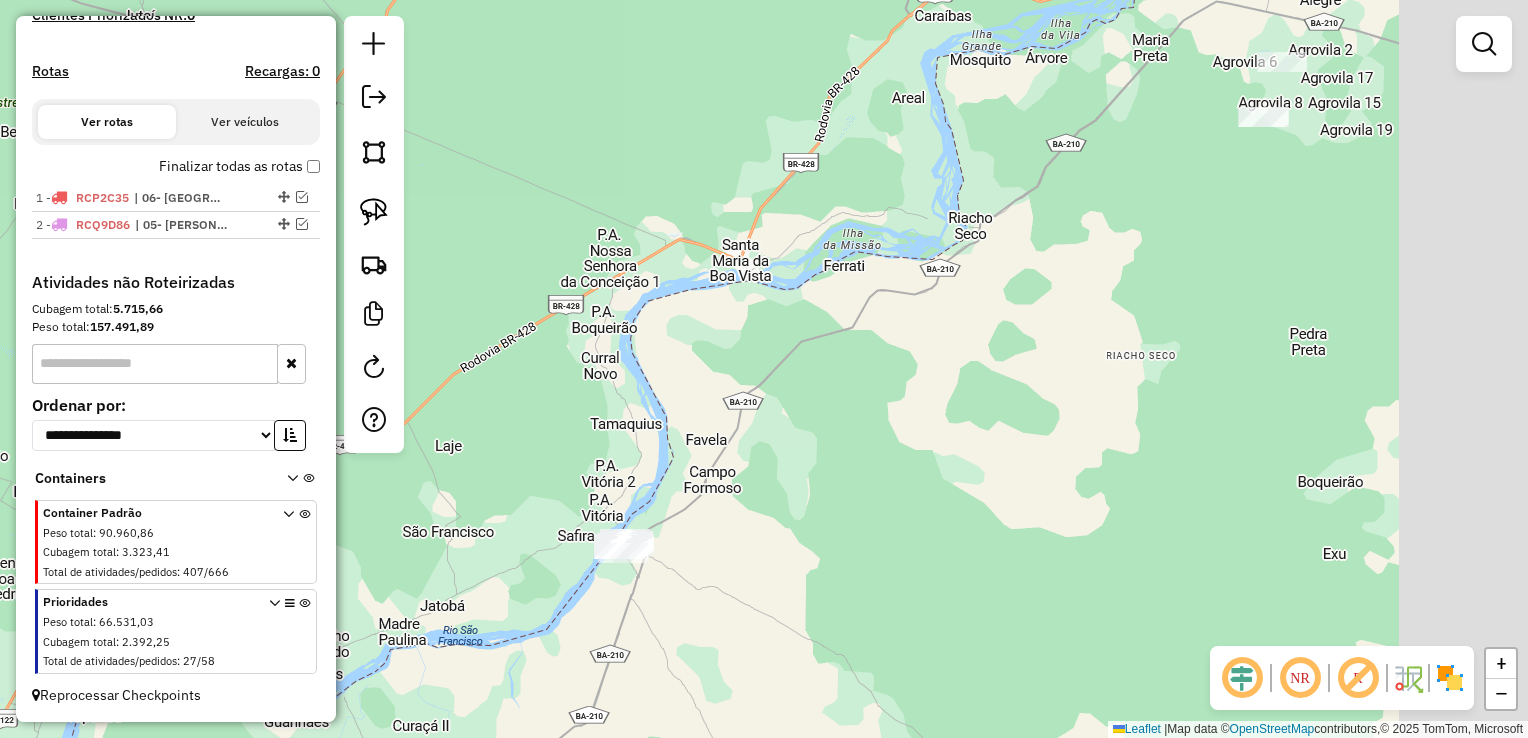 drag, startPoint x: 910, startPoint y: 454, endPoint x: 720, endPoint y: 547, distance: 211.5396 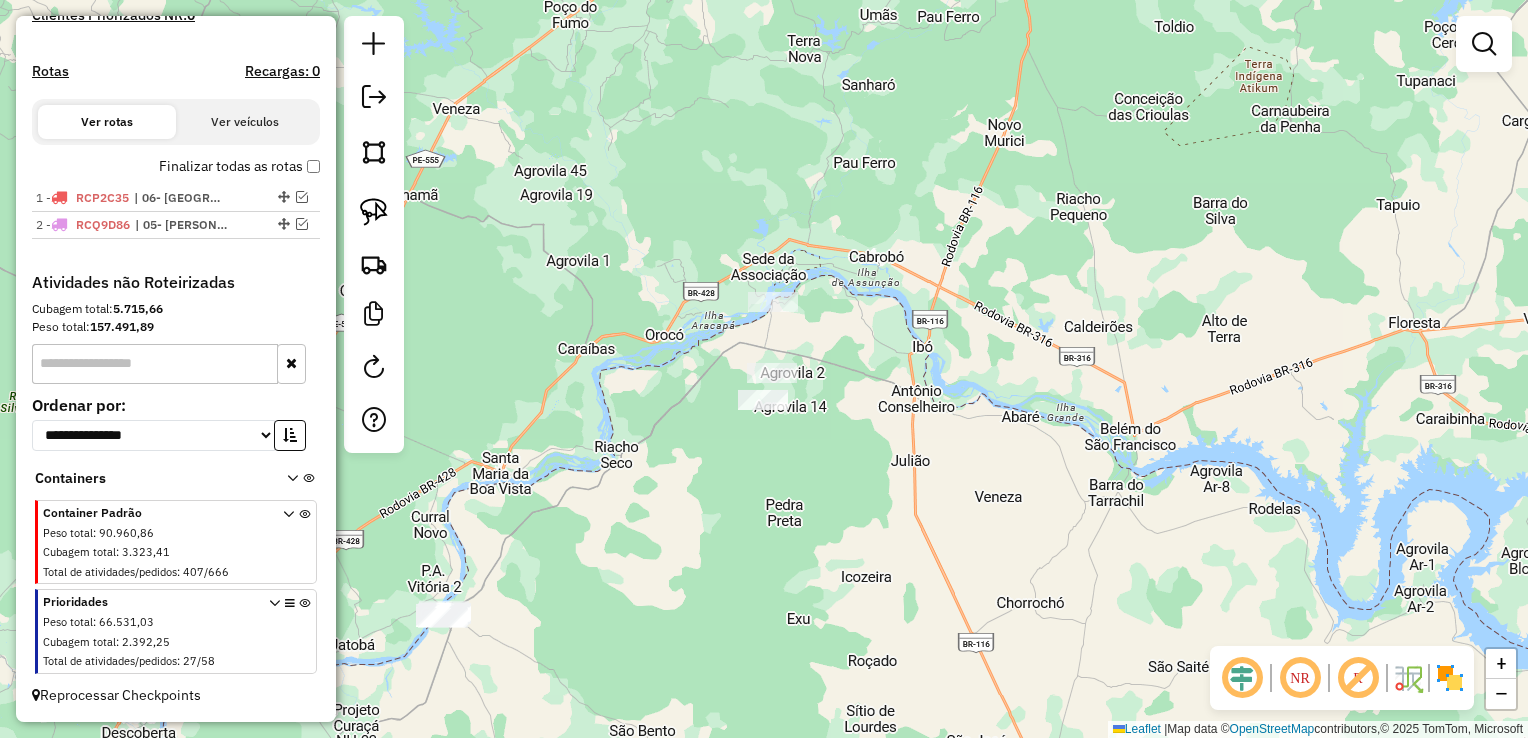 drag, startPoint x: 755, startPoint y: 497, endPoint x: 682, endPoint y: 523, distance: 77.491936 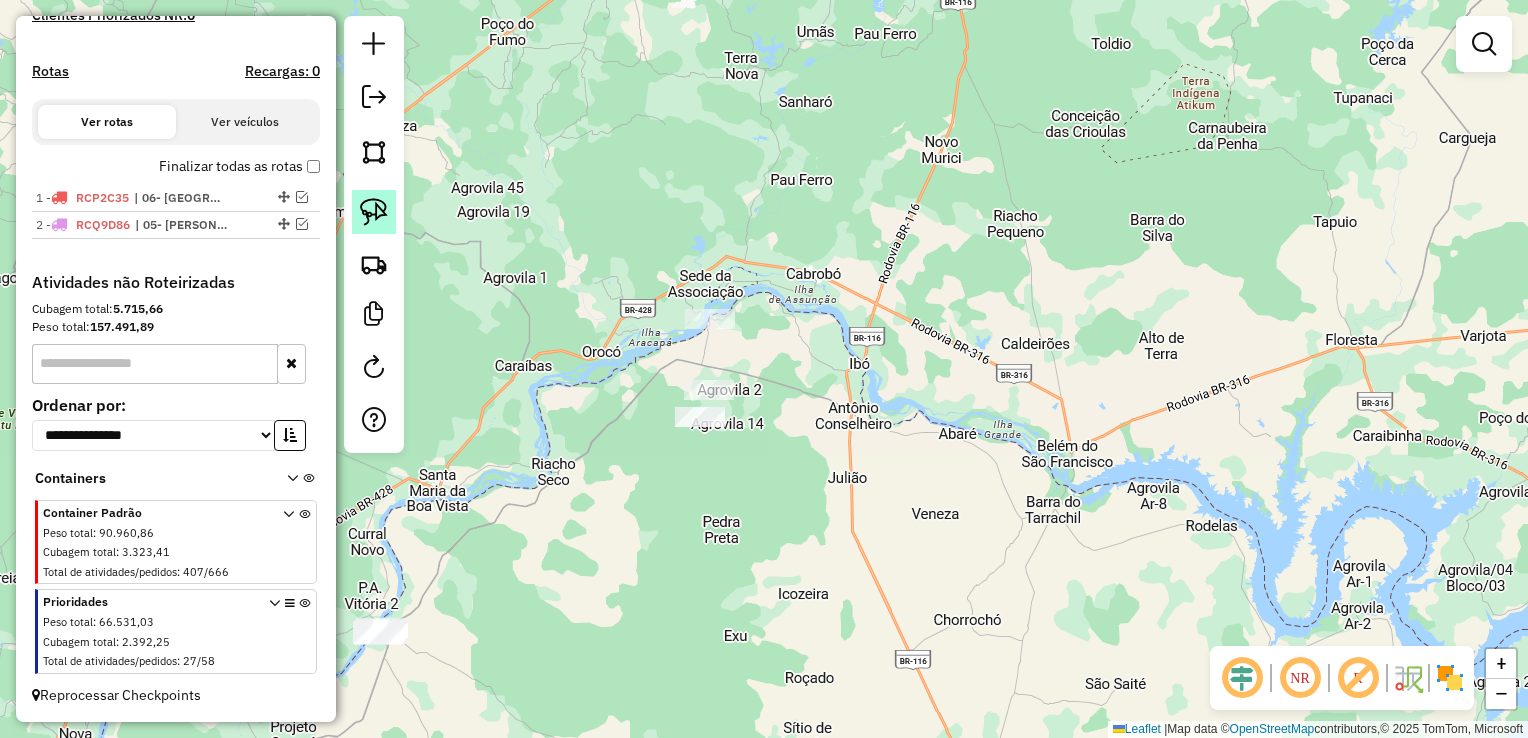 click 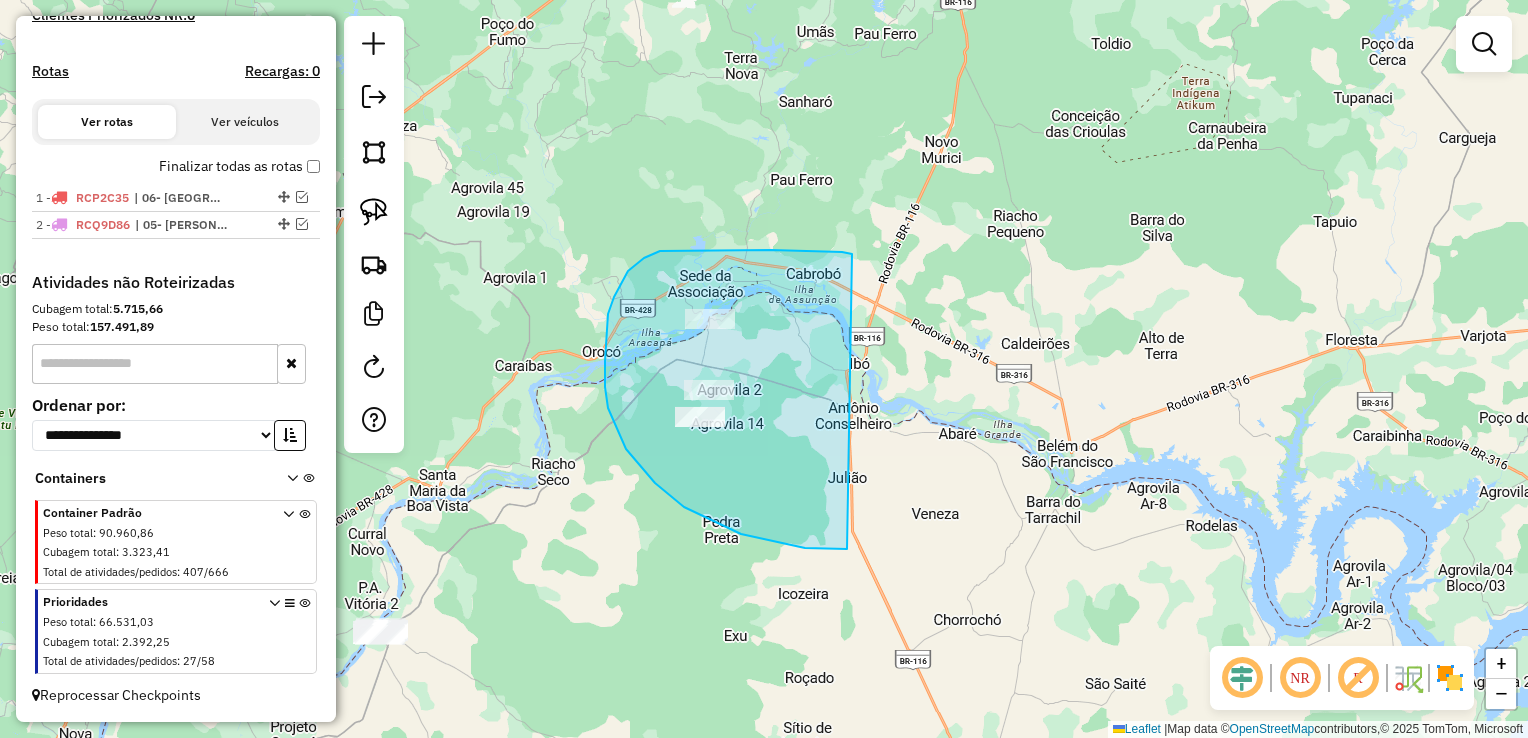drag, startPoint x: 696, startPoint y: 250, endPoint x: 1004, endPoint y: 471, distance: 379.0844 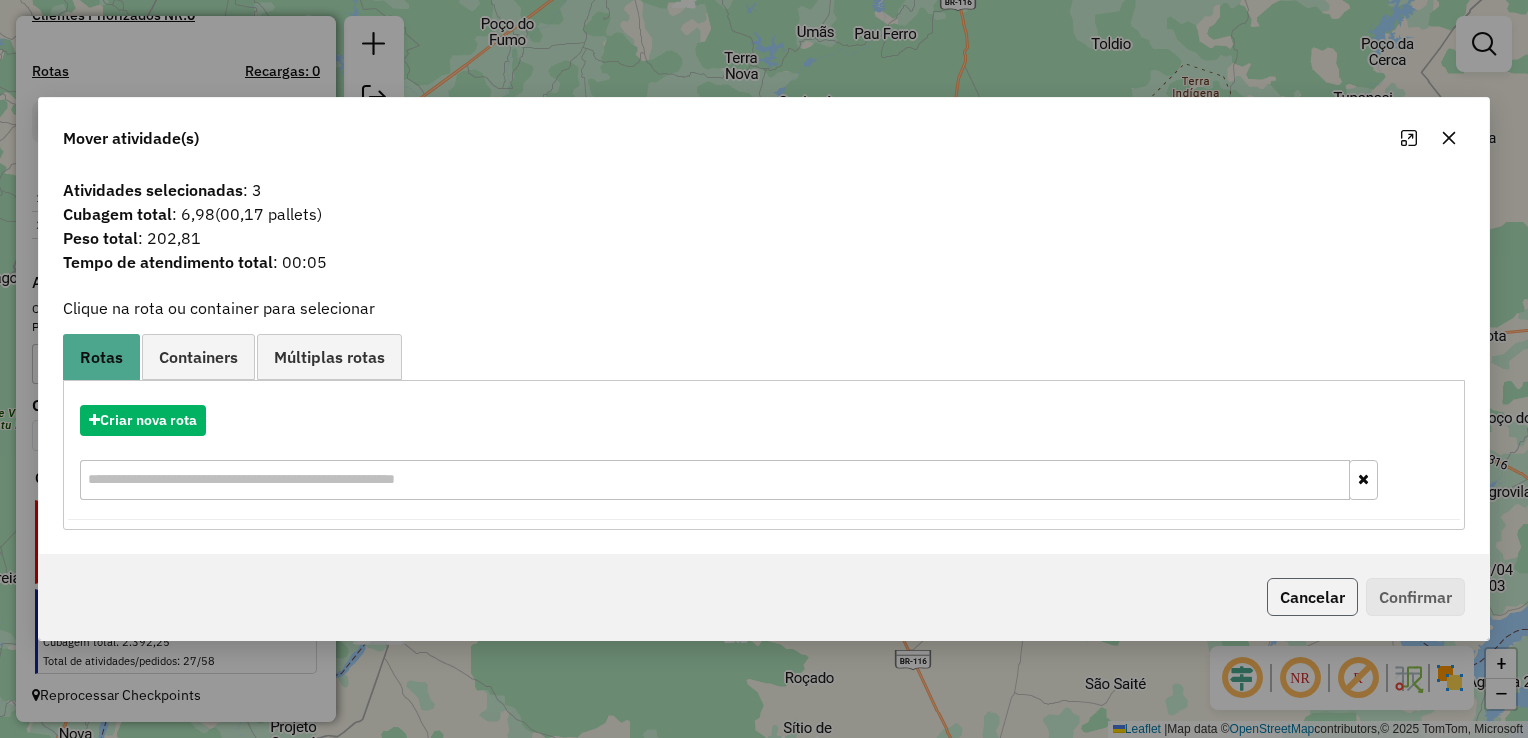 click on "Cancelar" 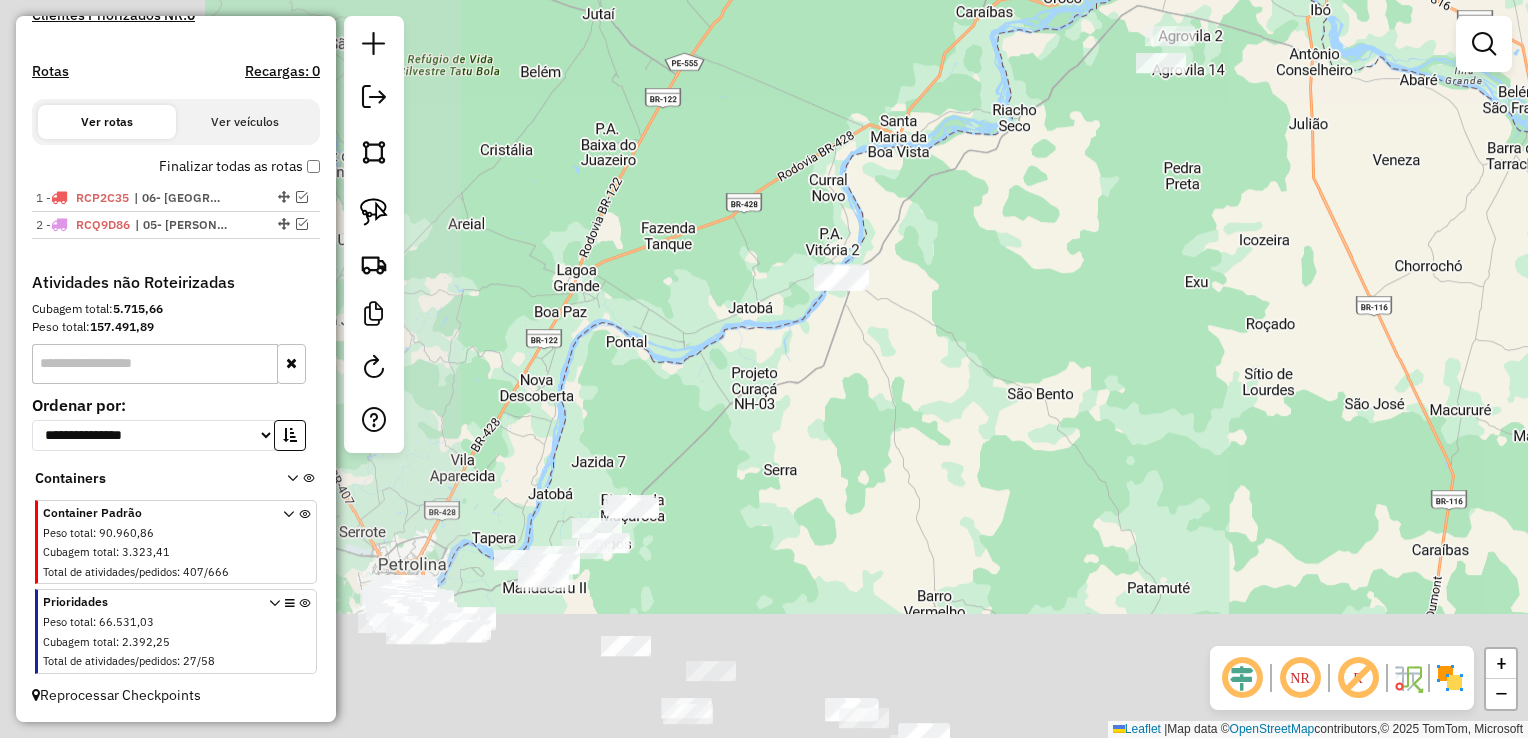 drag, startPoint x: 1055, startPoint y: 323, endPoint x: 1344, endPoint y: 128, distance: 348.6345 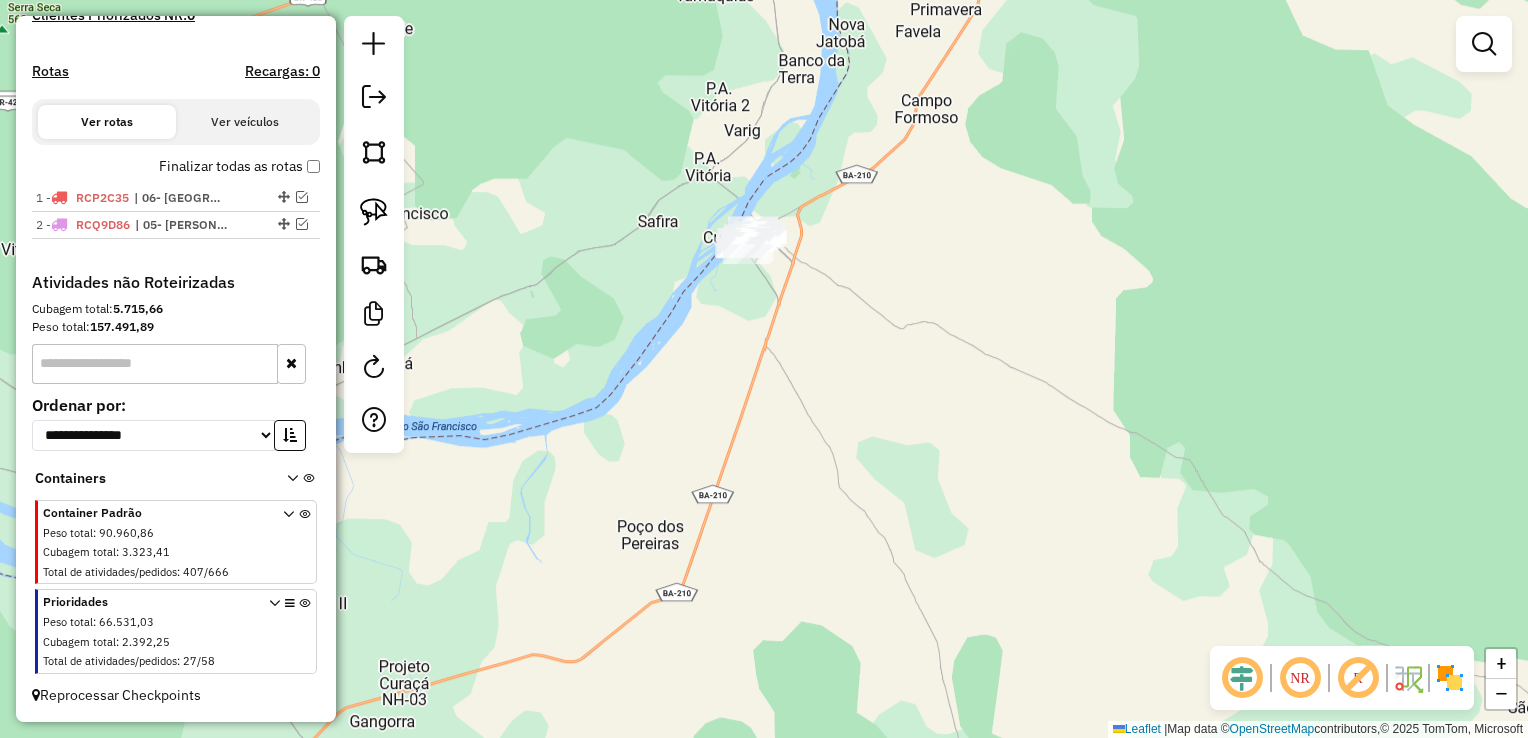 drag, startPoint x: 380, startPoint y: 221, endPoint x: 708, endPoint y: 193, distance: 329.19296 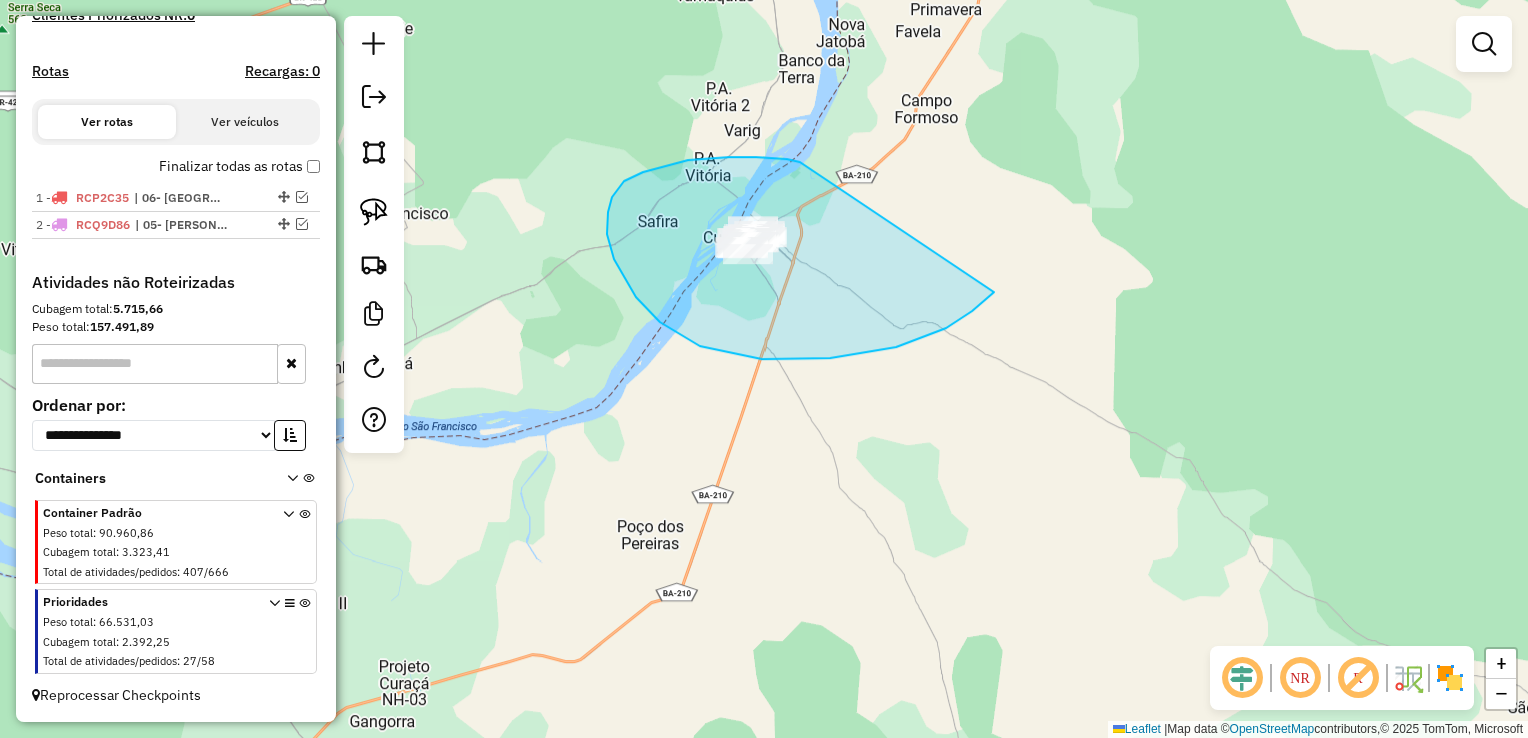 drag, startPoint x: 729, startPoint y: 157, endPoint x: 1008, endPoint y: 264, distance: 298.81433 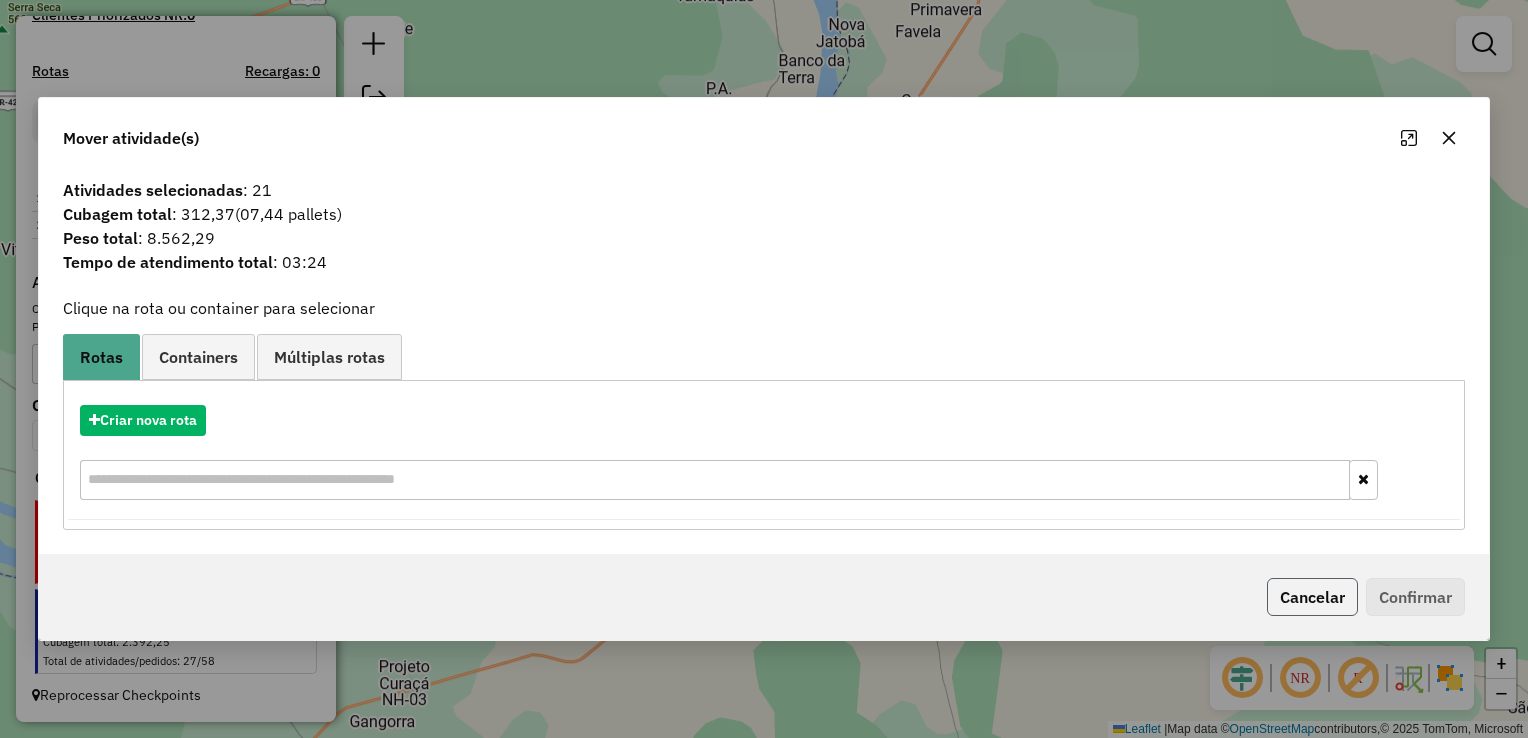 click on "Cancelar" 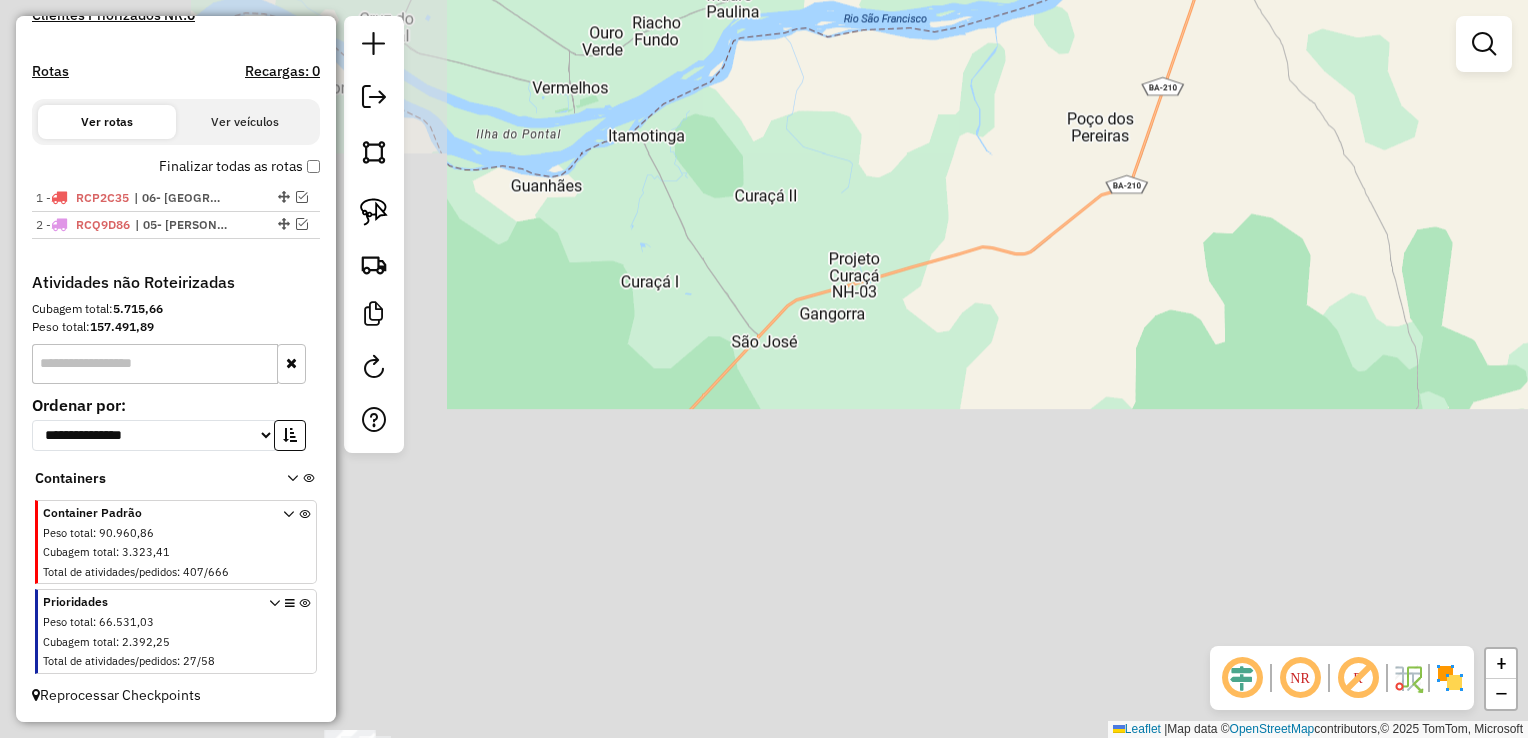 drag, startPoint x: 1340, startPoint y: 152, endPoint x: 1212, endPoint y: 214, distance: 142.22517 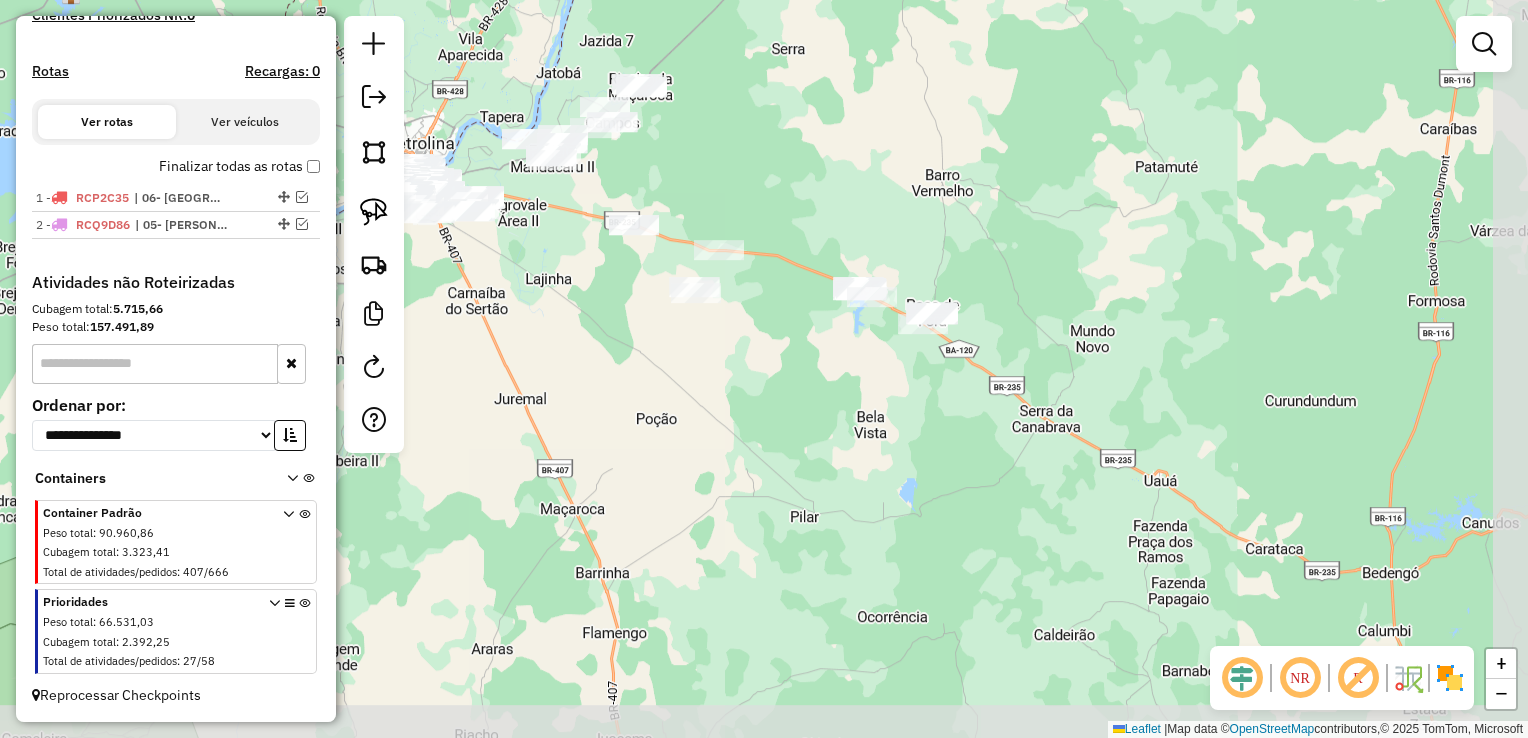 drag, startPoint x: 784, startPoint y: 363, endPoint x: 632, endPoint y: 48, distance: 349.7556 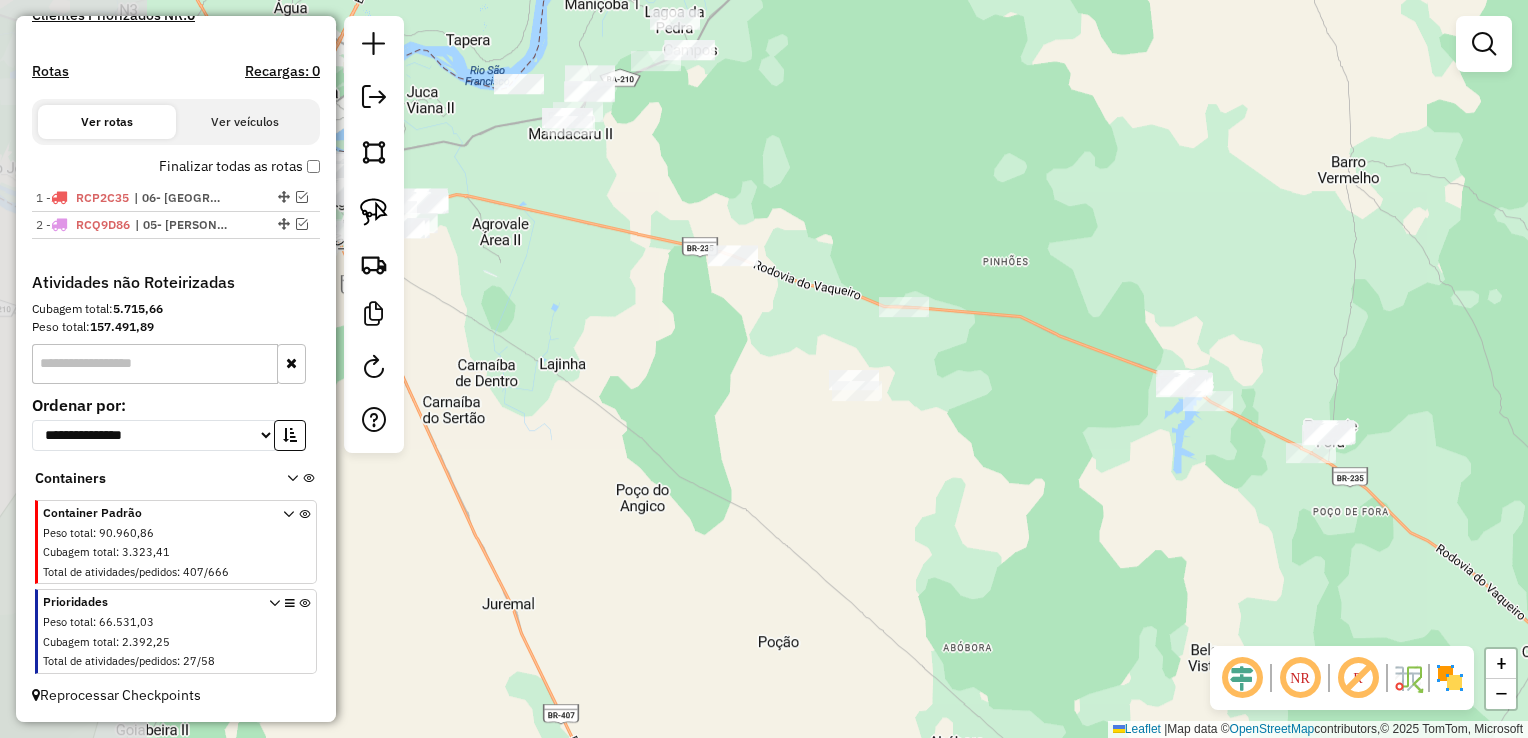 drag, startPoint x: 836, startPoint y: 351, endPoint x: 1088, endPoint y: 418, distance: 260.75467 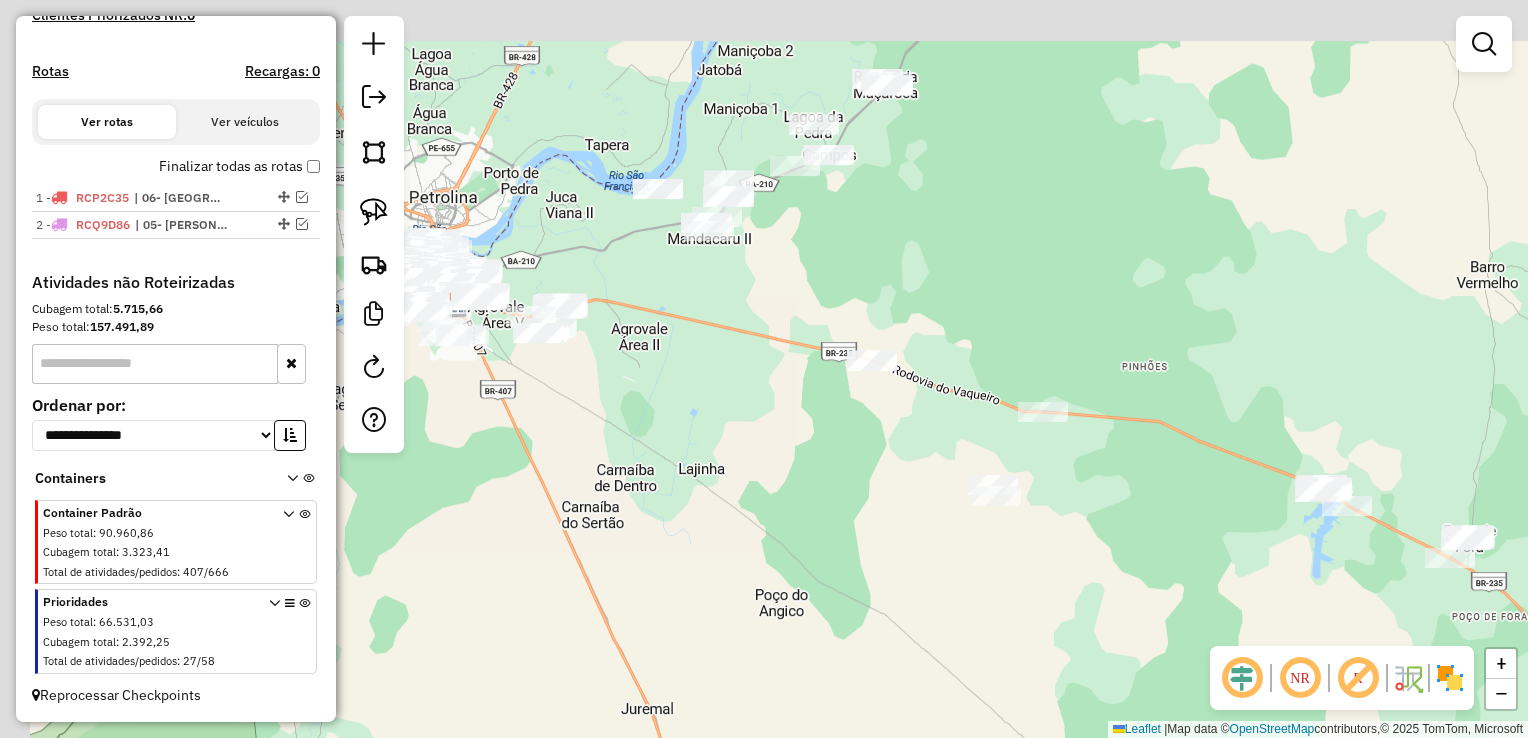 drag, startPoint x: 1043, startPoint y: 422, endPoint x: 1199, endPoint y: 536, distance: 193.2149 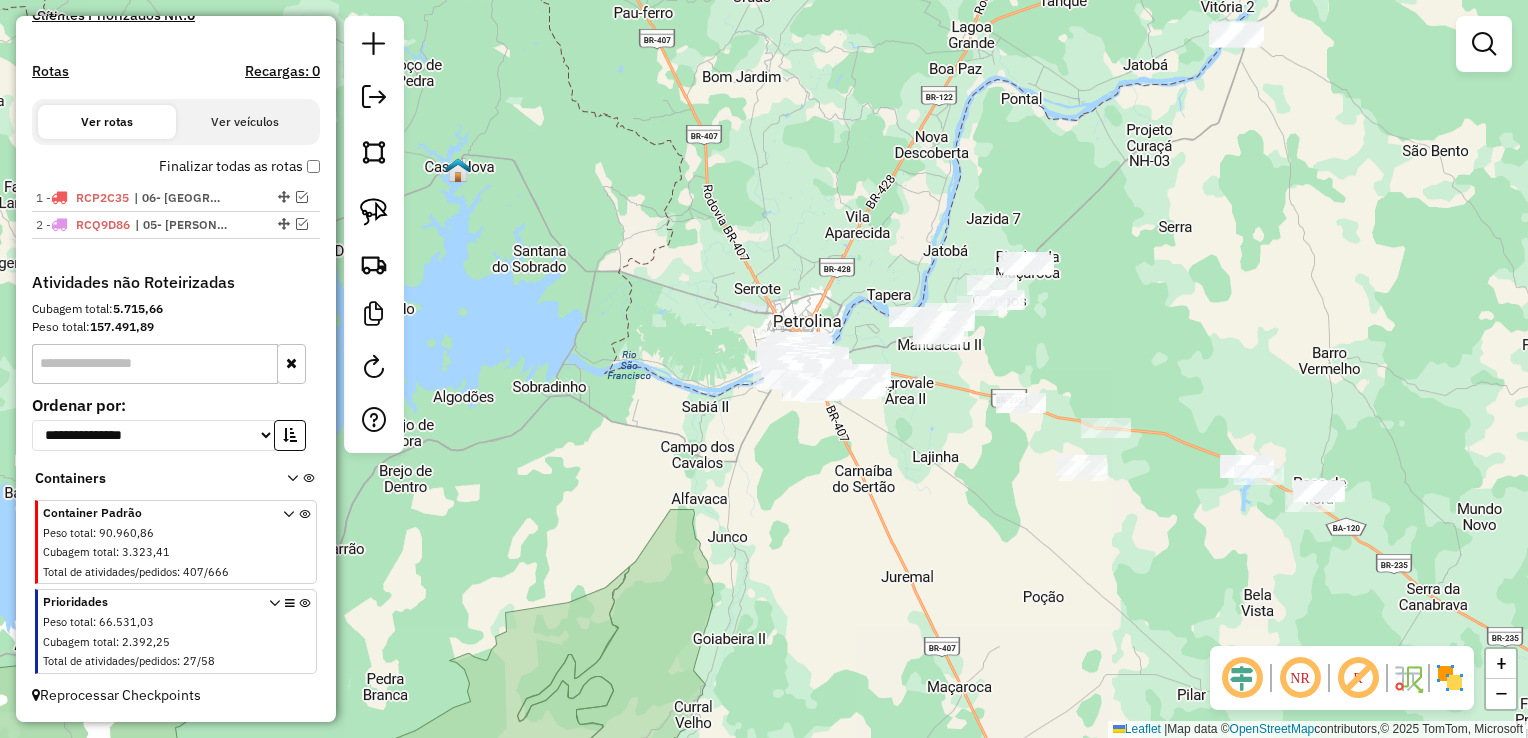 drag, startPoint x: 1064, startPoint y: 321, endPoint x: 1101, endPoint y: 425, distance: 110.38569 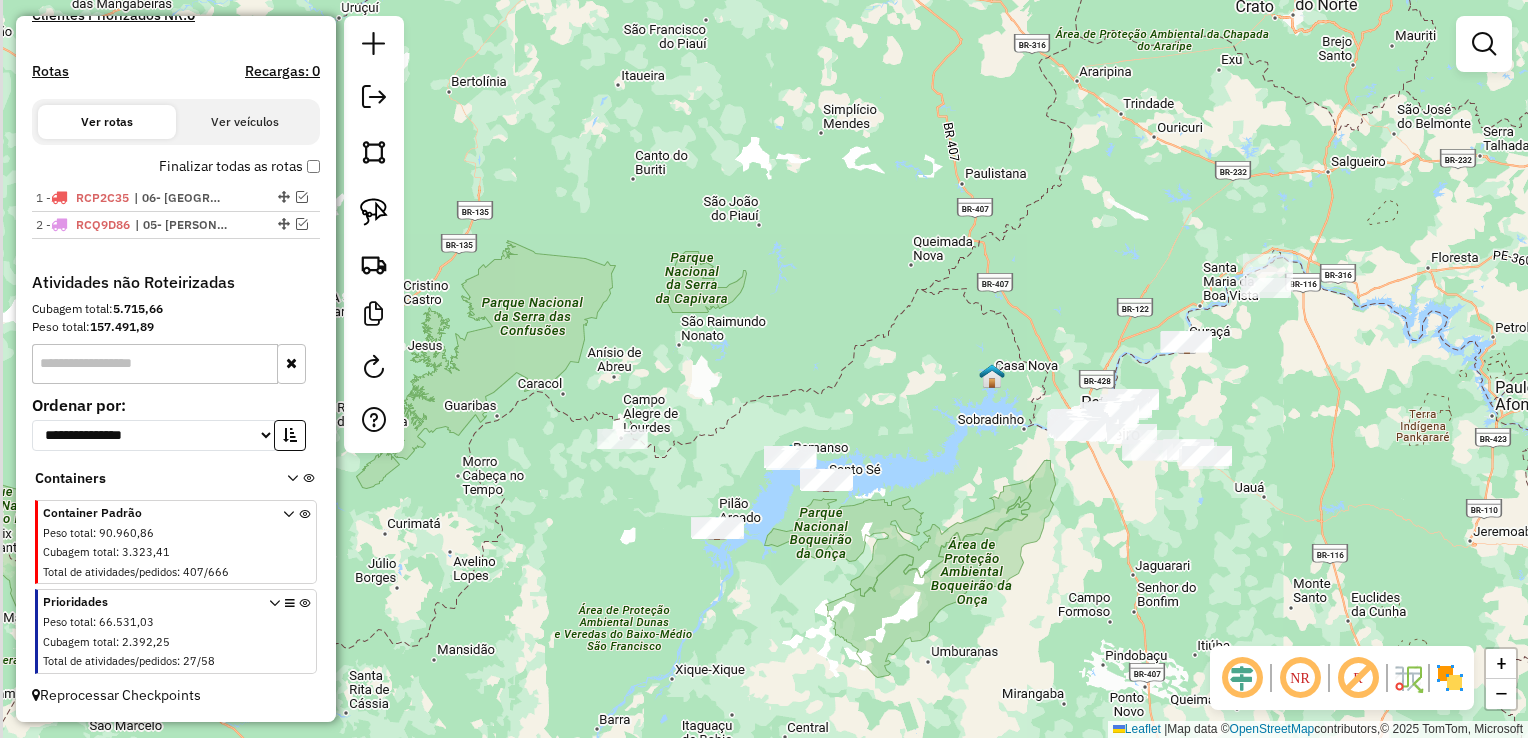 drag, startPoint x: 845, startPoint y: 515, endPoint x: 921, endPoint y: 501, distance: 77.27872 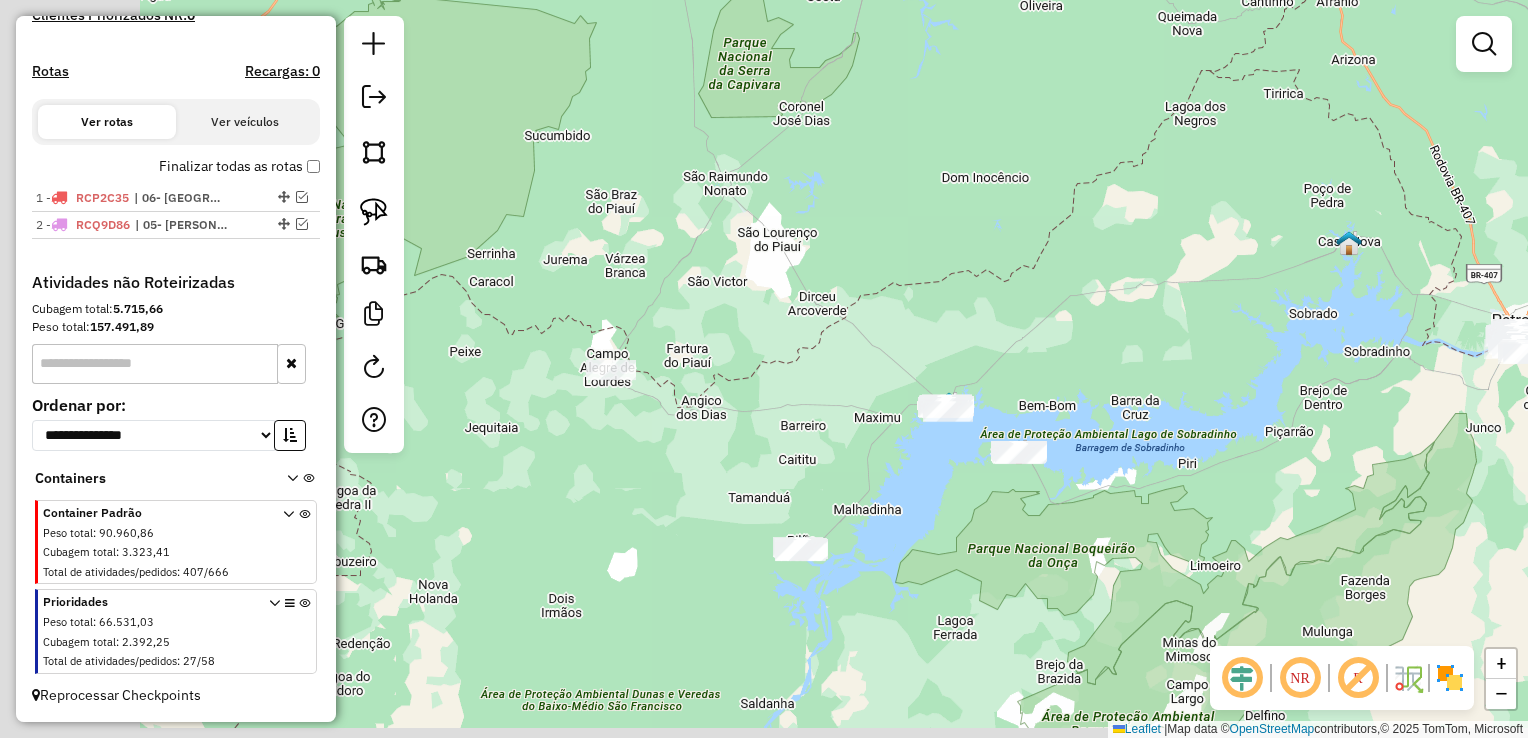drag, startPoint x: 656, startPoint y: 455, endPoint x: 929, endPoint y: 429, distance: 274.2353 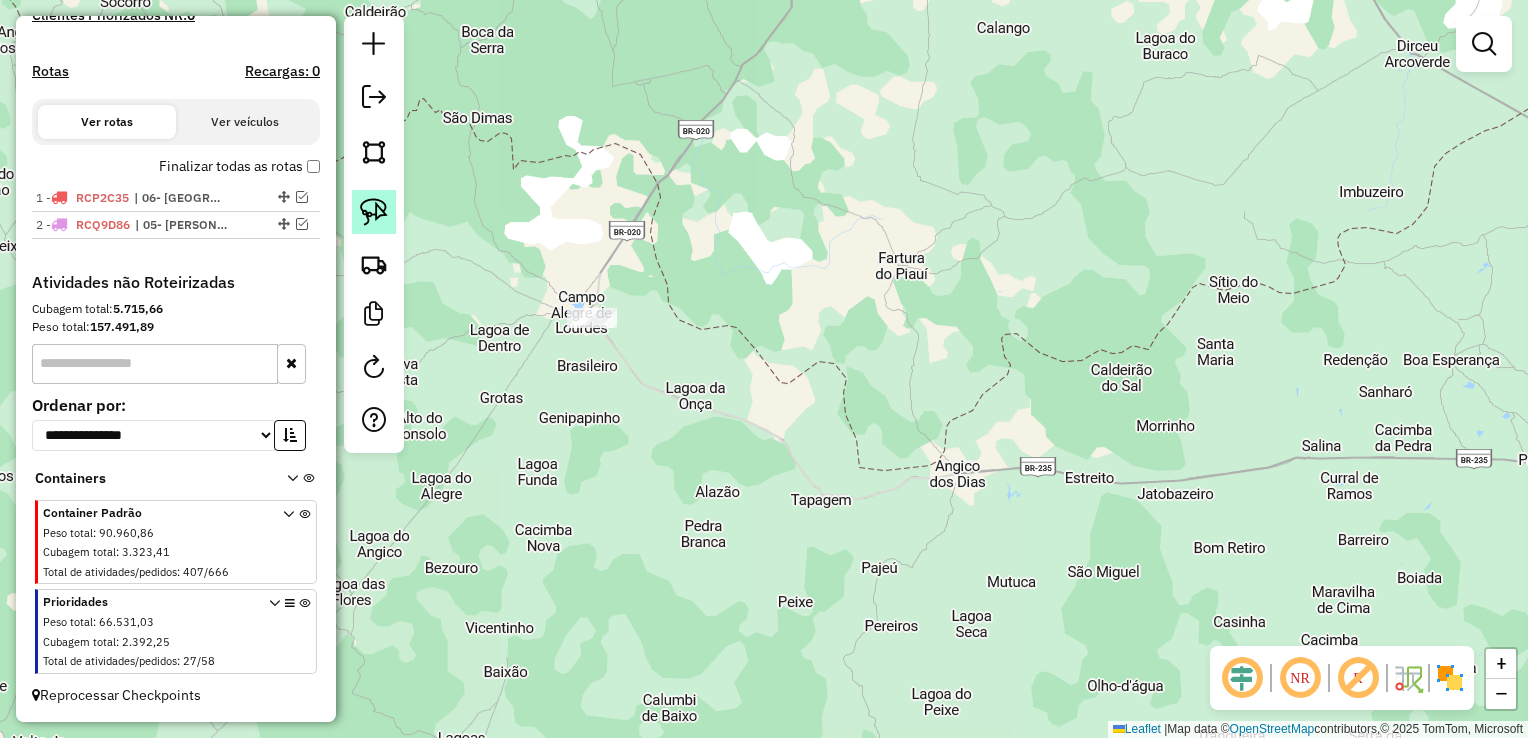 click 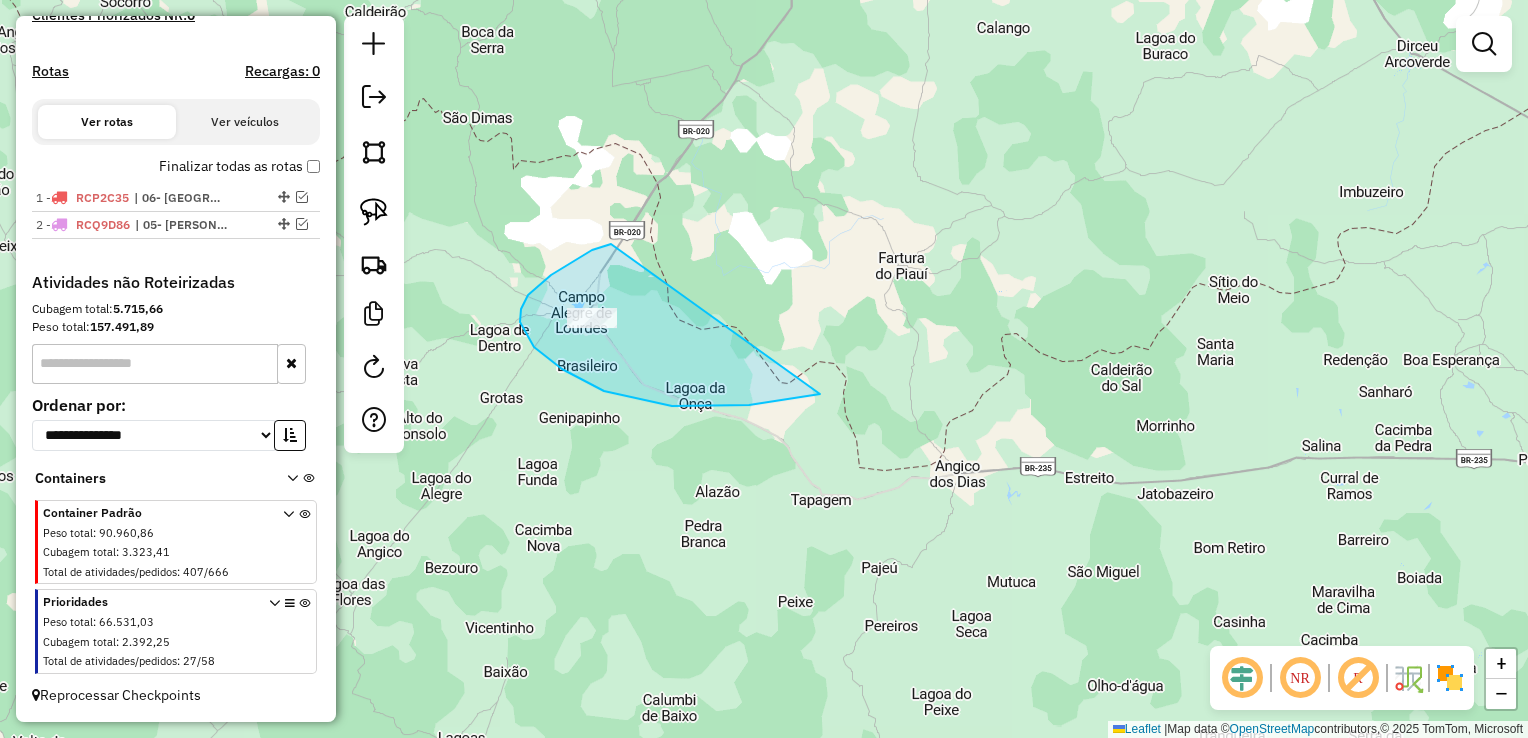 drag, startPoint x: 611, startPoint y: 244, endPoint x: 882, endPoint y: 369, distance: 298.43927 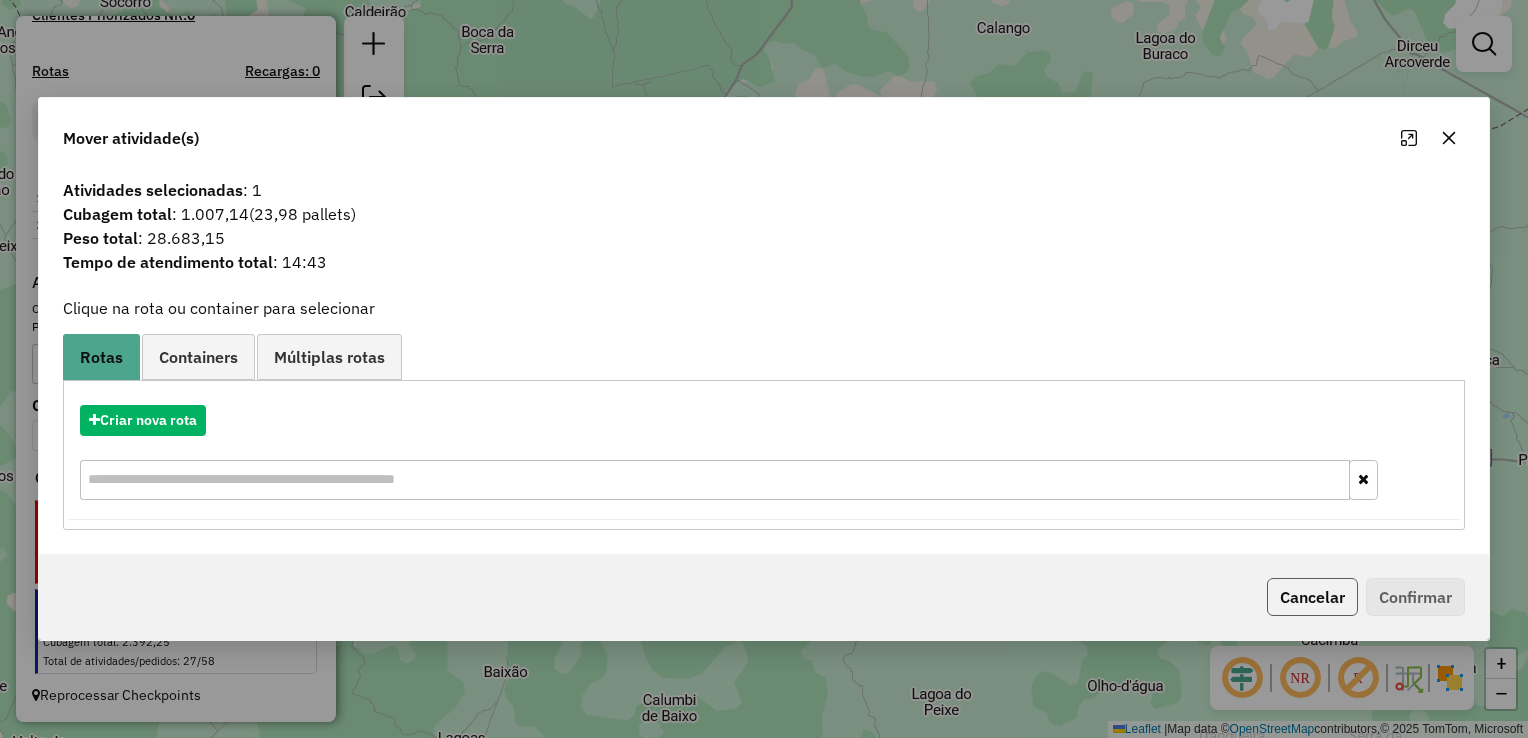 click on "Cancelar" 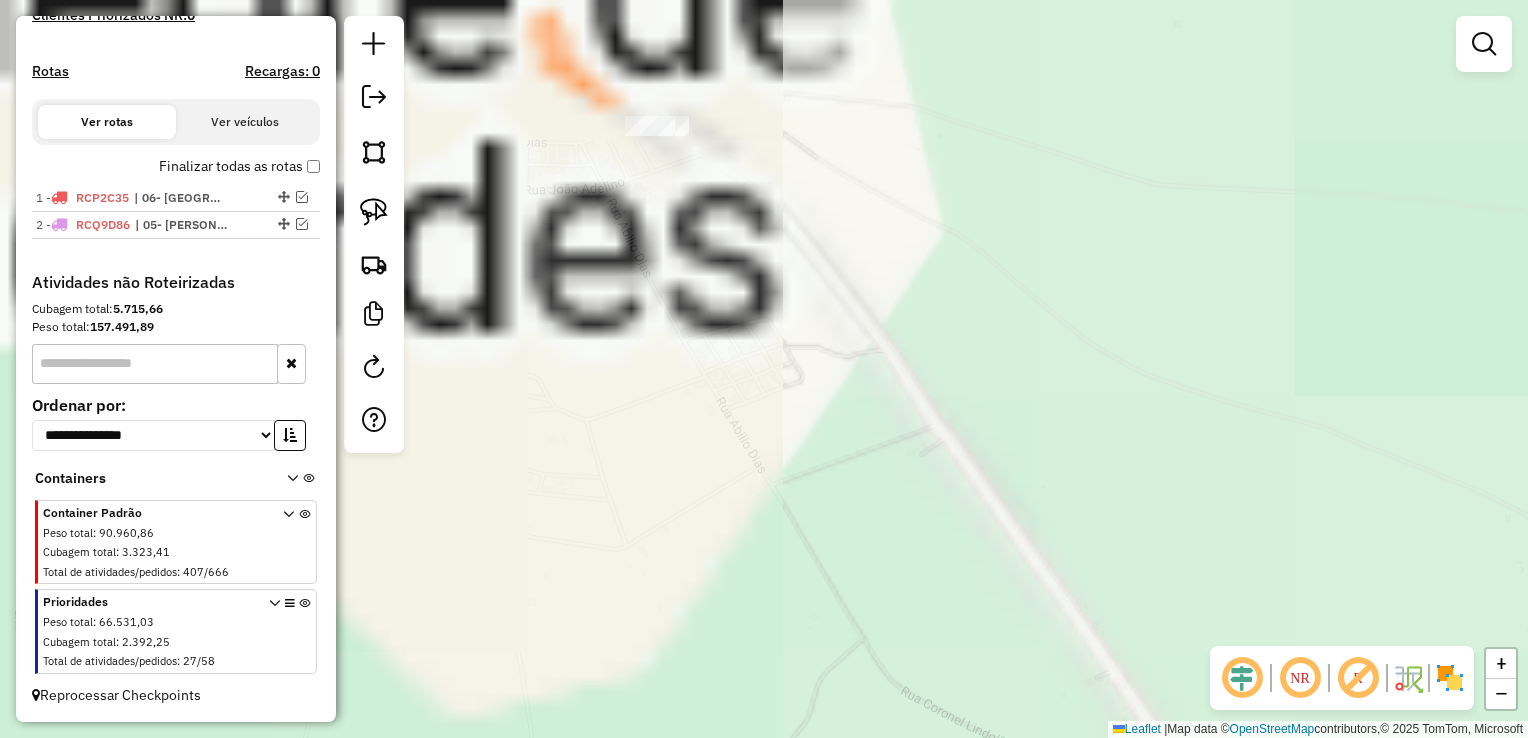 drag, startPoint x: 793, startPoint y: 362, endPoint x: 1069, endPoint y: 430, distance: 284.25342 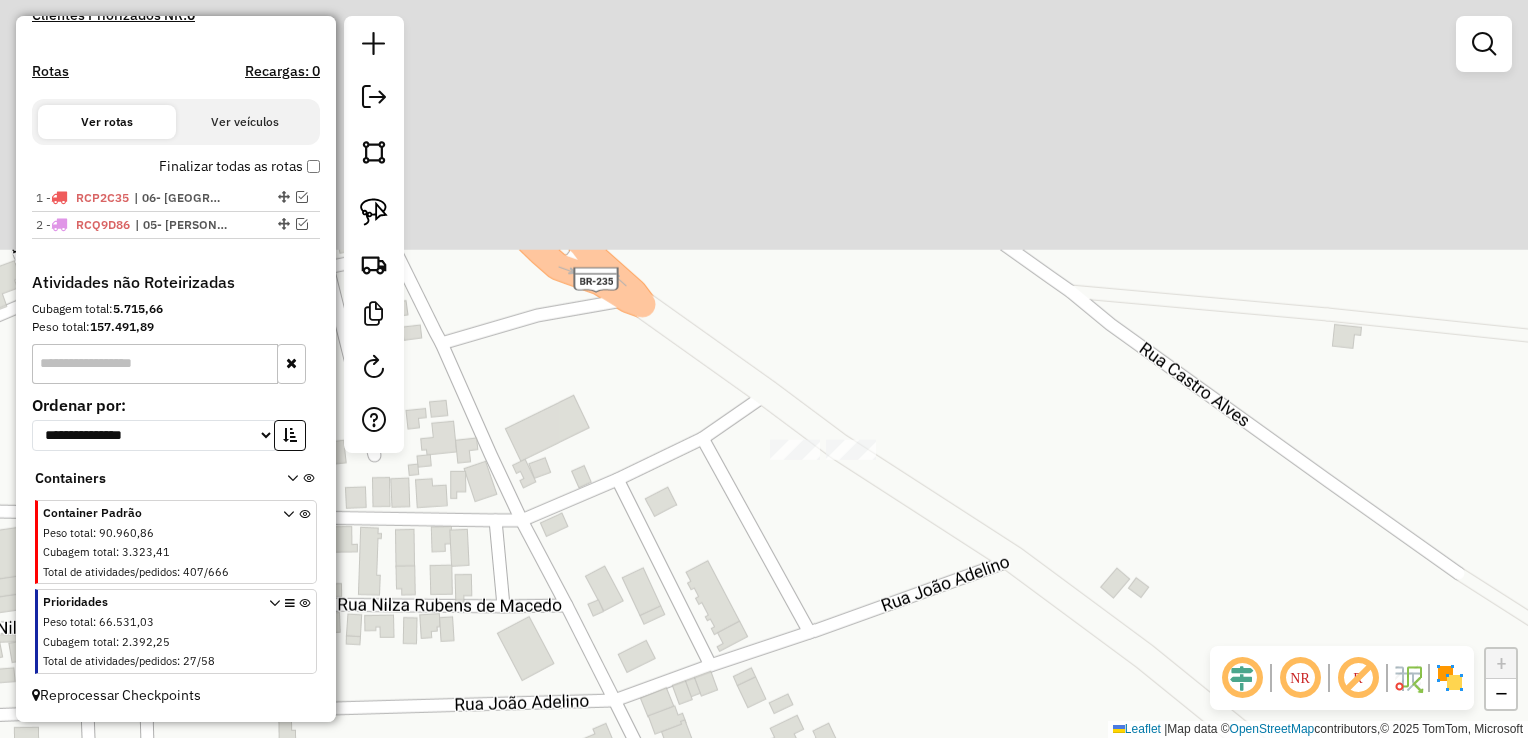 drag, startPoint x: 940, startPoint y: 166, endPoint x: 860, endPoint y: 498, distance: 341.50256 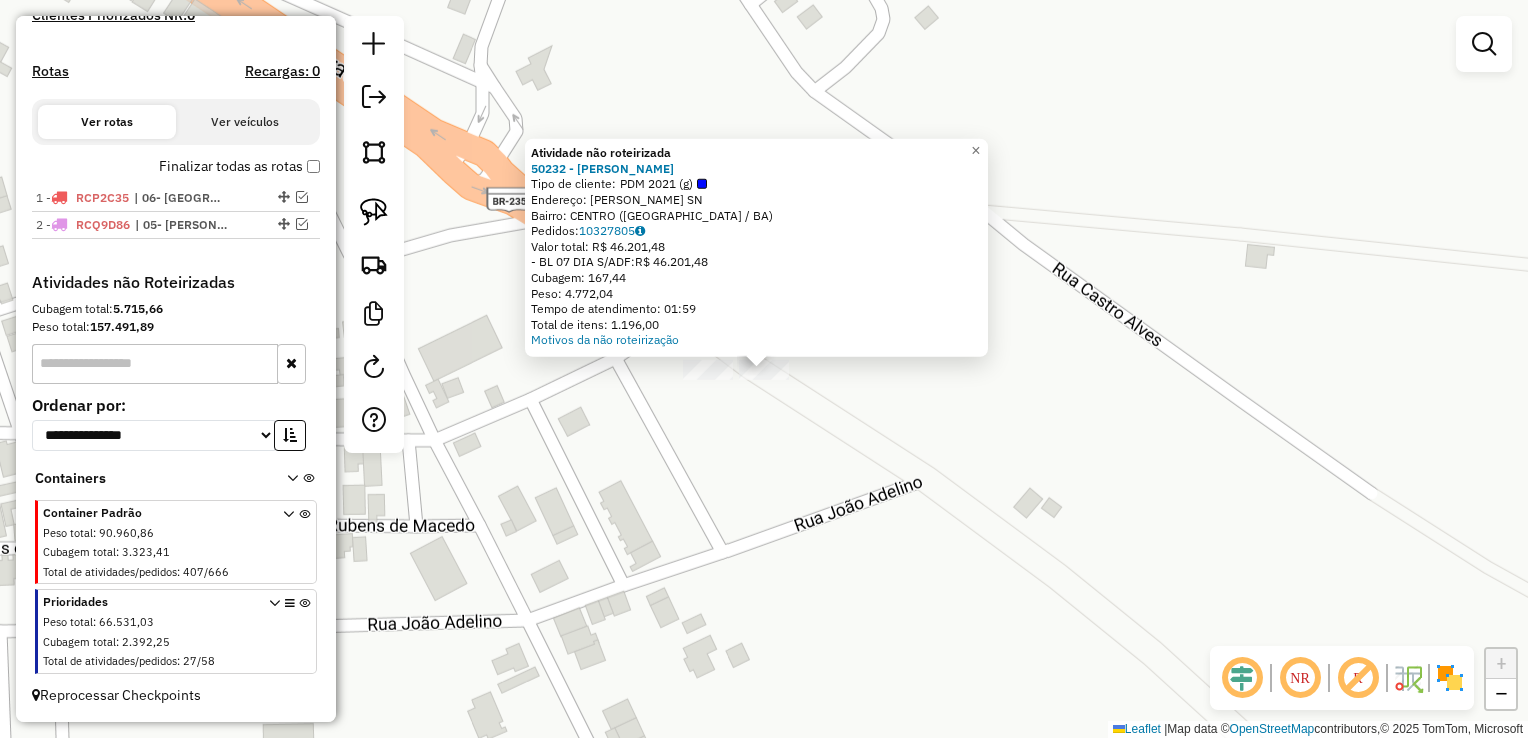 click on "Atividade não roteirizada 50232 - WALTON DA SILVA CAST  Tipo de cliente:   PDM 2021 (g)   Endereço: R   RUI BARBOSA                   SN   Bairro: CENTRO (CAMPO ALEGRE DE / BA)   Pedidos:  10327805   Valor total: R$ 46.201,48   - BL 07 DIA S/ADF:  R$ 46.201,48   Cubagem: 167,44   Peso: 4.772,04   Tempo de atendimento: 01:59   Total de itens: 1.196,00  Motivos da não roteirização × Janela de atendimento Grade de atendimento Capacidade Transportadoras Veículos Cliente Pedidos  Rotas Selecione os dias de semana para filtrar as janelas de atendimento  Seg   Ter   Qua   Qui   Sex   Sáb   Dom  Informe o período da janela de atendimento: De: Até:  Filtrar exatamente a janela do cliente  Considerar janela de atendimento padrão  Selecione os dias de semana para filtrar as grades de atendimento  Seg   Ter   Qua   Qui   Sex   Sáb   Dom   Considerar clientes sem dia de atendimento cadastrado  Clientes fora do dia de atendimento selecionado Filtrar as atividades entre os valores definidos abaixo:  De:   Até:" 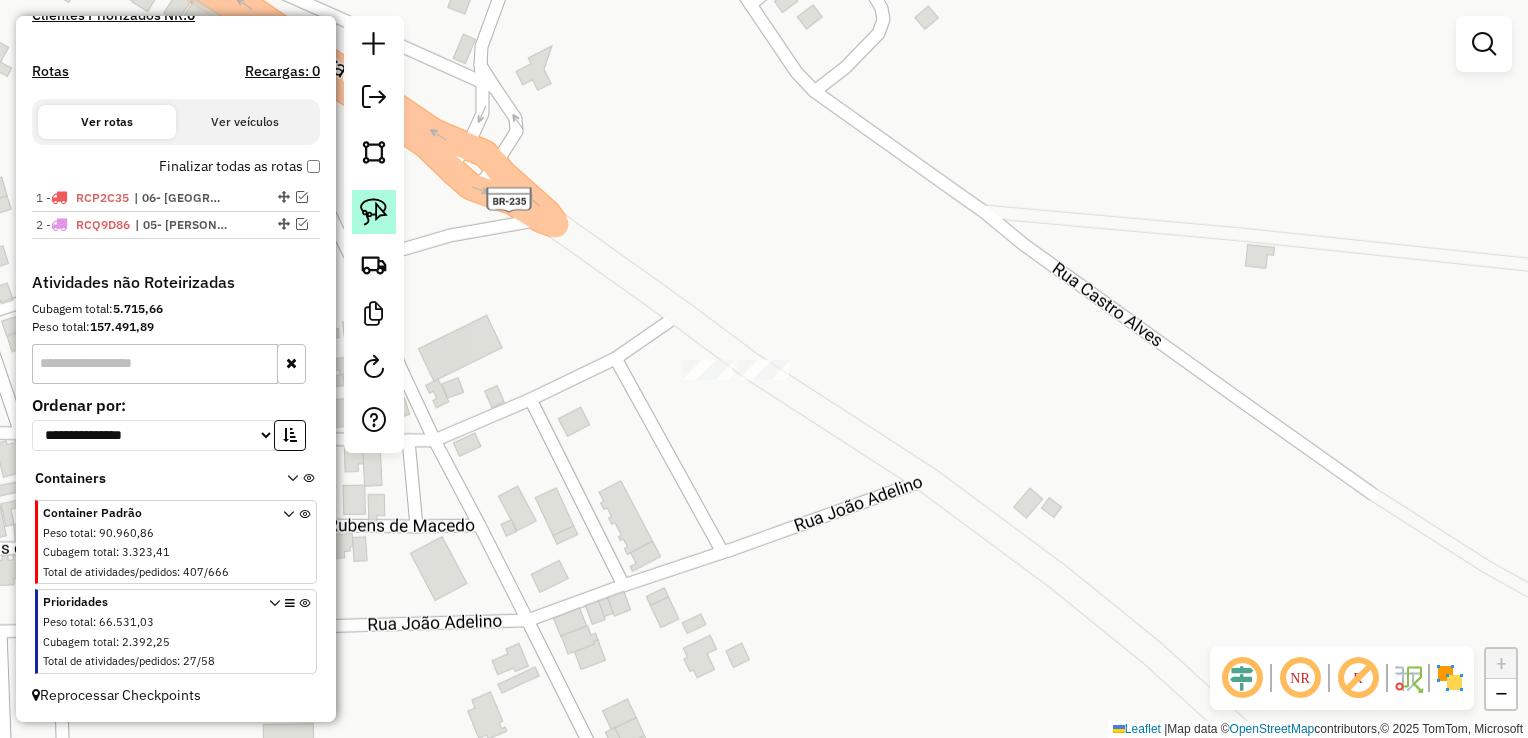 click 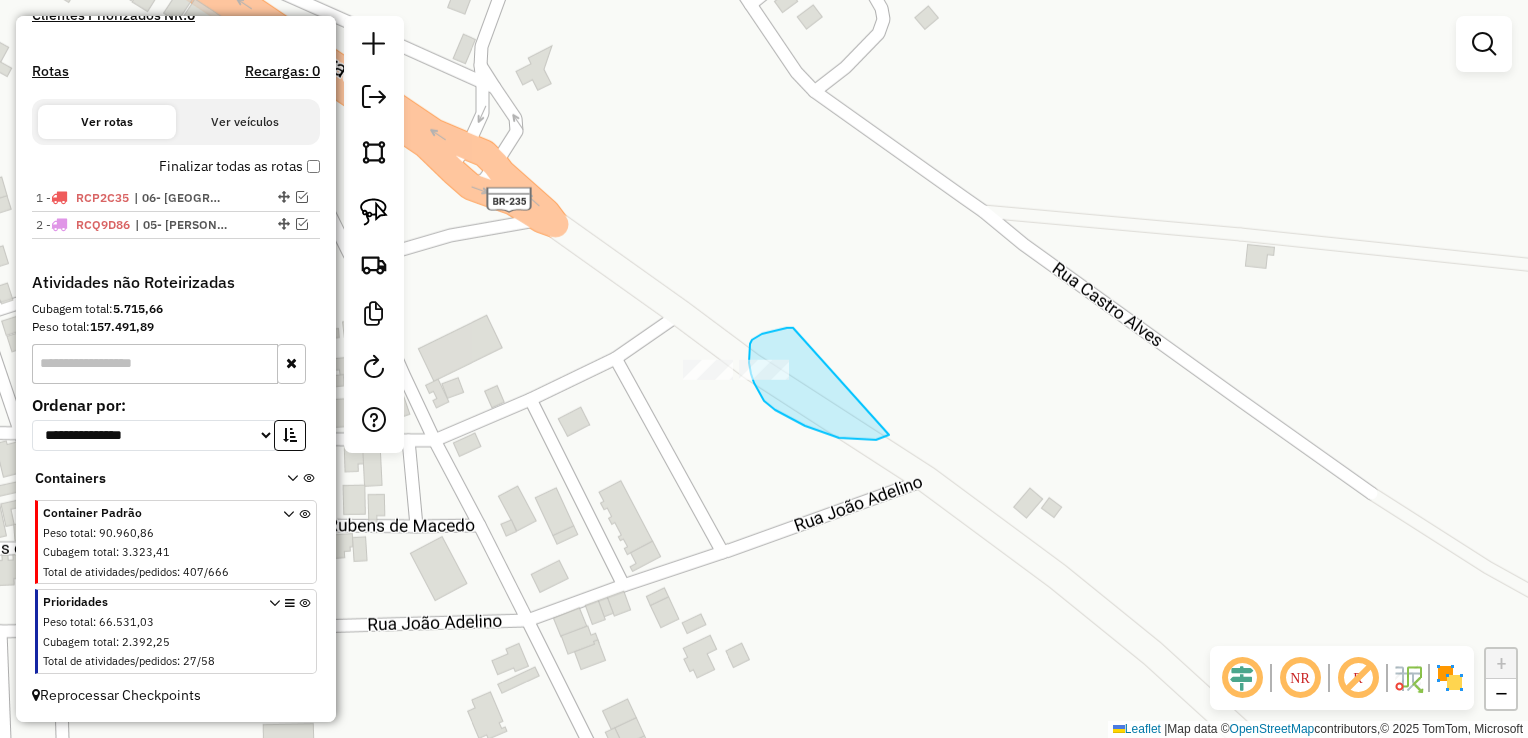 drag, startPoint x: 757, startPoint y: 336, endPoint x: 897, endPoint y: 424, distance: 165.36021 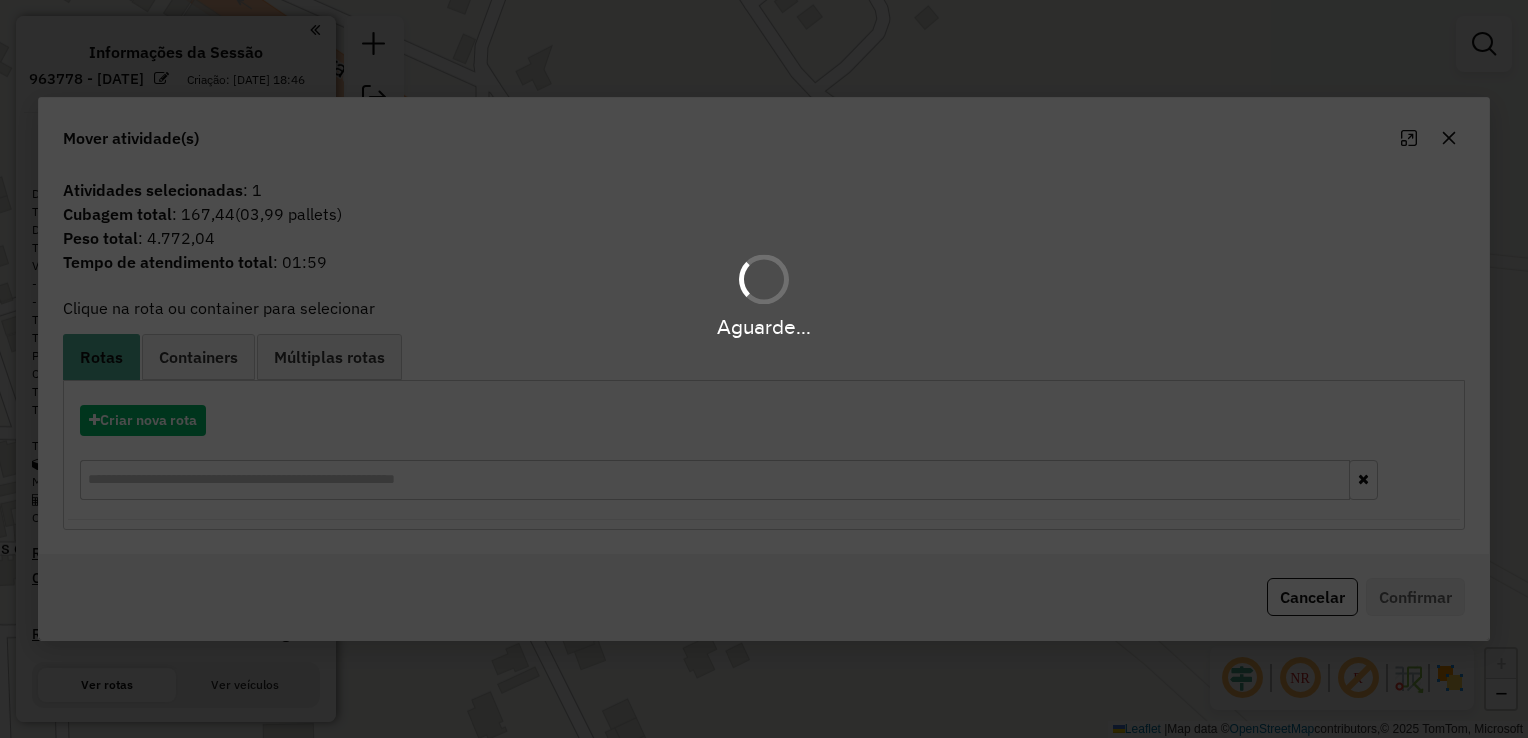scroll, scrollTop: 0, scrollLeft: 0, axis: both 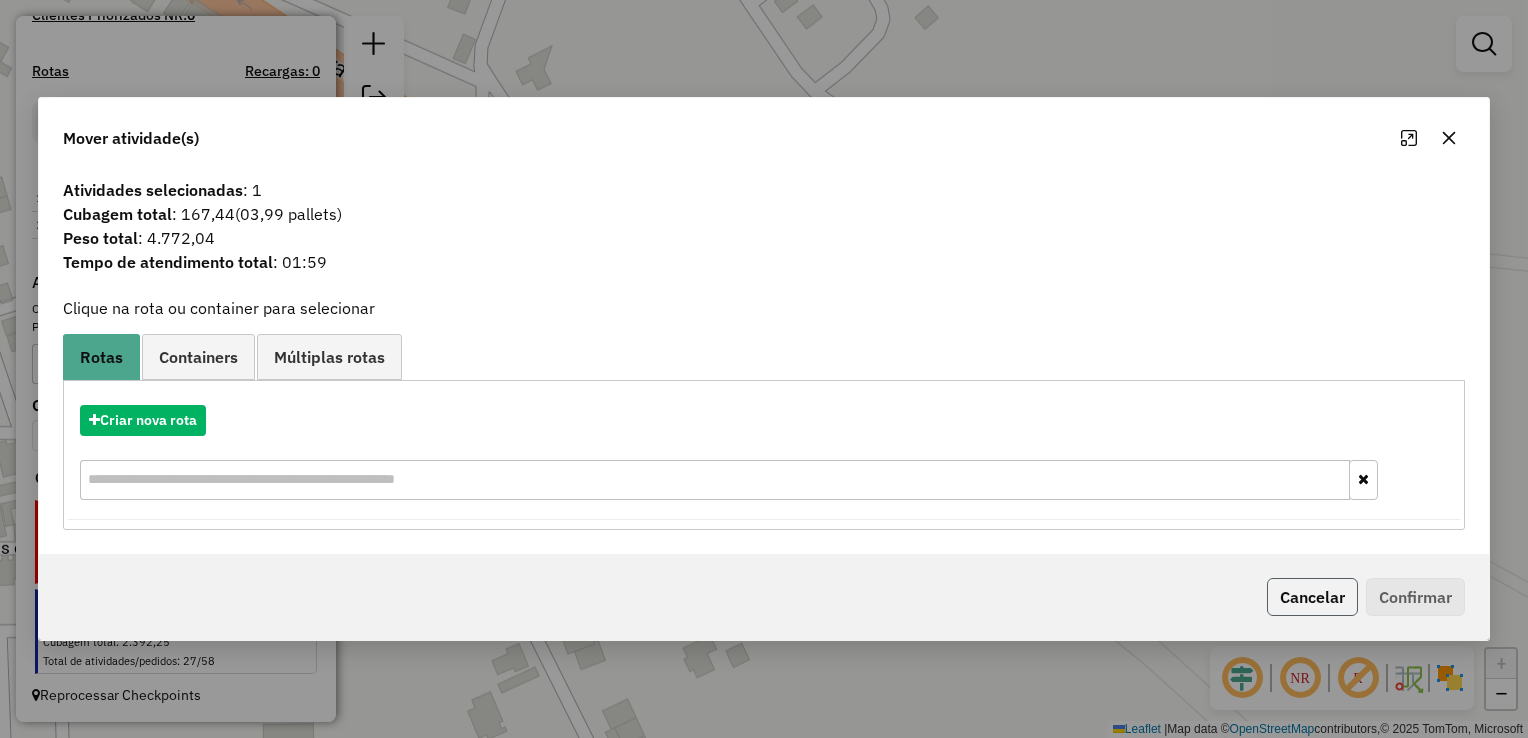 click on "Cancelar" 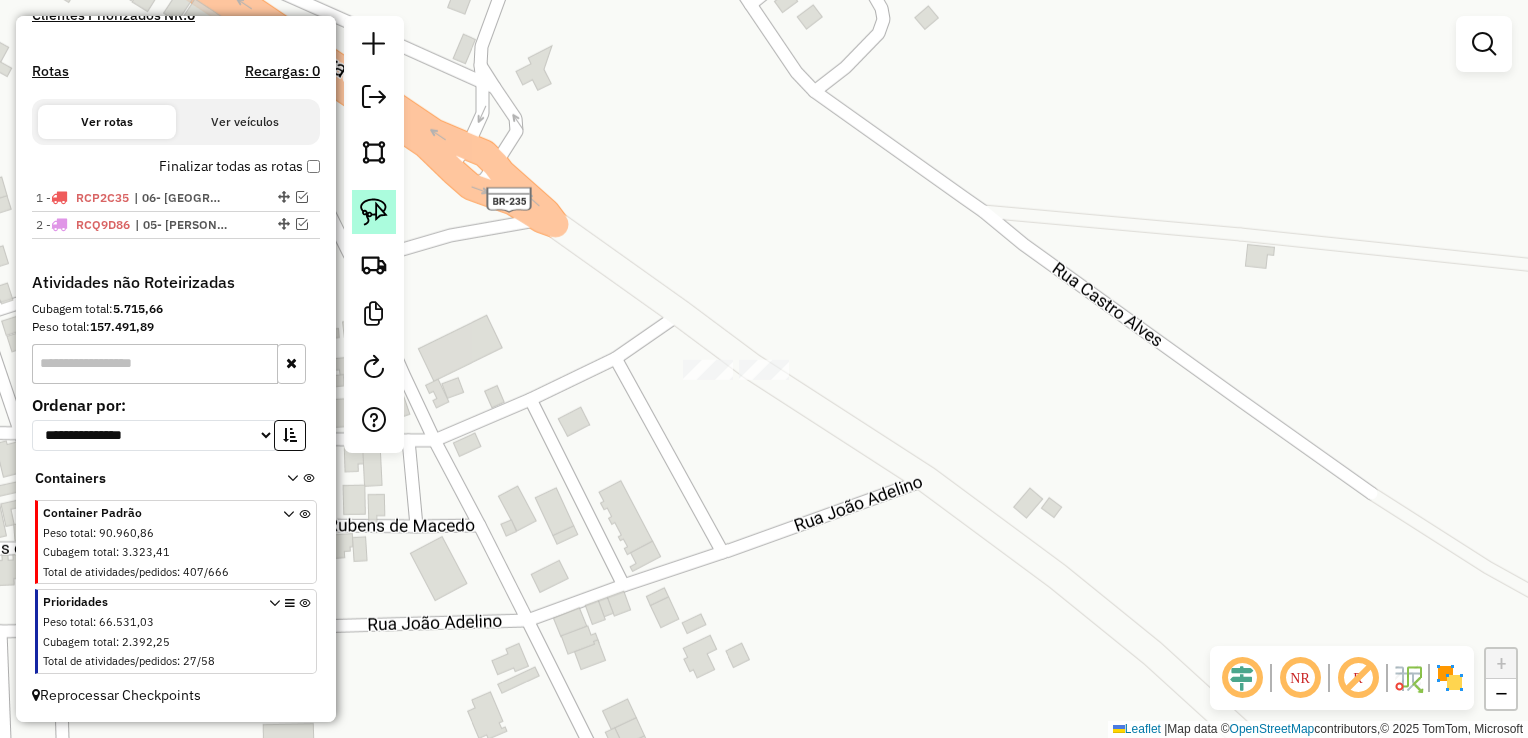 drag, startPoint x: 383, startPoint y: 220, endPoint x: 716, endPoint y: 323, distance: 348.56564 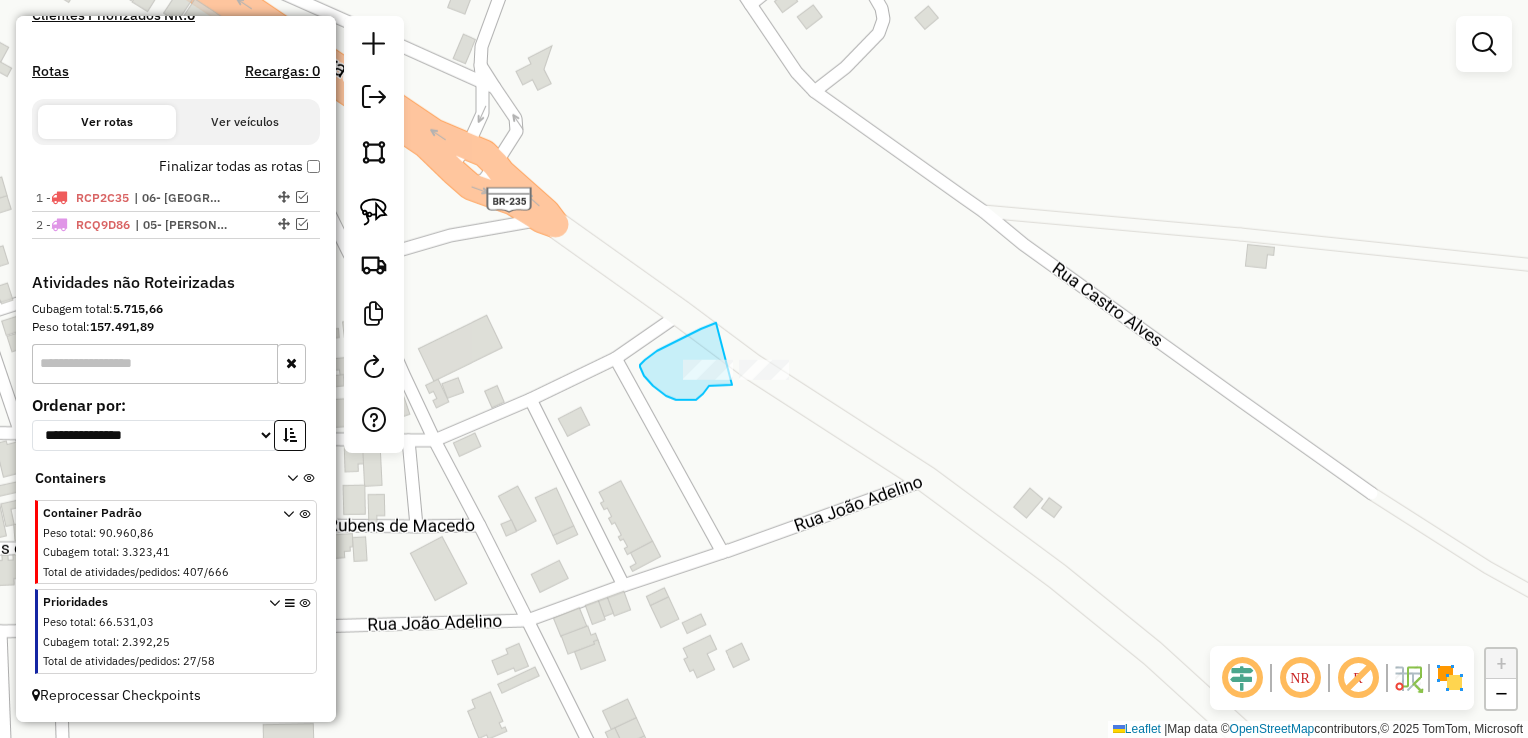 drag, startPoint x: 716, startPoint y: 323, endPoint x: 746, endPoint y: 407, distance: 89.19641 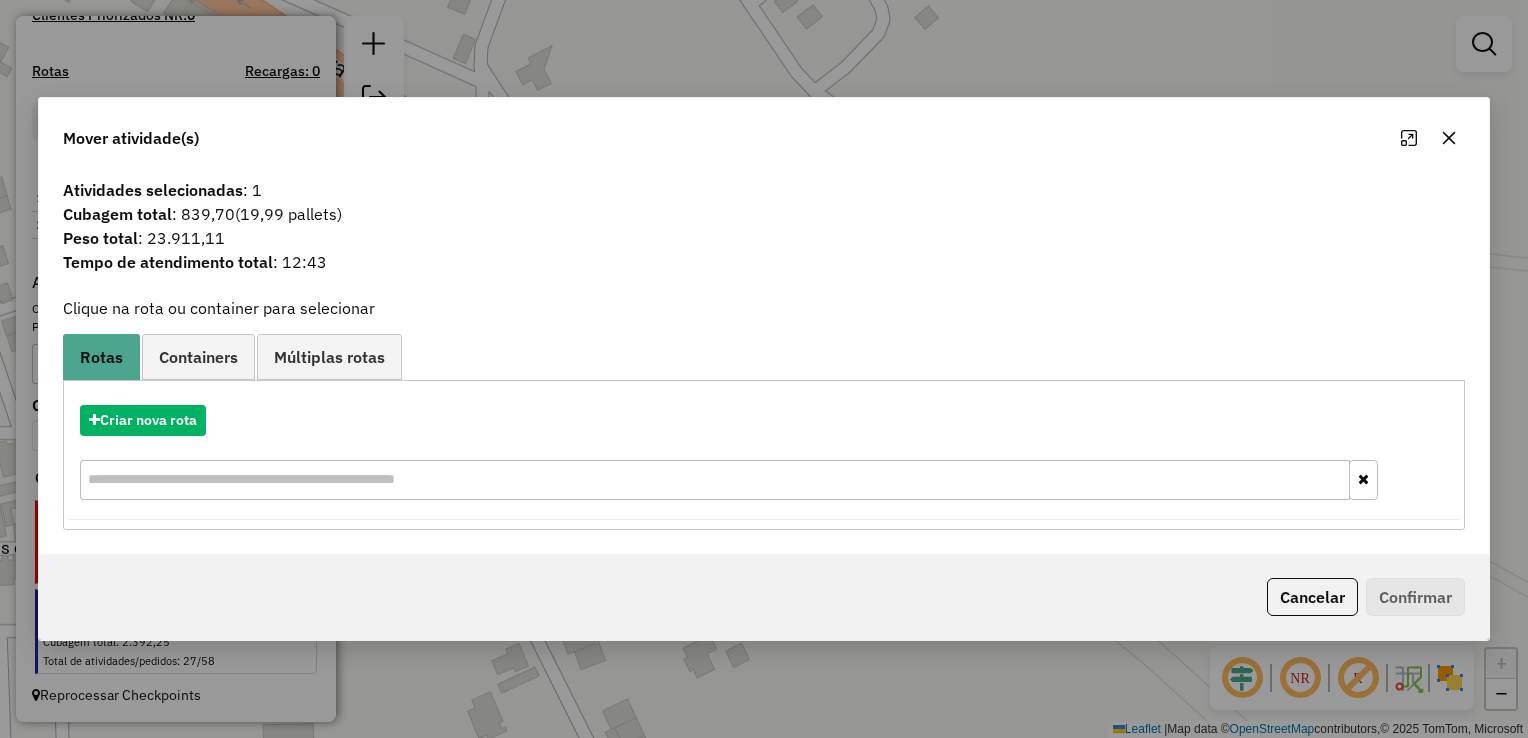 click on "Cancelar" 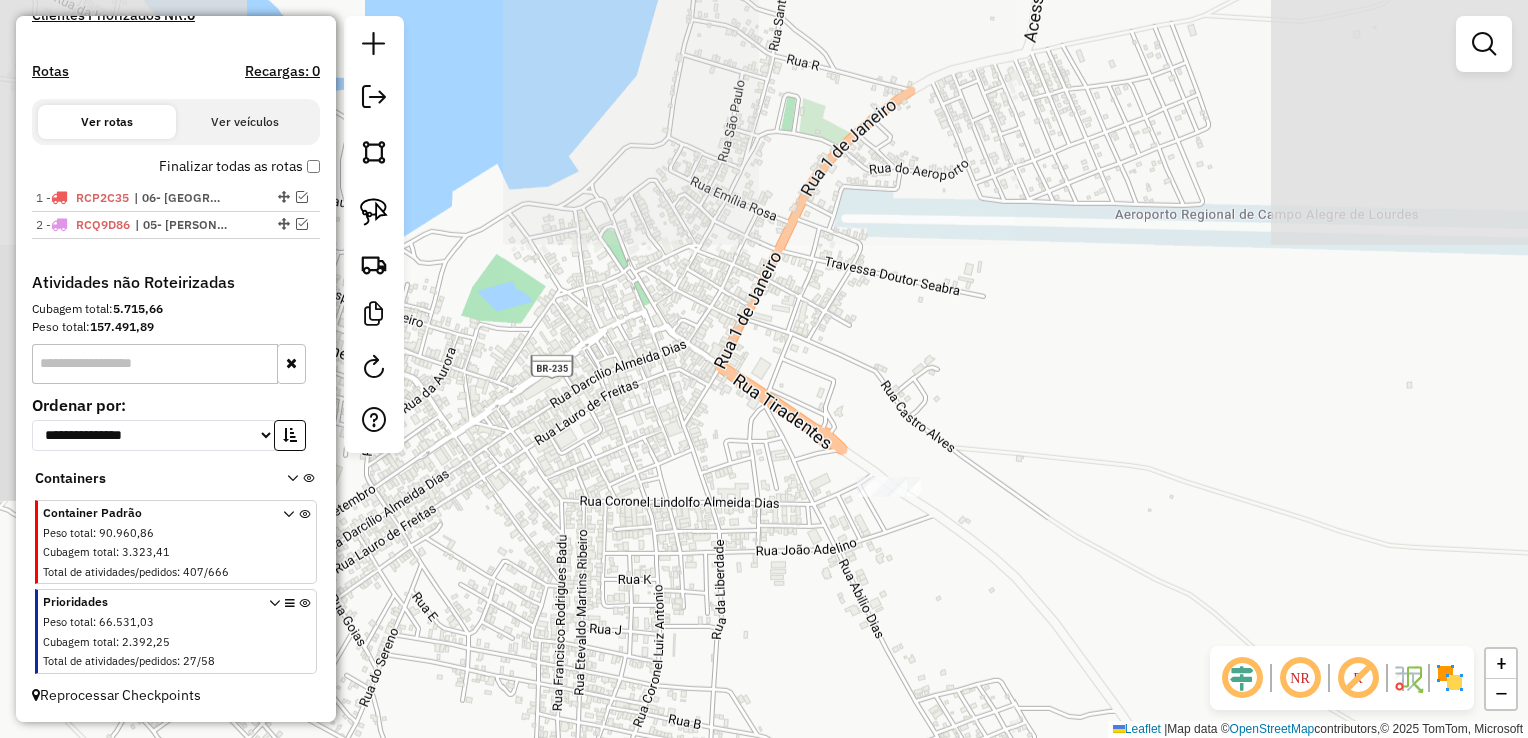 drag, startPoint x: 683, startPoint y: 343, endPoint x: 673, endPoint y: 336, distance: 12.206555 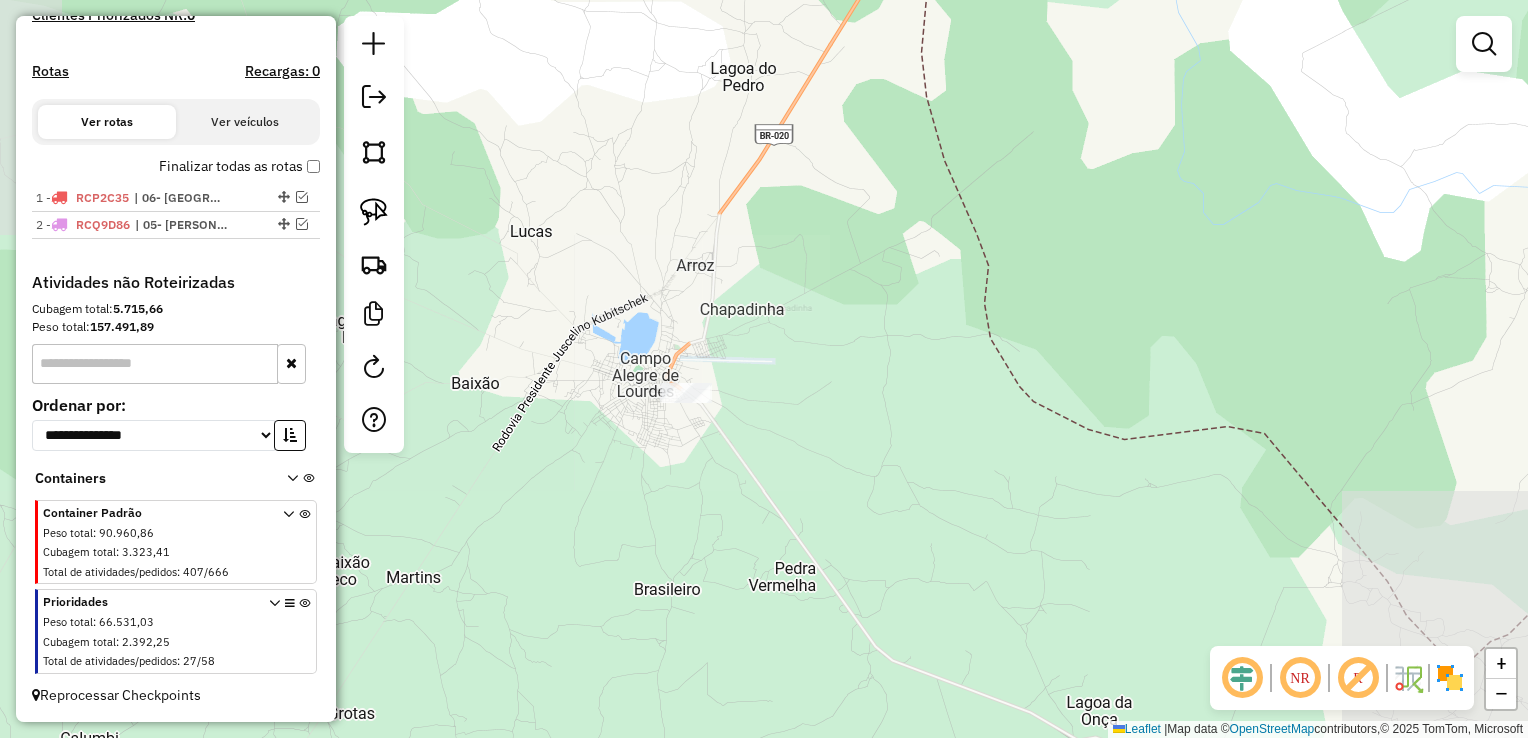 click on "Janela de atendimento Grade de atendimento Capacidade Transportadoras Veículos Cliente Pedidos  Rotas Selecione os dias de semana para filtrar as janelas de atendimento  Seg   Ter   Qua   Qui   Sex   Sáb   Dom  Informe o período da janela de atendimento: De: Até:  Filtrar exatamente a janela do cliente  Considerar janela de atendimento padrão  Selecione os dias de semana para filtrar as grades de atendimento  Seg   Ter   Qua   Qui   Sex   Sáb   Dom   Considerar clientes sem dia de atendimento cadastrado  Clientes fora do dia de atendimento selecionado Filtrar as atividades entre os valores definidos abaixo:  Peso mínimo:   Peso máximo:   Cubagem mínima:   Cubagem máxima:   De:   Até:  Filtrar as atividades entre o tempo de atendimento definido abaixo:  De:   Até:   Considerar capacidade total dos clientes não roteirizados Transportadora: Selecione um ou mais itens Tipo de veículo: Selecione um ou mais itens Veículo: Selecione um ou mais itens Motorista: Selecione um ou mais itens Nome: Rótulo:" 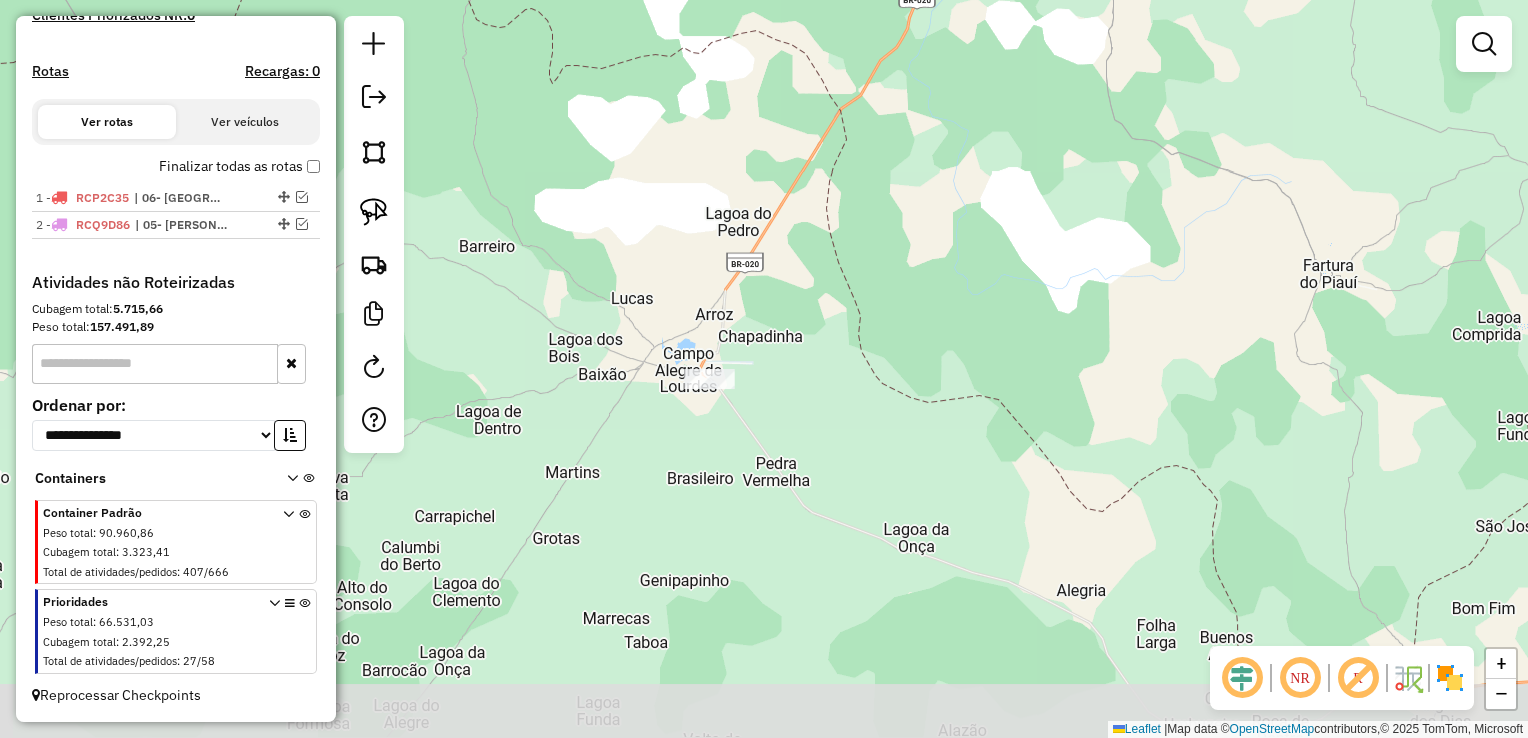 drag, startPoint x: 803, startPoint y: 482, endPoint x: 722, endPoint y: 298, distance: 201.0398 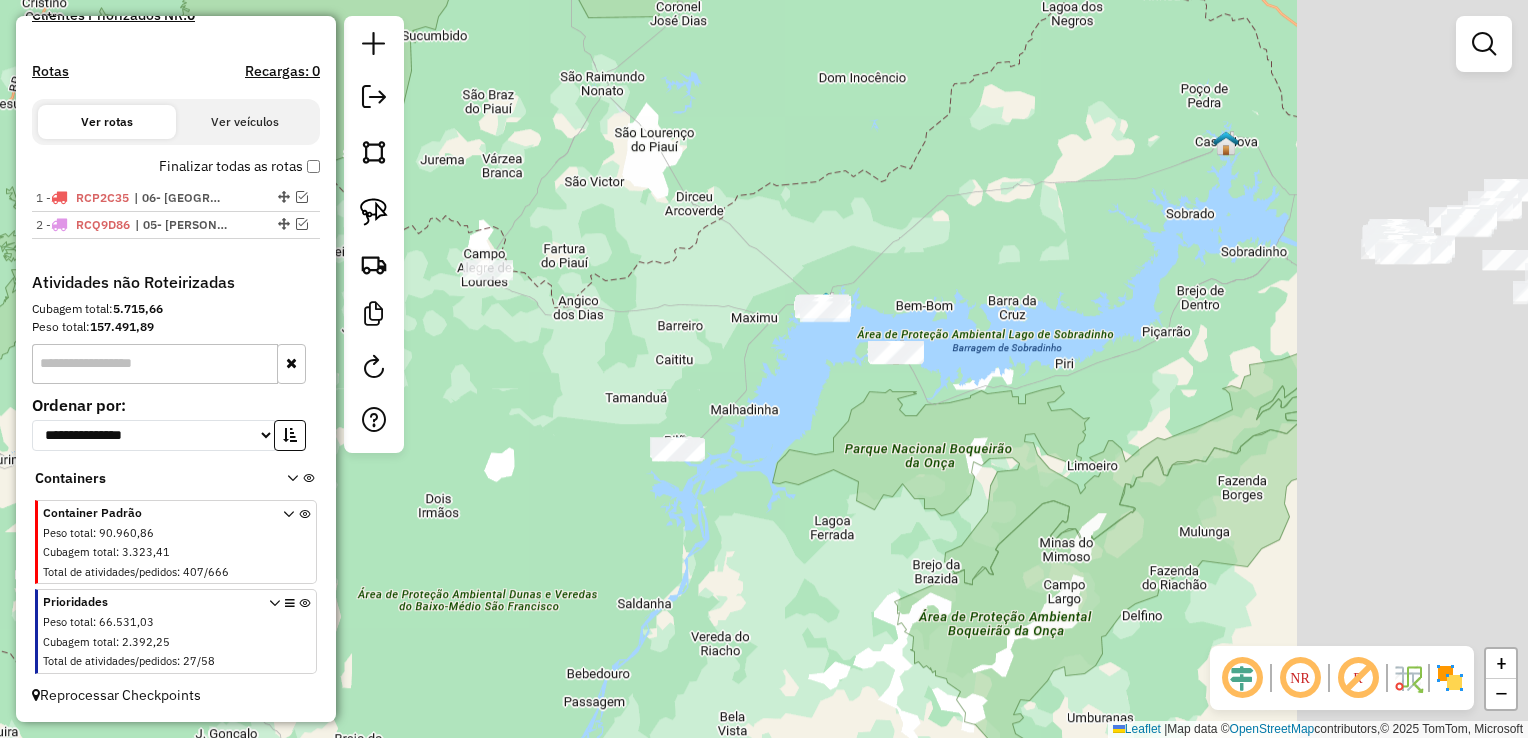 drag, startPoint x: 697, startPoint y: 335, endPoint x: 550, endPoint y: 325, distance: 147.33974 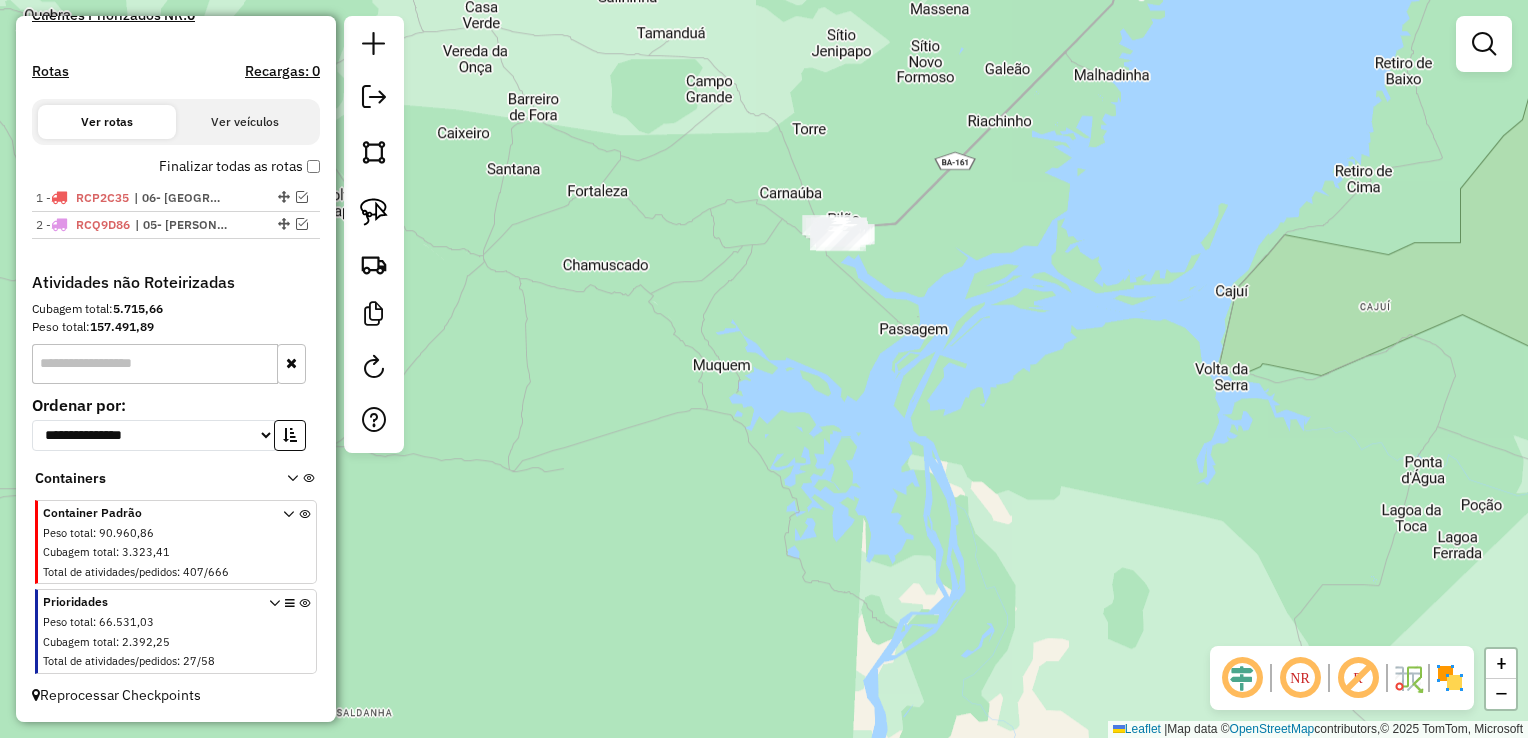 drag, startPoint x: 380, startPoint y: 206, endPoint x: 506, endPoint y: 206, distance: 126 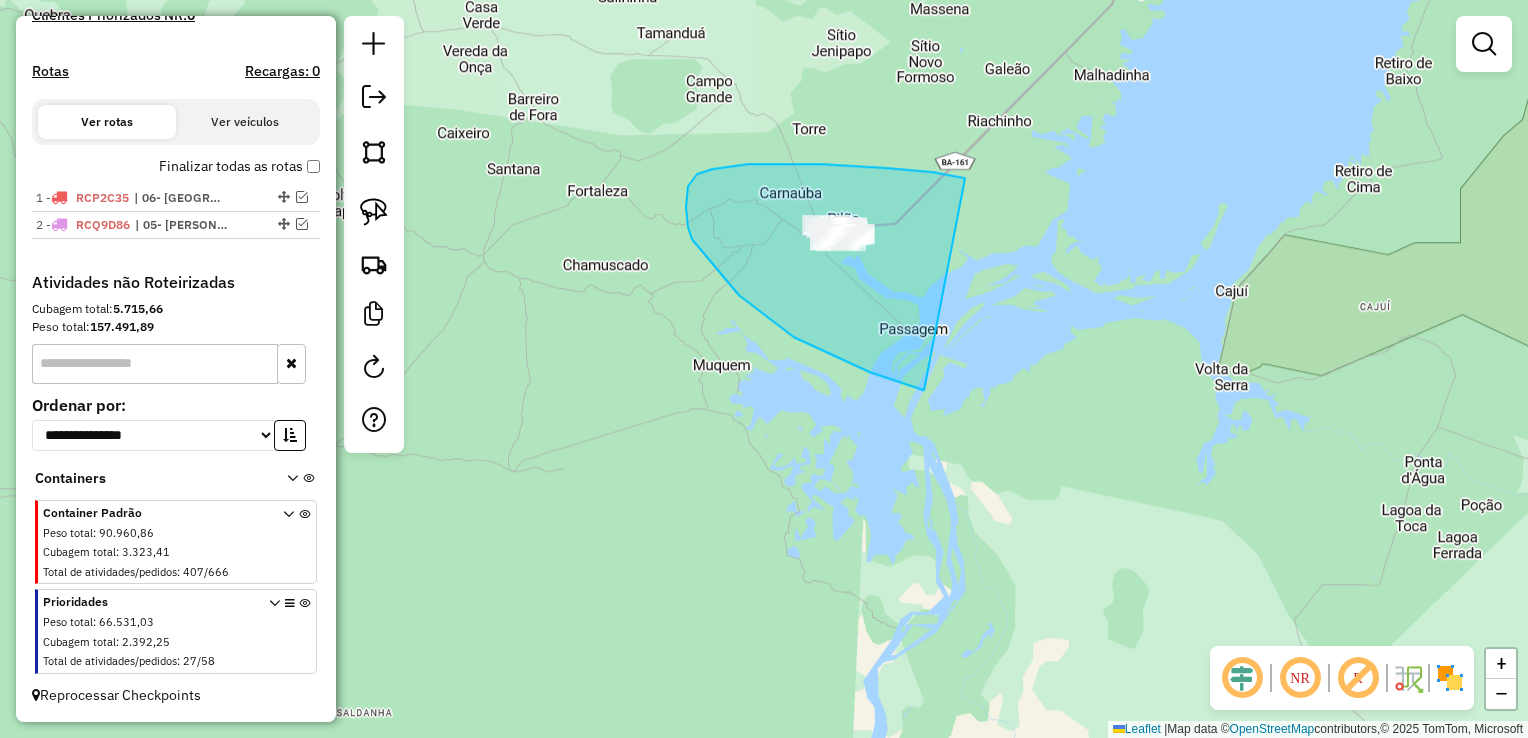 drag, startPoint x: 965, startPoint y: 178, endPoint x: 1006, endPoint y: 347, distance: 173.90227 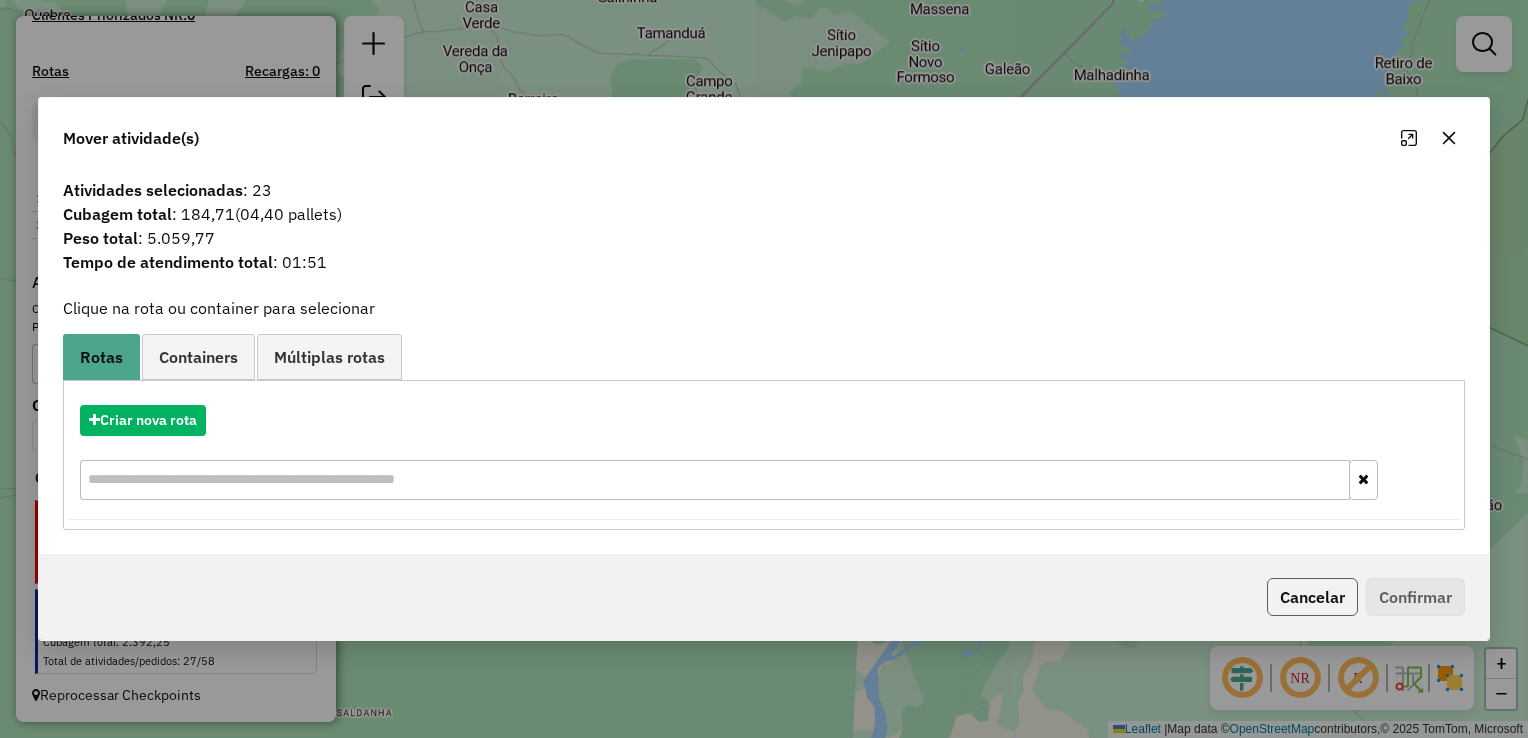 click on "Cancelar" 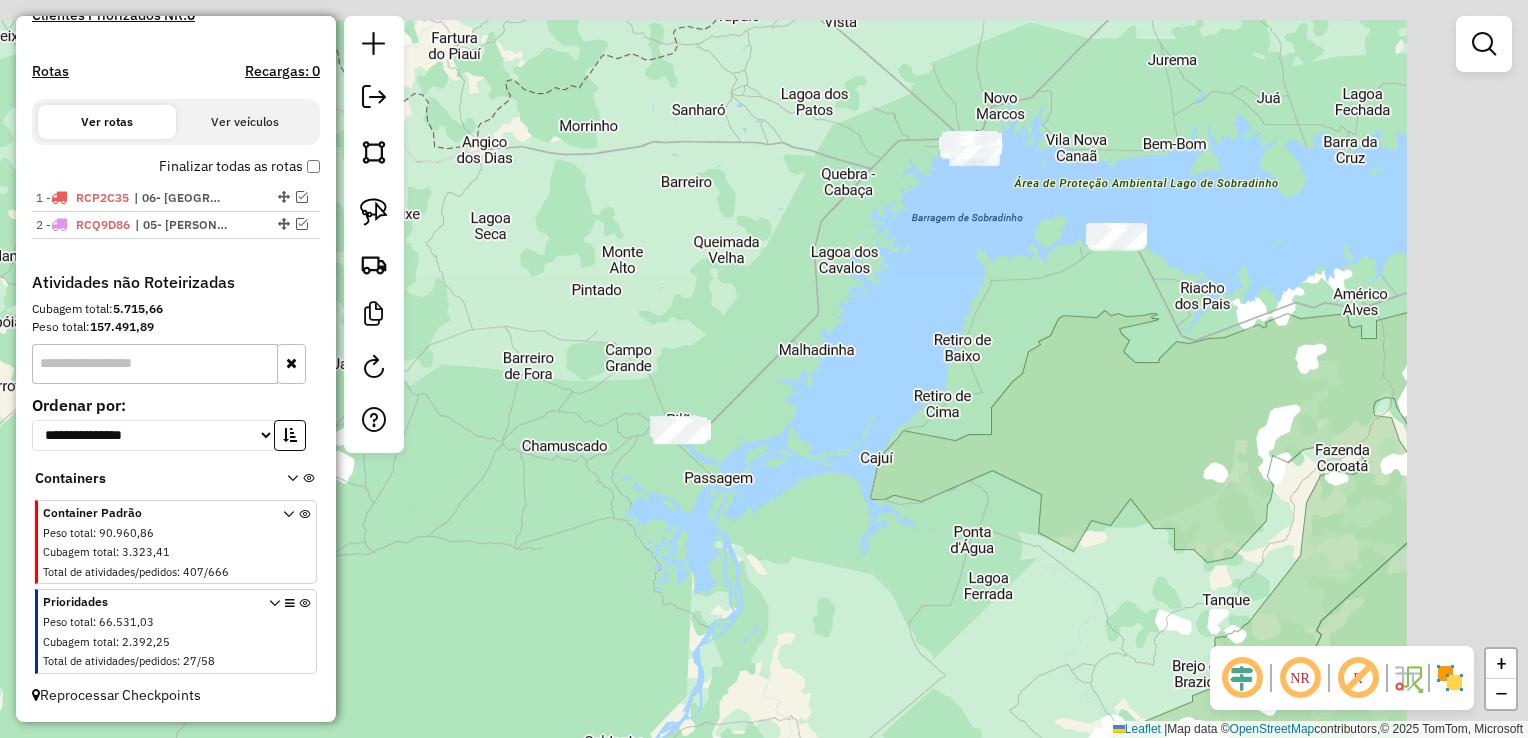drag, startPoint x: 991, startPoint y: 300, endPoint x: 782, endPoint y: 599, distance: 364.80405 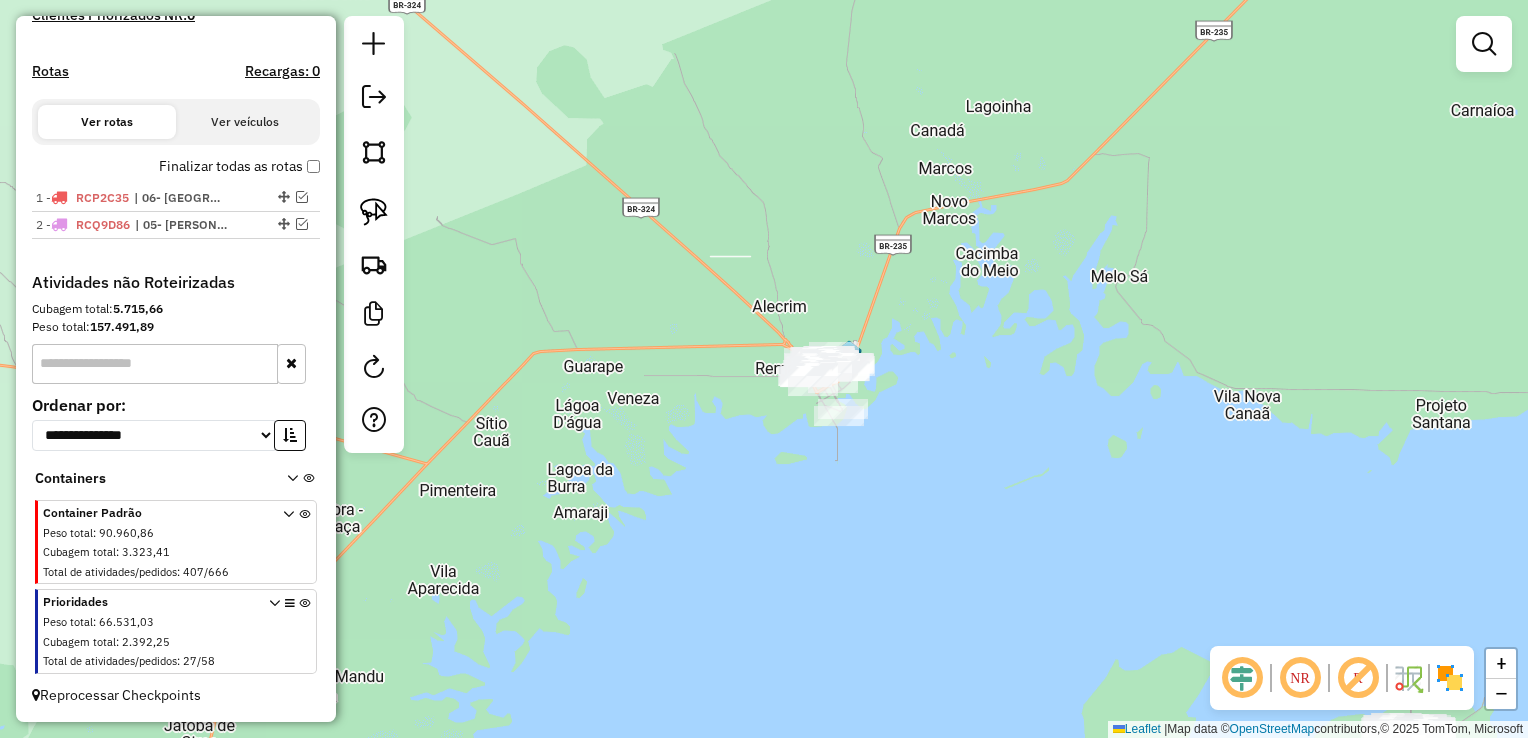 click 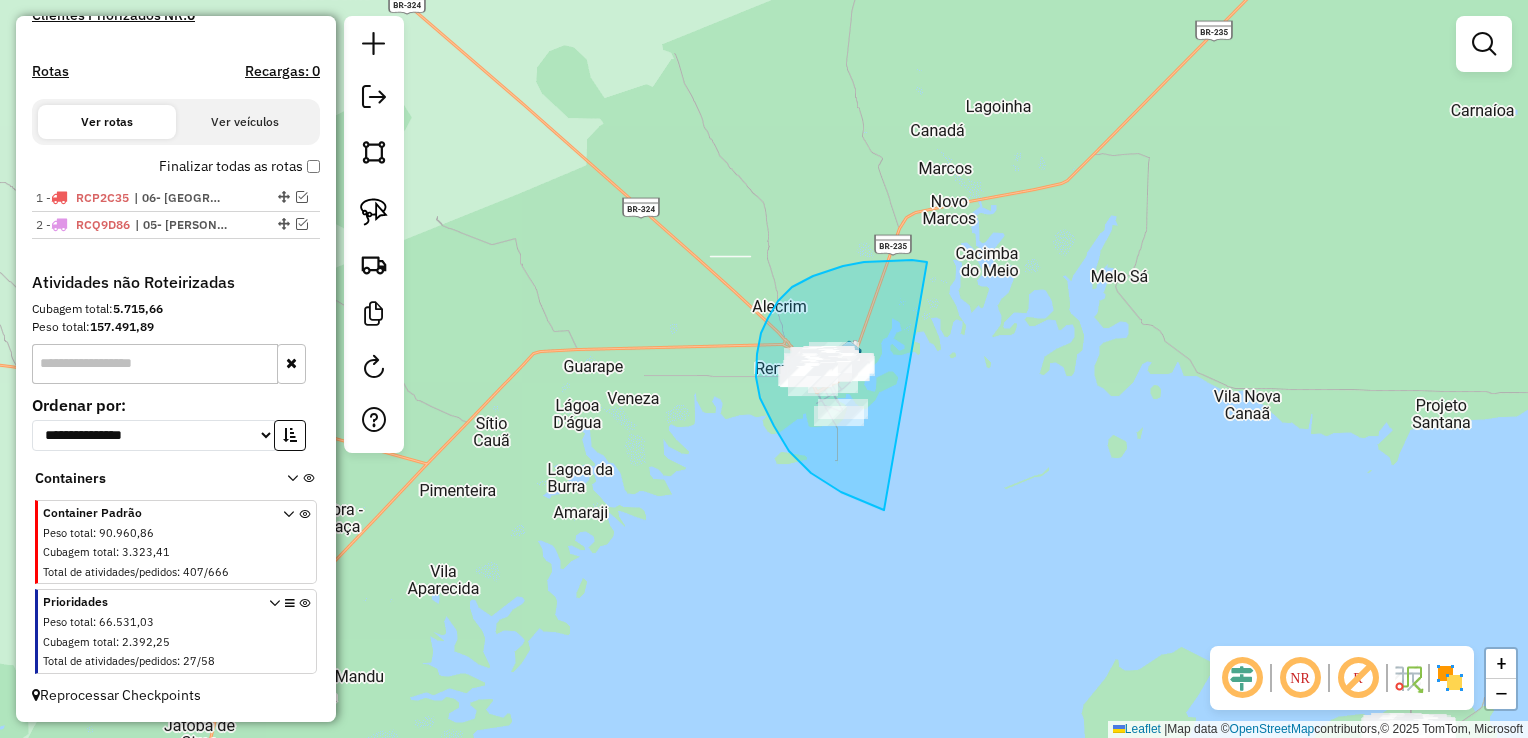 drag, startPoint x: 888, startPoint y: 260, endPoint x: 1004, endPoint y: 489, distance: 256.7041 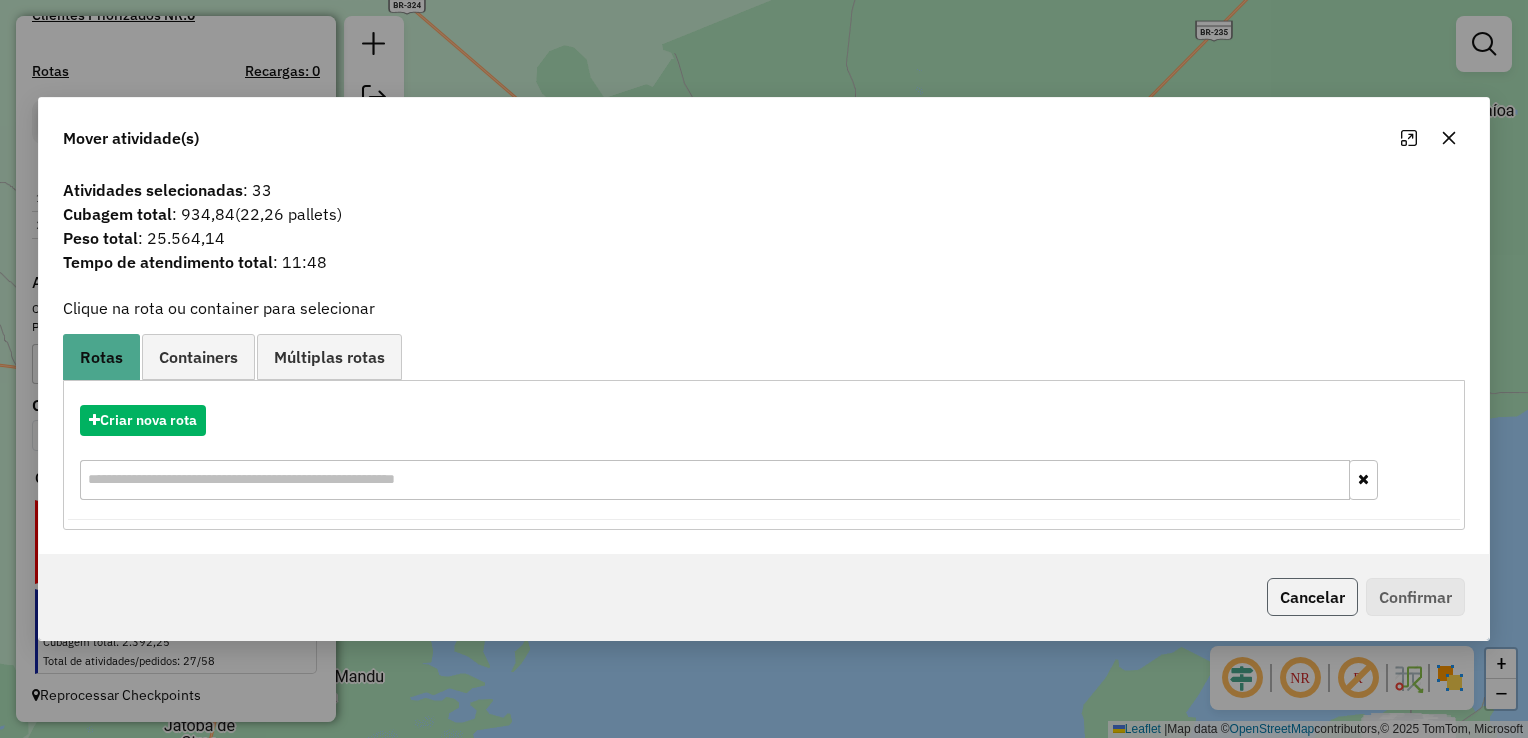 click on "Cancelar" 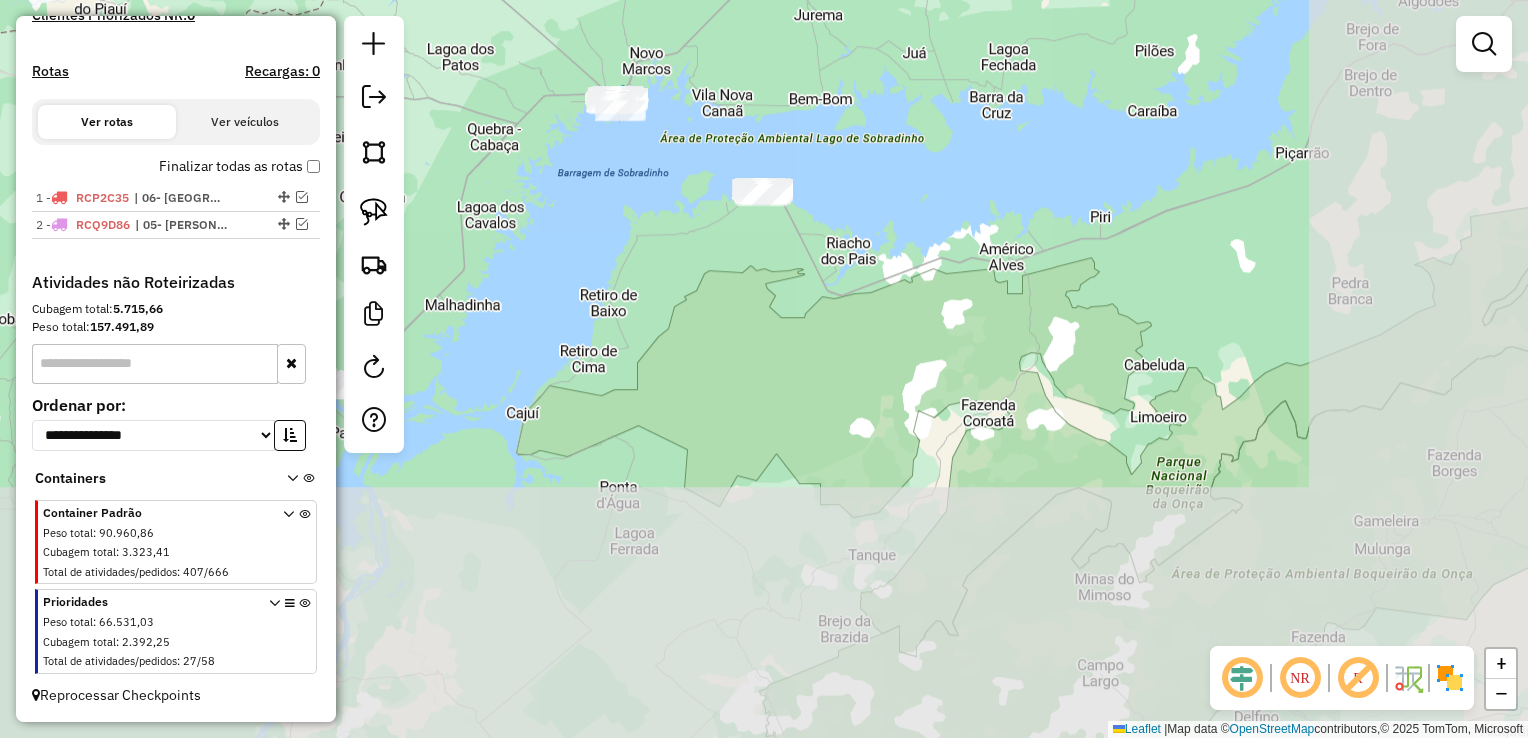 drag, startPoint x: 1068, startPoint y: 429, endPoint x: 813, endPoint y: 134, distance: 389.93588 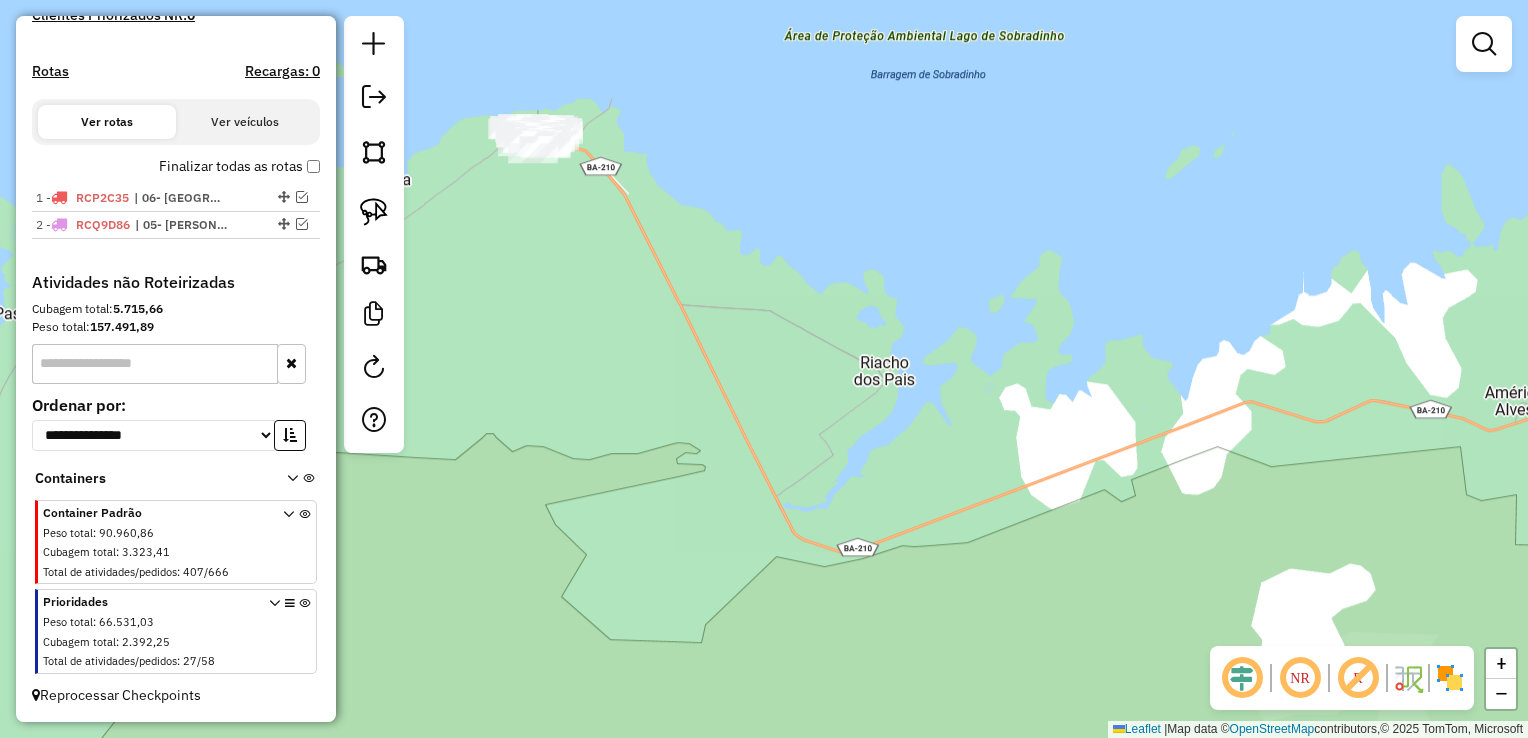 click 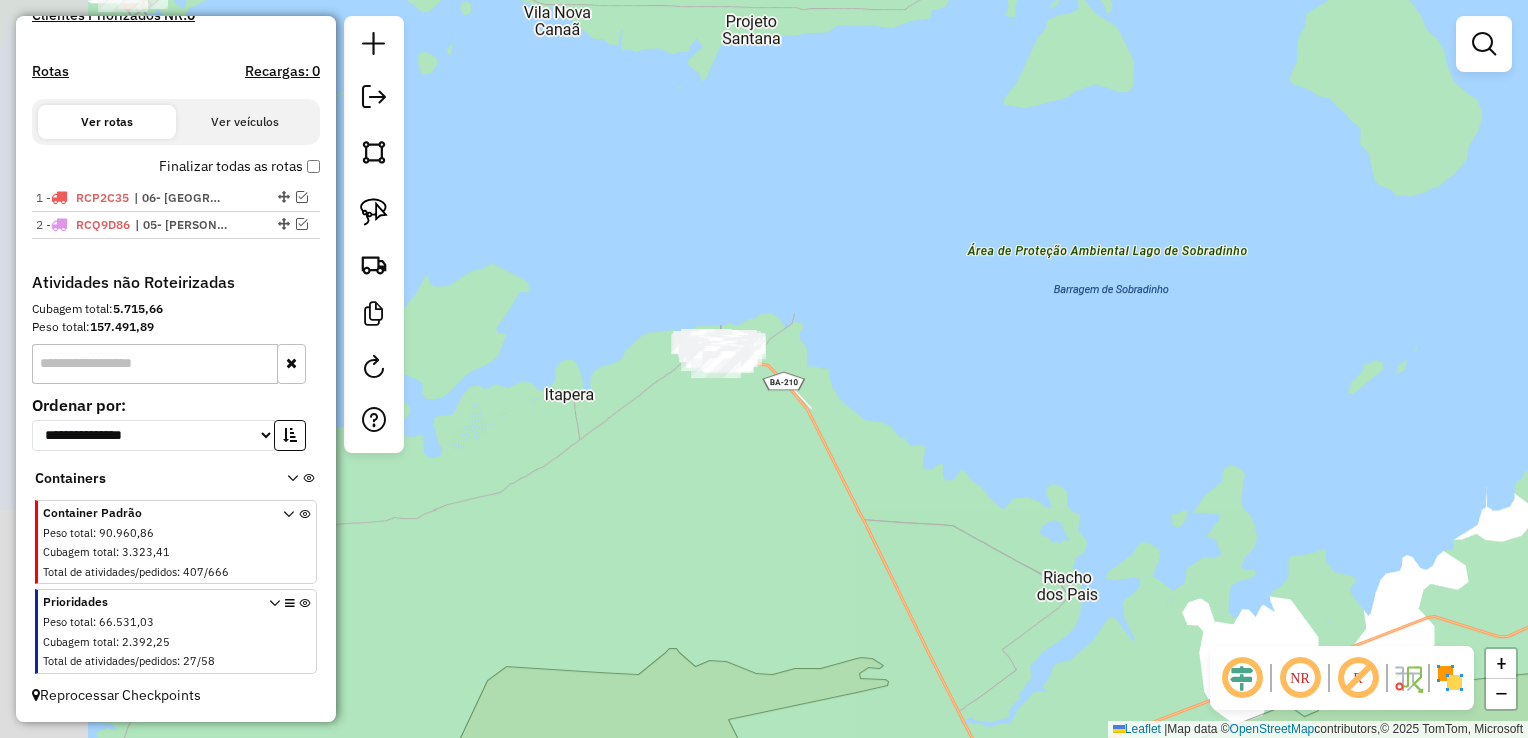 drag, startPoint x: 540, startPoint y: 218, endPoint x: 724, endPoint y: 439, distance: 287.57086 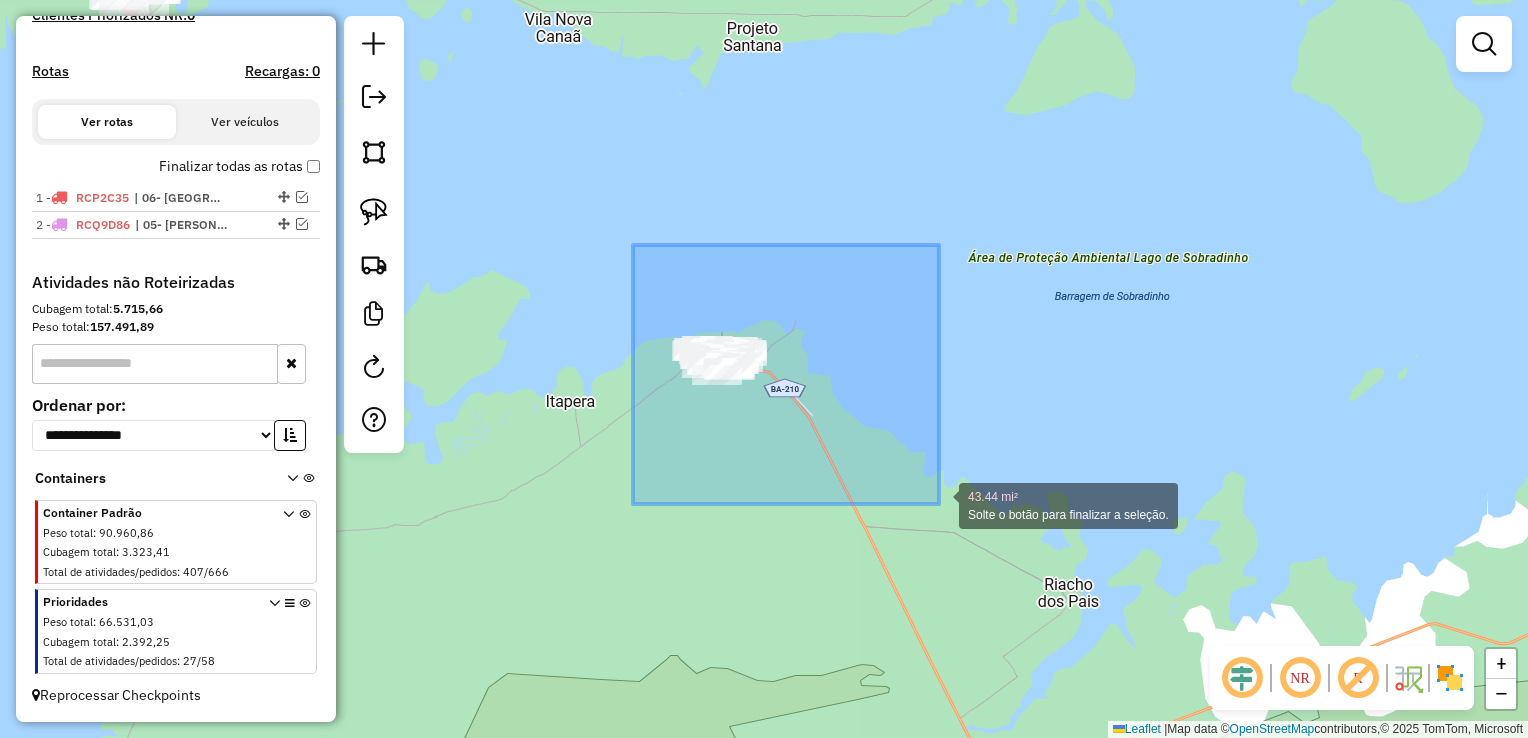 drag, startPoint x: 621, startPoint y: 287, endPoint x: 941, endPoint y: 504, distance: 386.63806 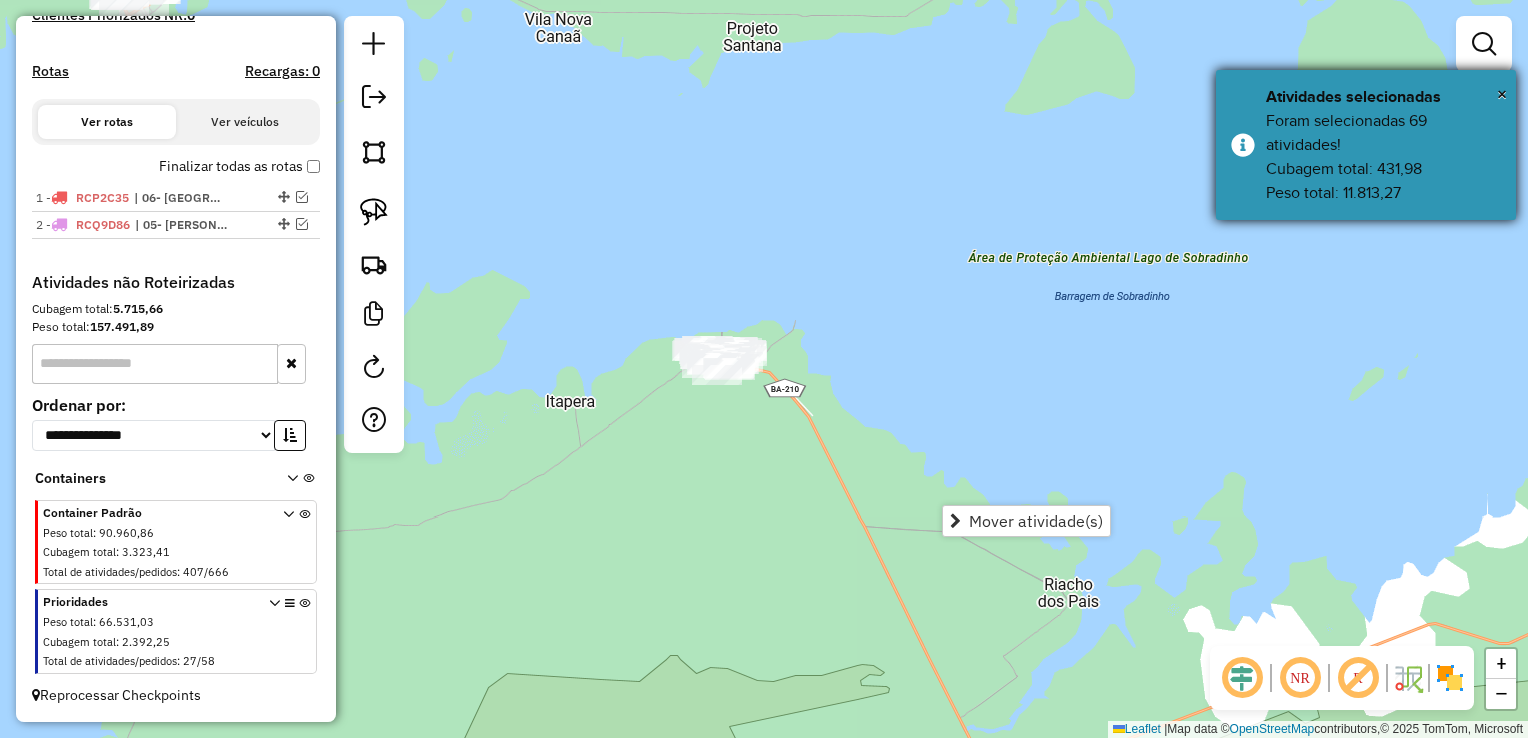 click on "Foram selecionadas 69 atividades!  Cubagem total: 431,98  Peso total: 11.813,27" at bounding box center (1383, 157) 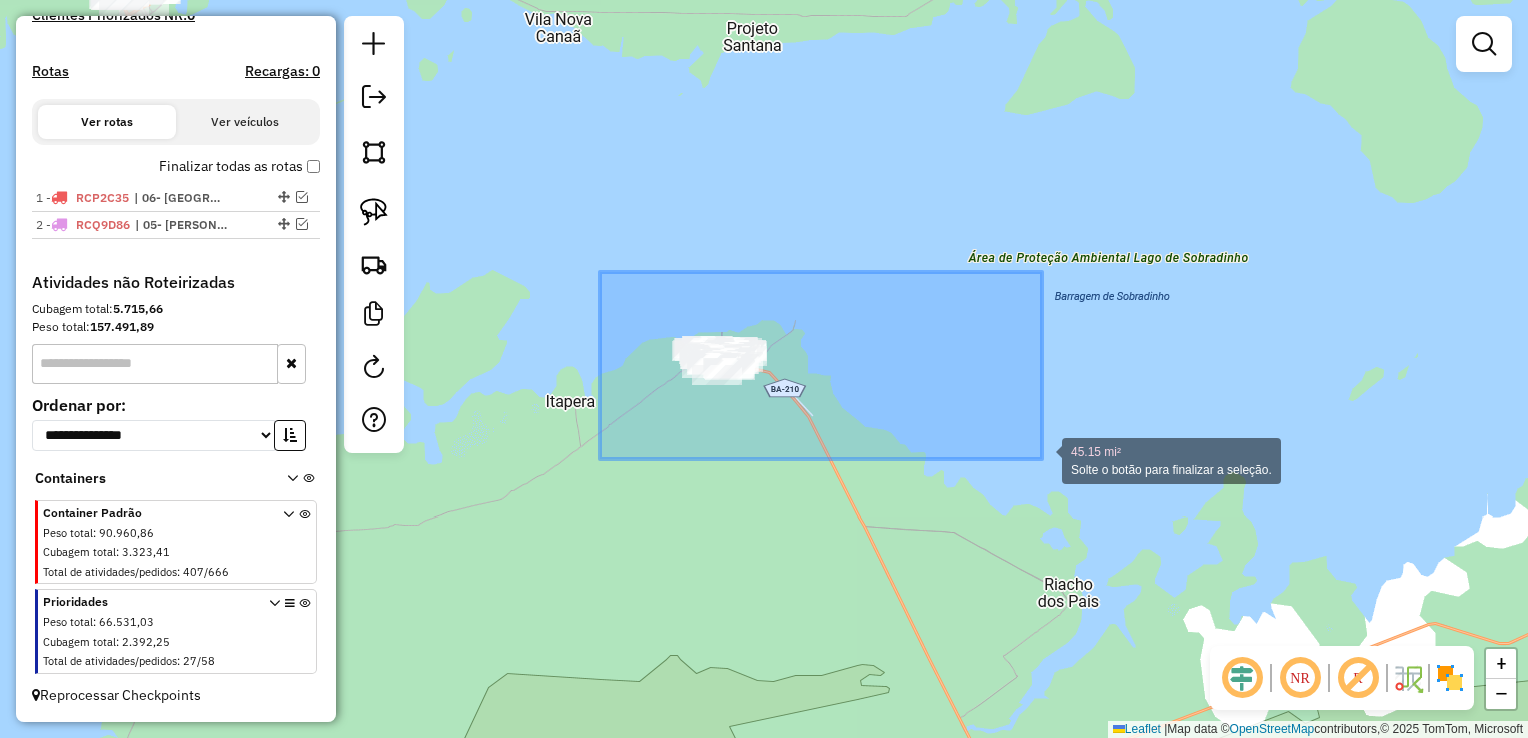 drag, startPoint x: 601, startPoint y: 281, endPoint x: 1042, endPoint y: 459, distance: 475.56808 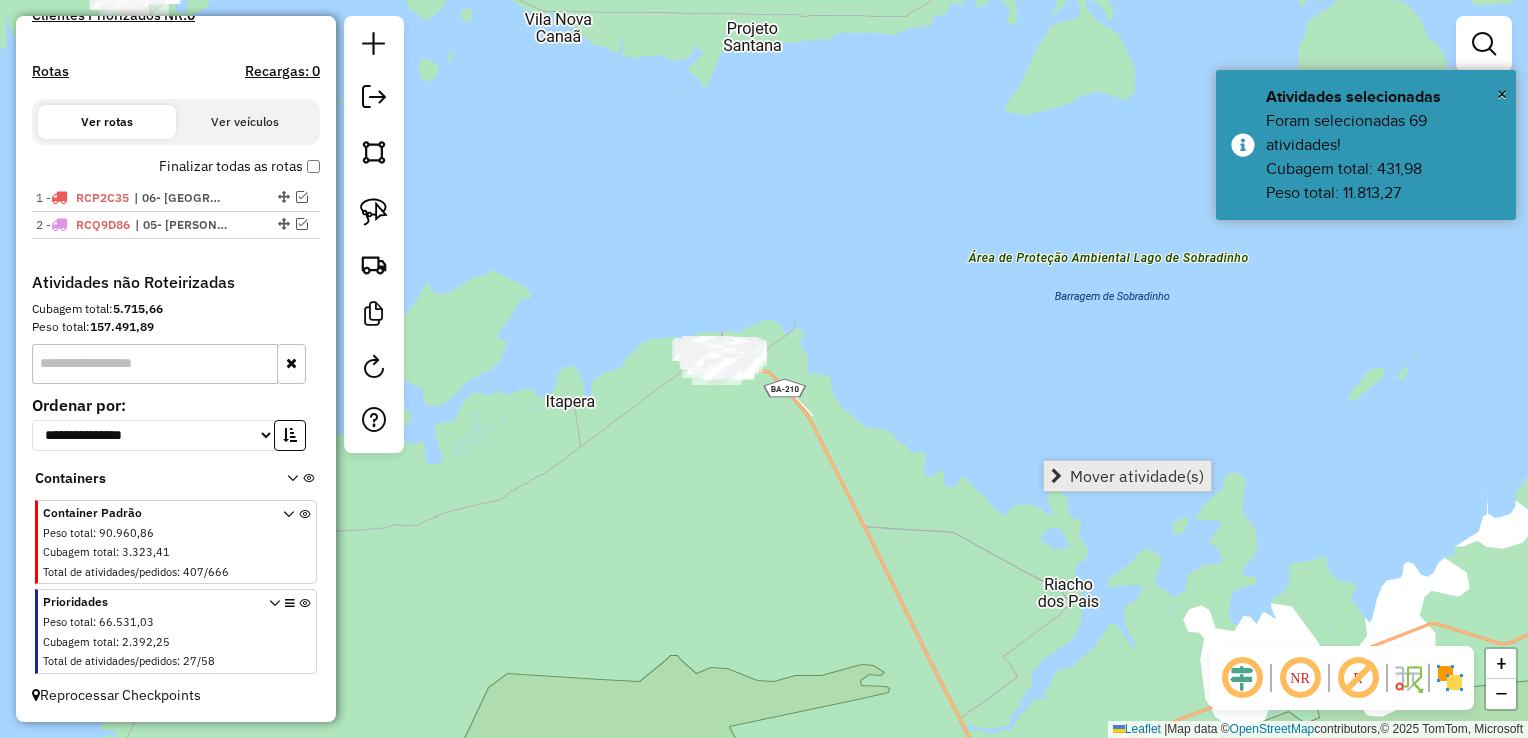 click on "Mover atividade(s)" at bounding box center [1127, 476] 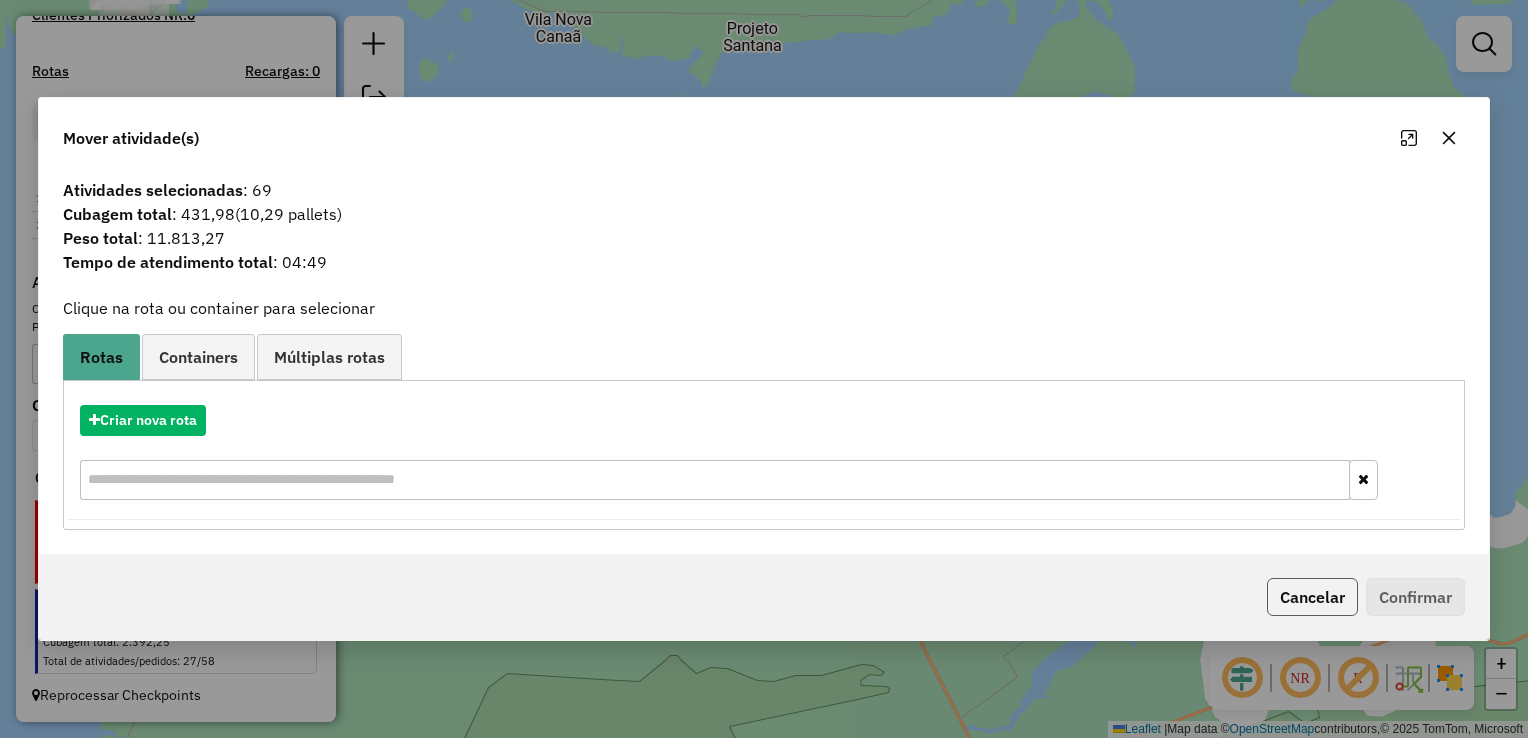 click on "Cancelar" 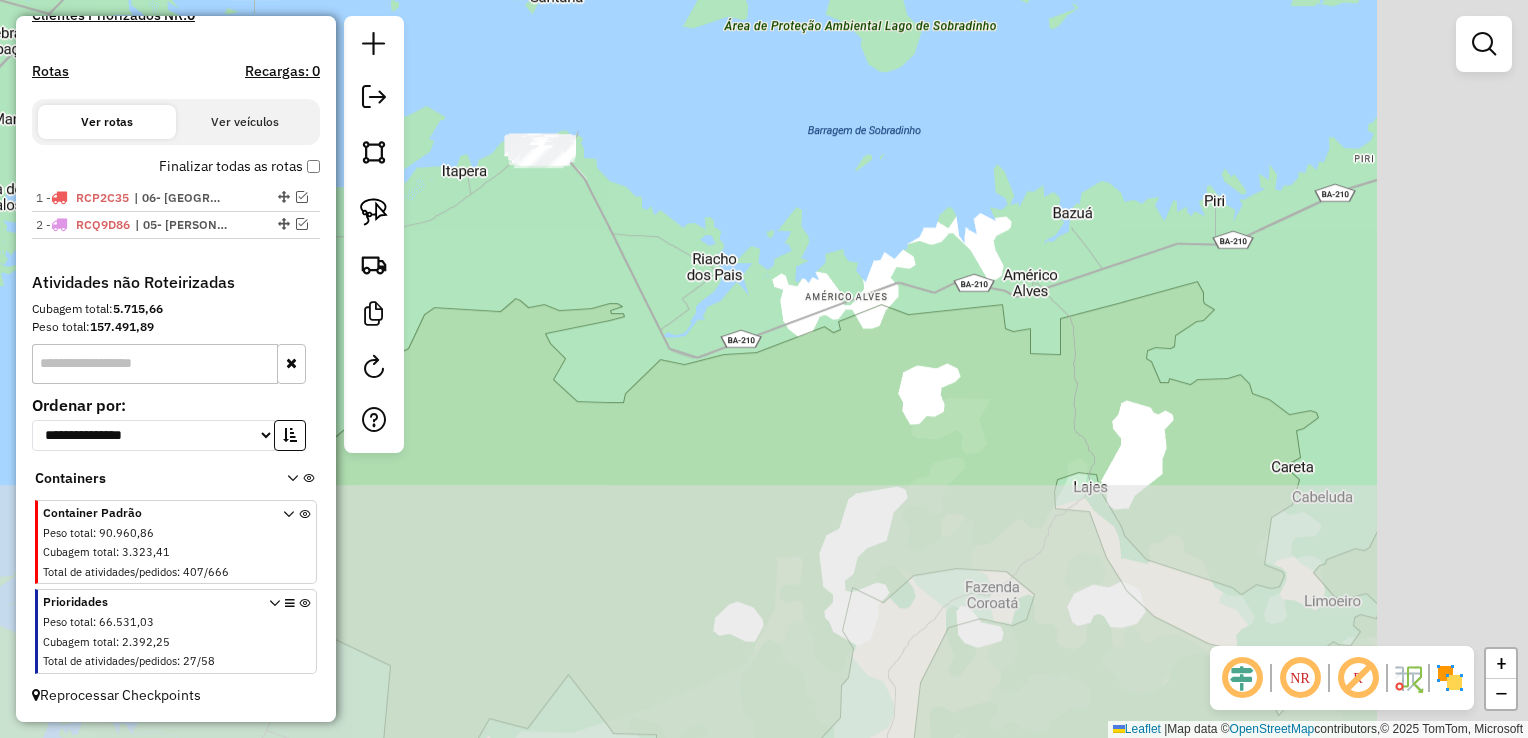 drag, startPoint x: 833, startPoint y: 502, endPoint x: 580, endPoint y: 231, distance: 370.7425 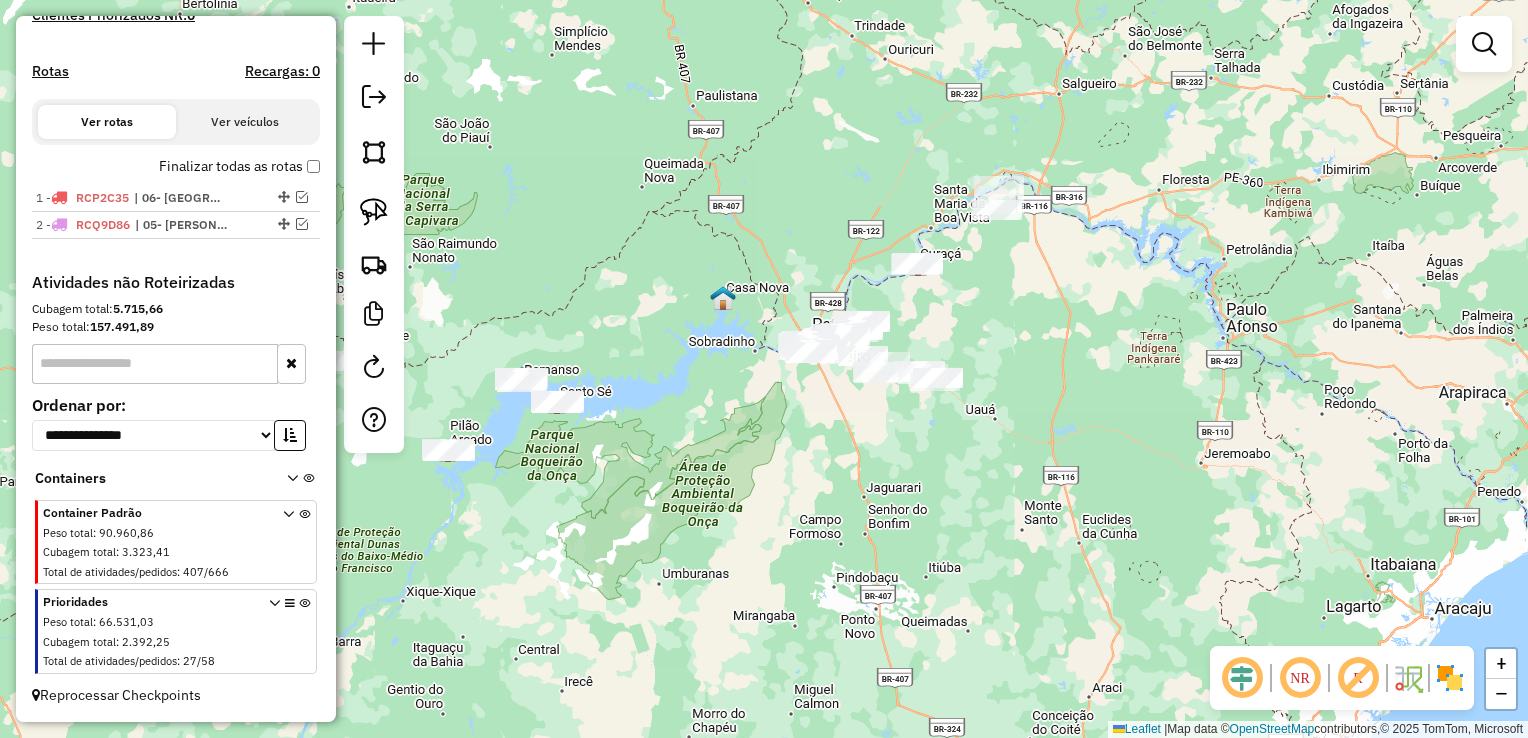 drag, startPoint x: 825, startPoint y: 437, endPoint x: 688, endPoint y: 465, distance: 139.83205 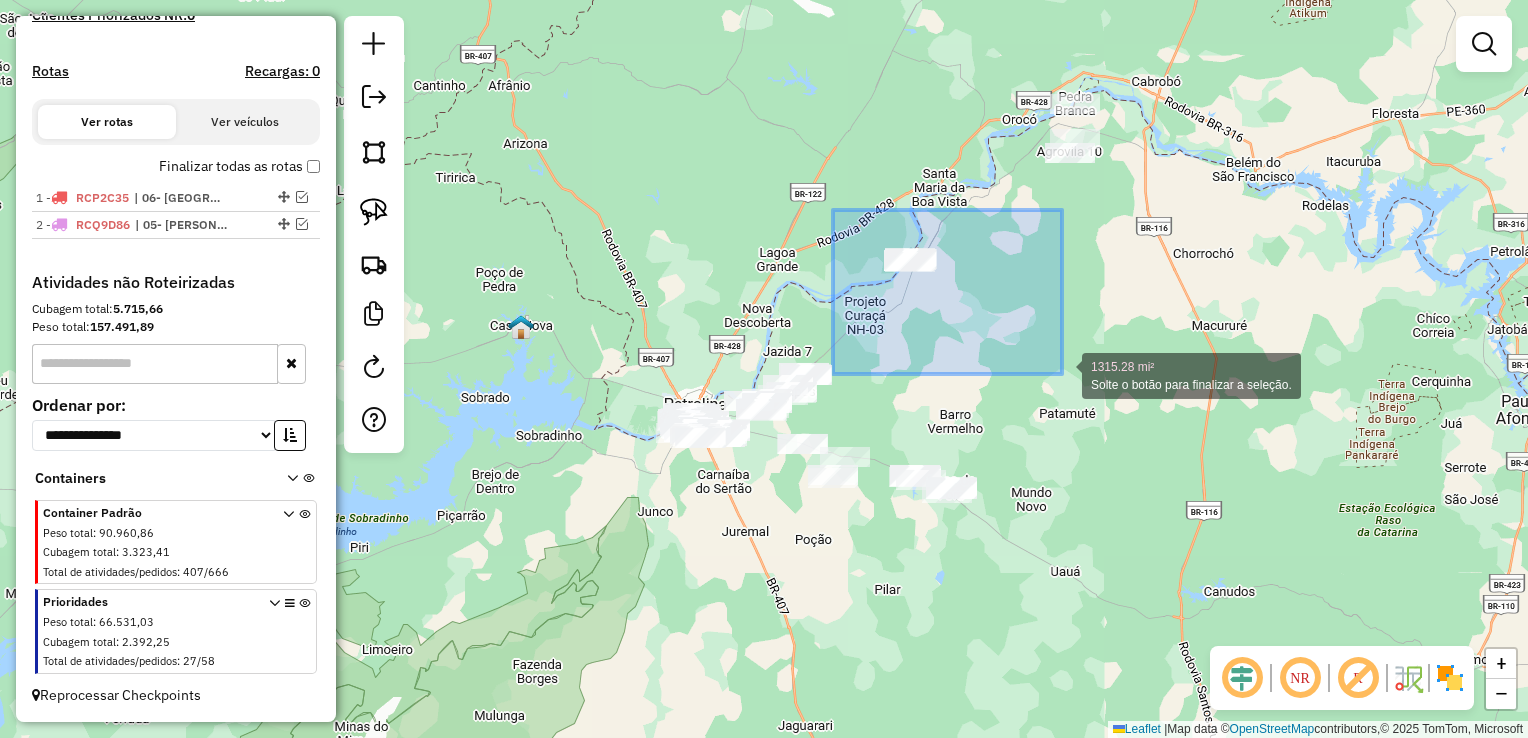 drag, startPoint x: 879, startPoint y: 326, endPoint x: 1062, endPoint y: 374, distance: 189.19038 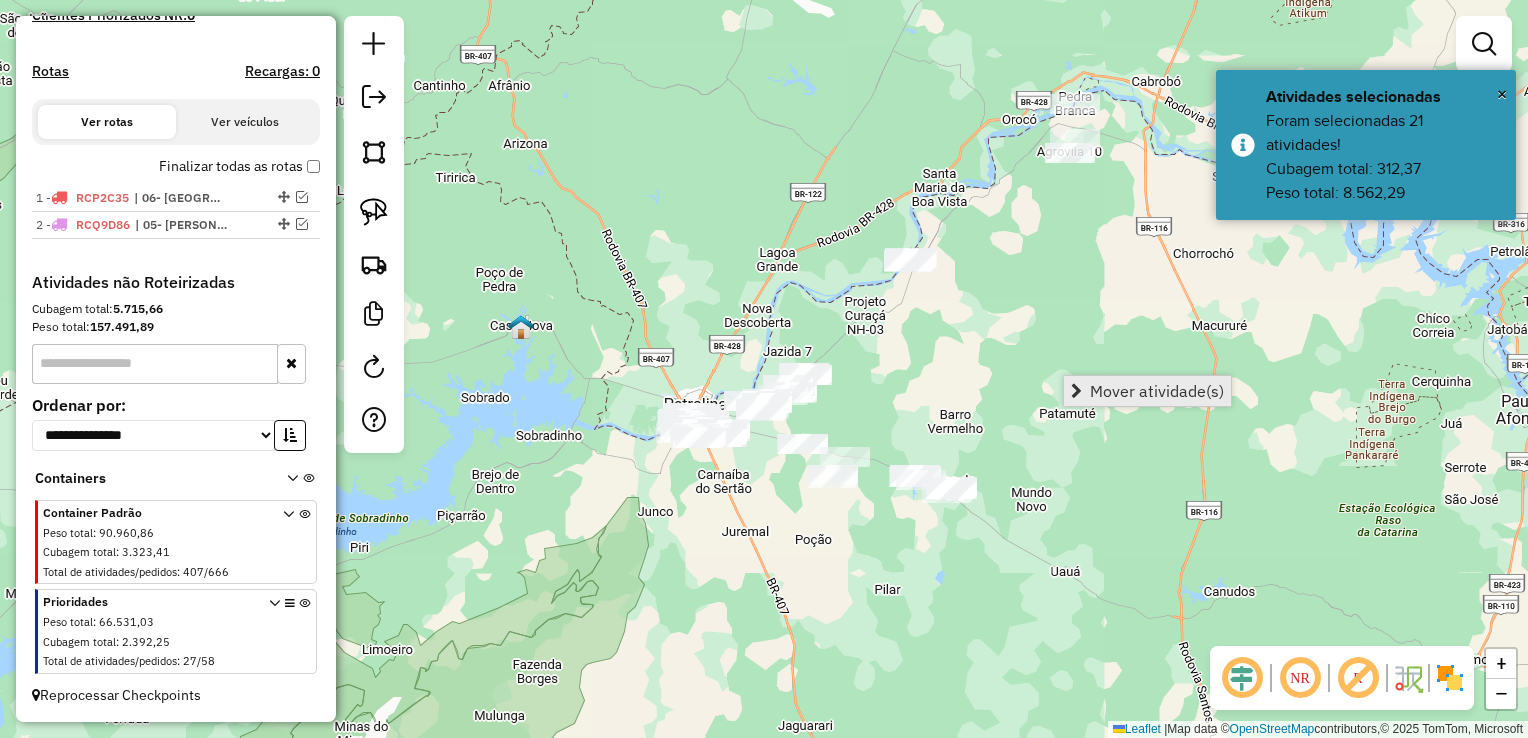 click on "Mover atividade(s)" at bounding box center [1147, 391] 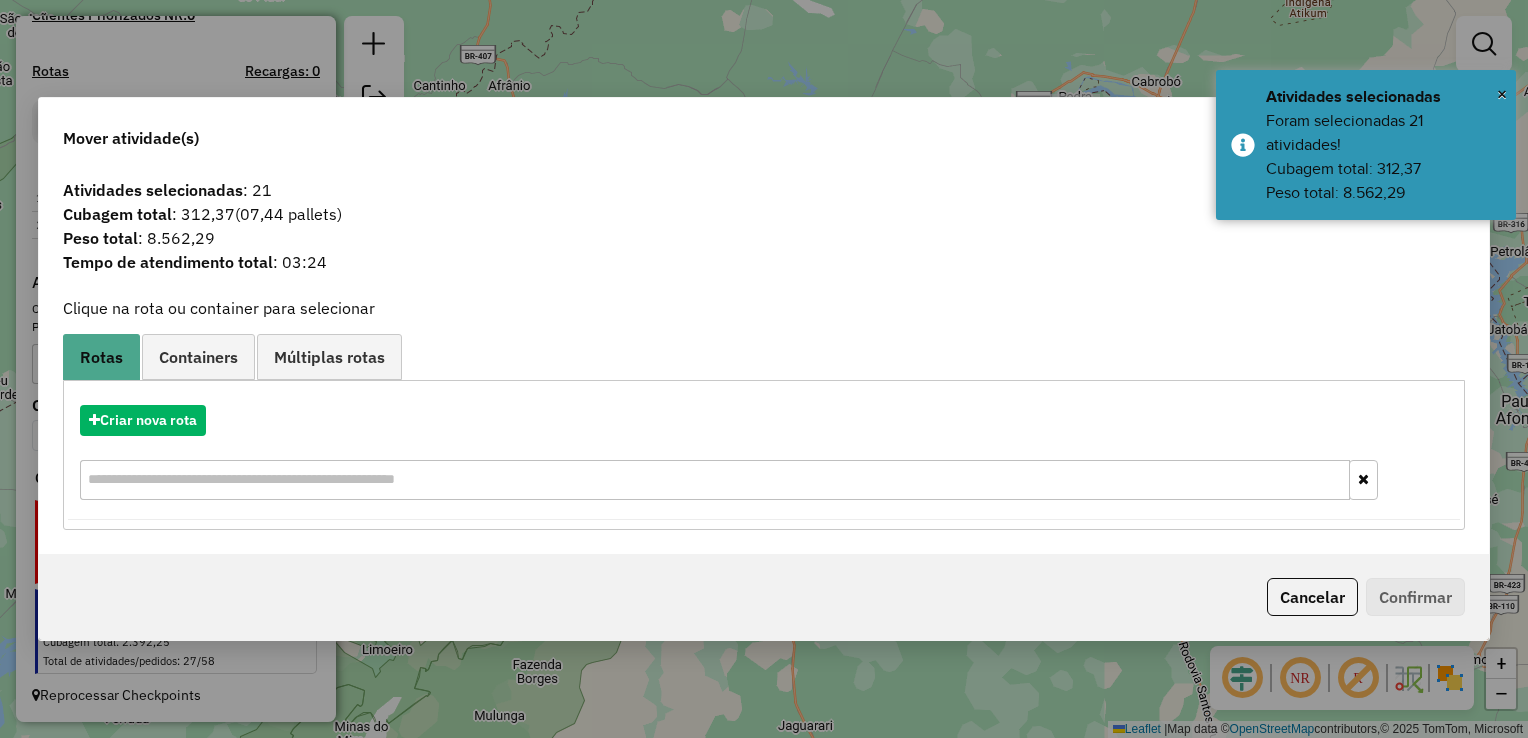 click on "Cancelar" 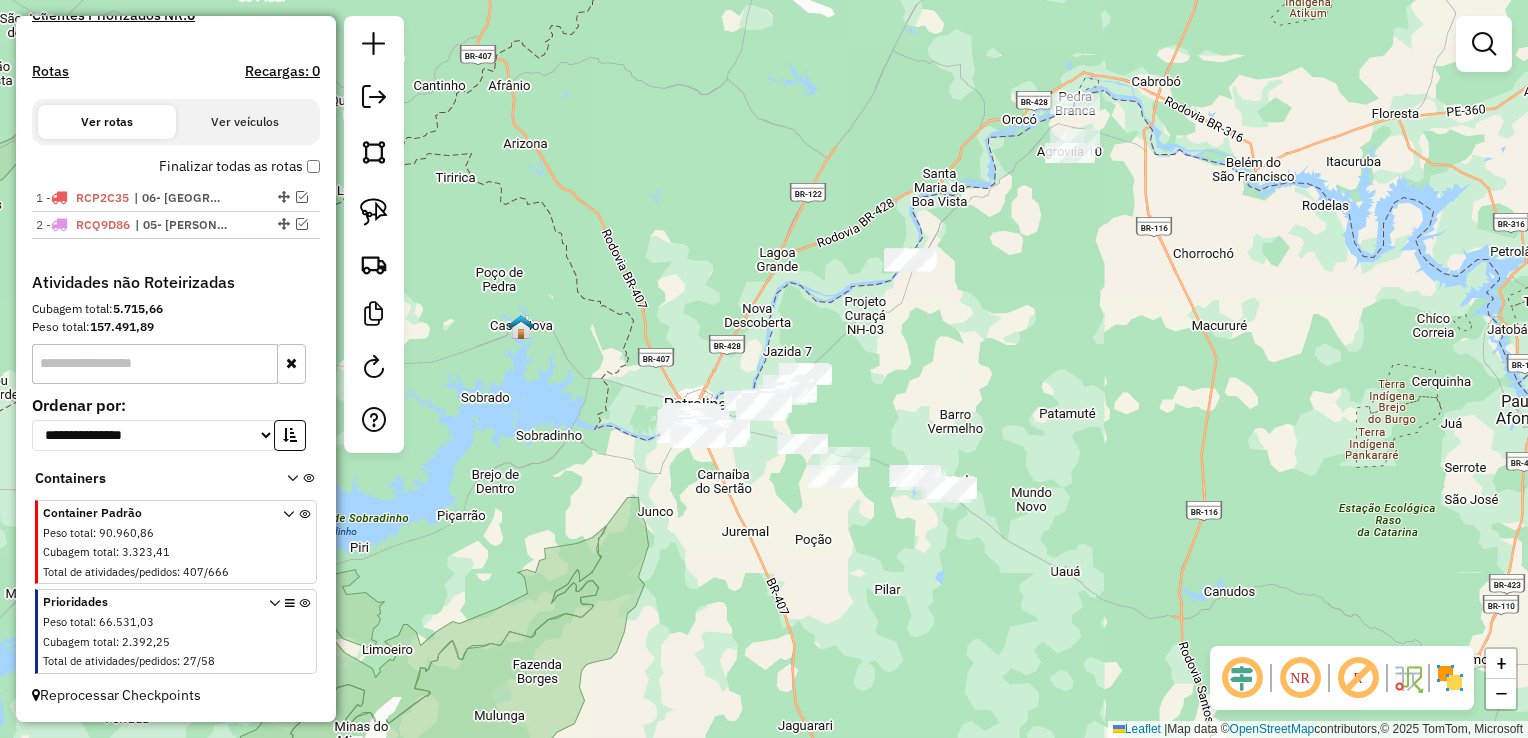 drag, startPoint x: 380, startPoint y: 212, endPoint x: 396, endPoint y: 219, distance: 17.464249 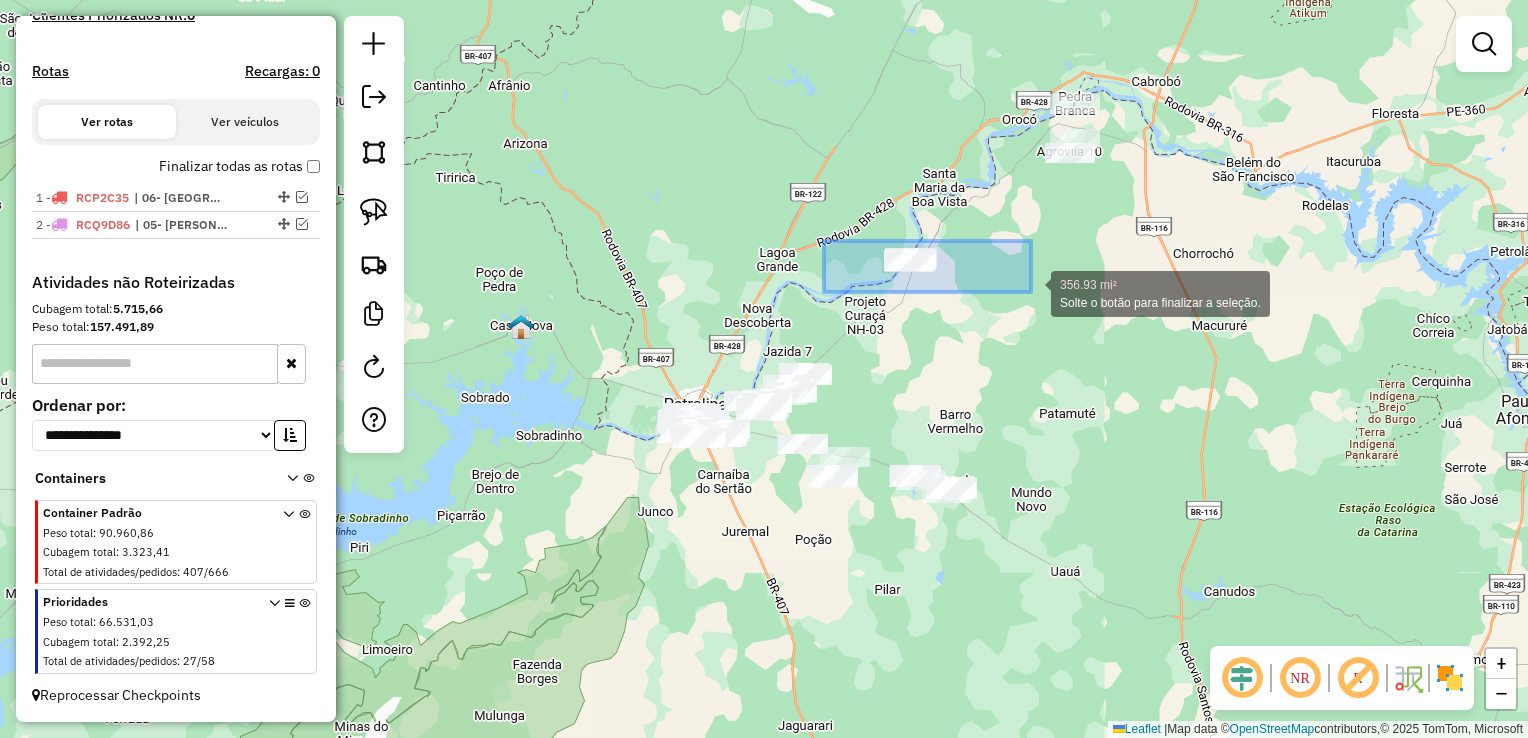 drag, startPoint x: 824, startPoint y: 241, endPoint x: 1029, endPoint y: 295, distance: 211.99292 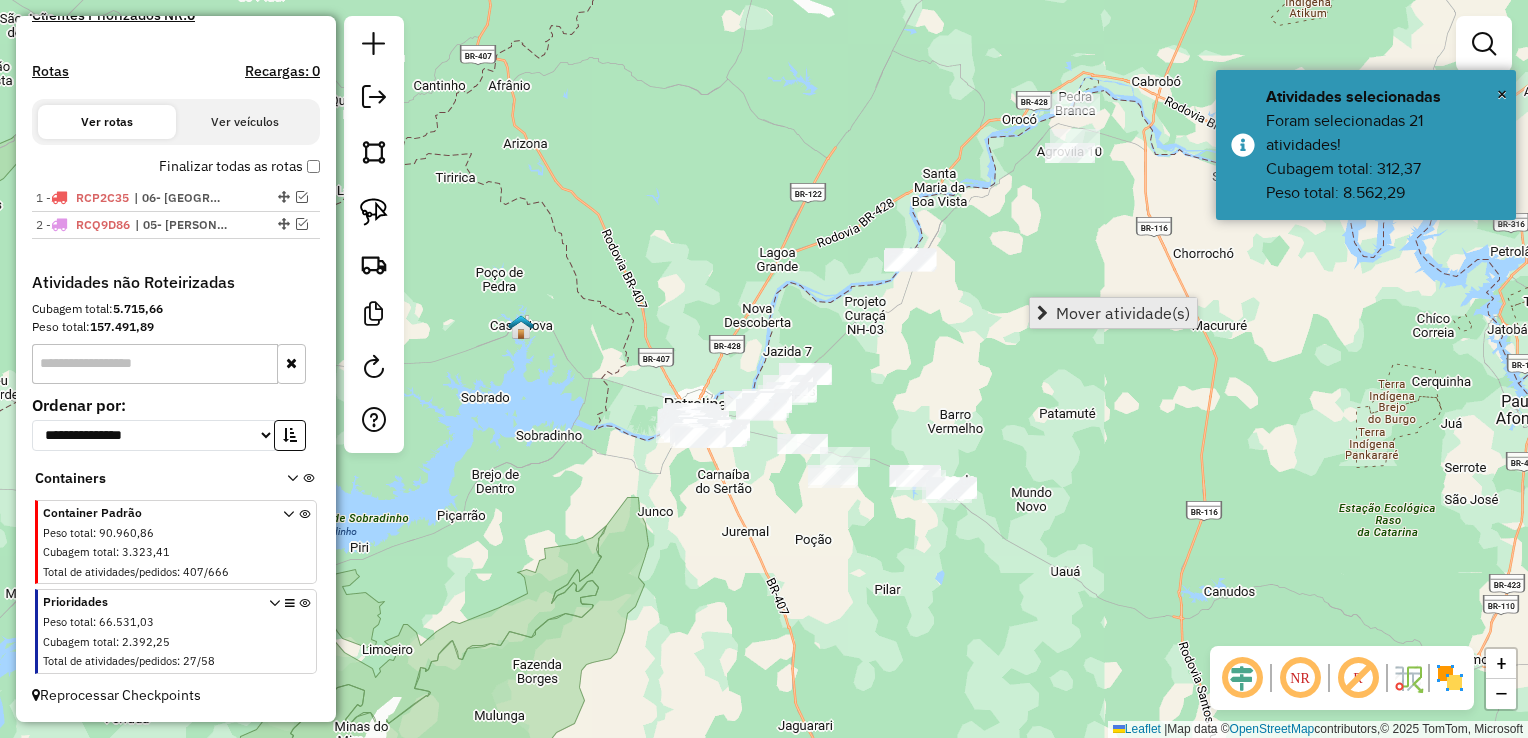 click on "Mover atividade(s)" at bounding box center [1113, 313] 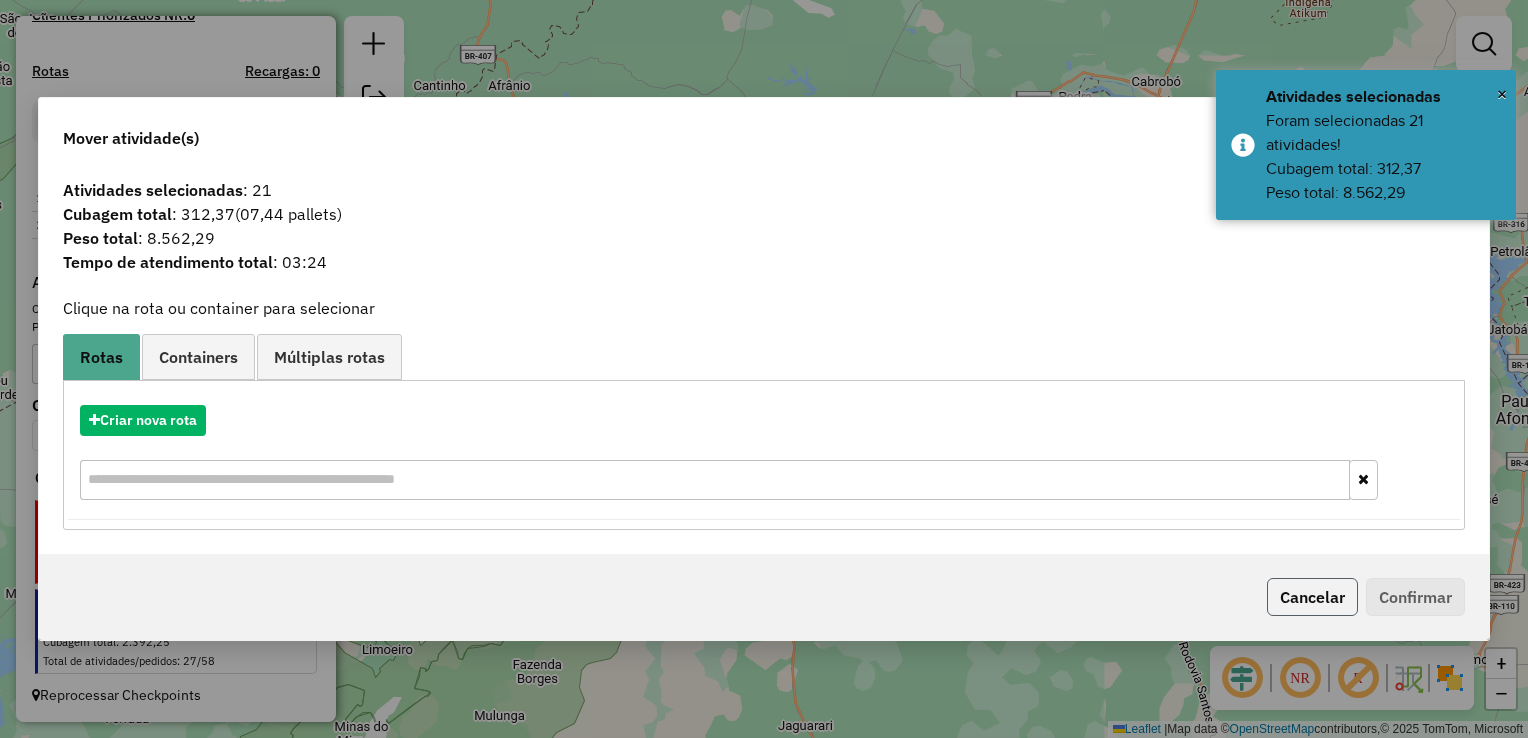 click on "Cancelar" 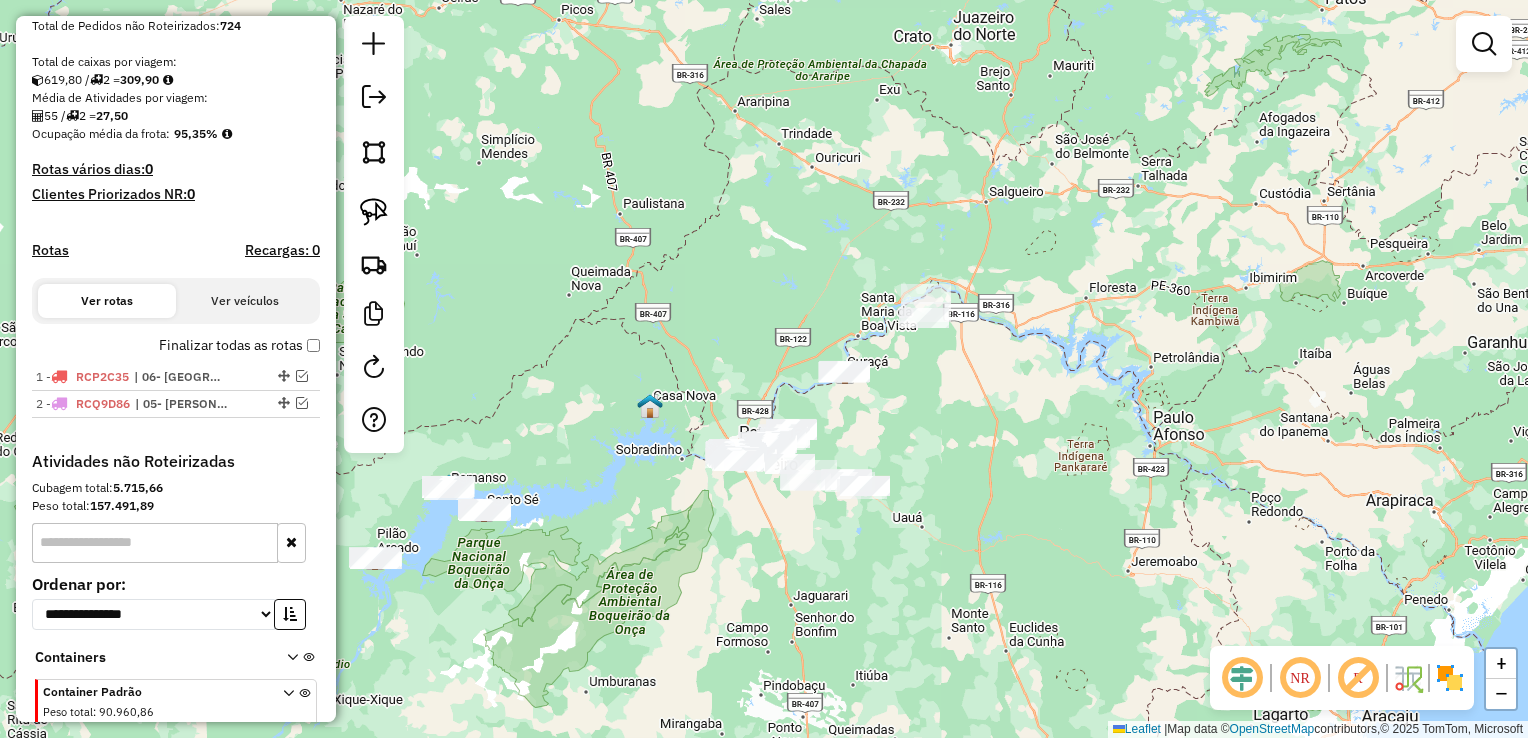 scroll, scrollTop: 400, scrollLeft: 0, axis: vertical 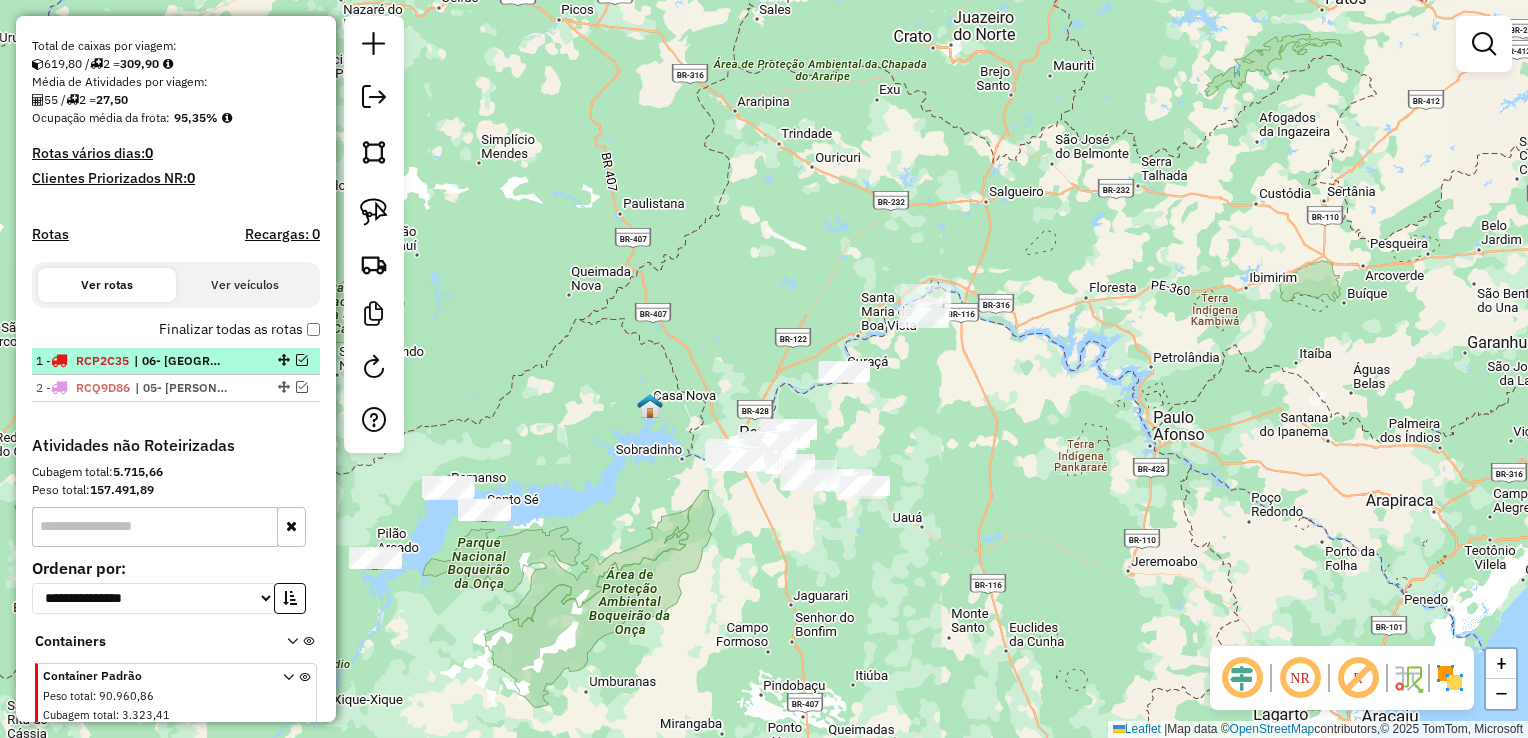 click at bounding box center (302, 360) 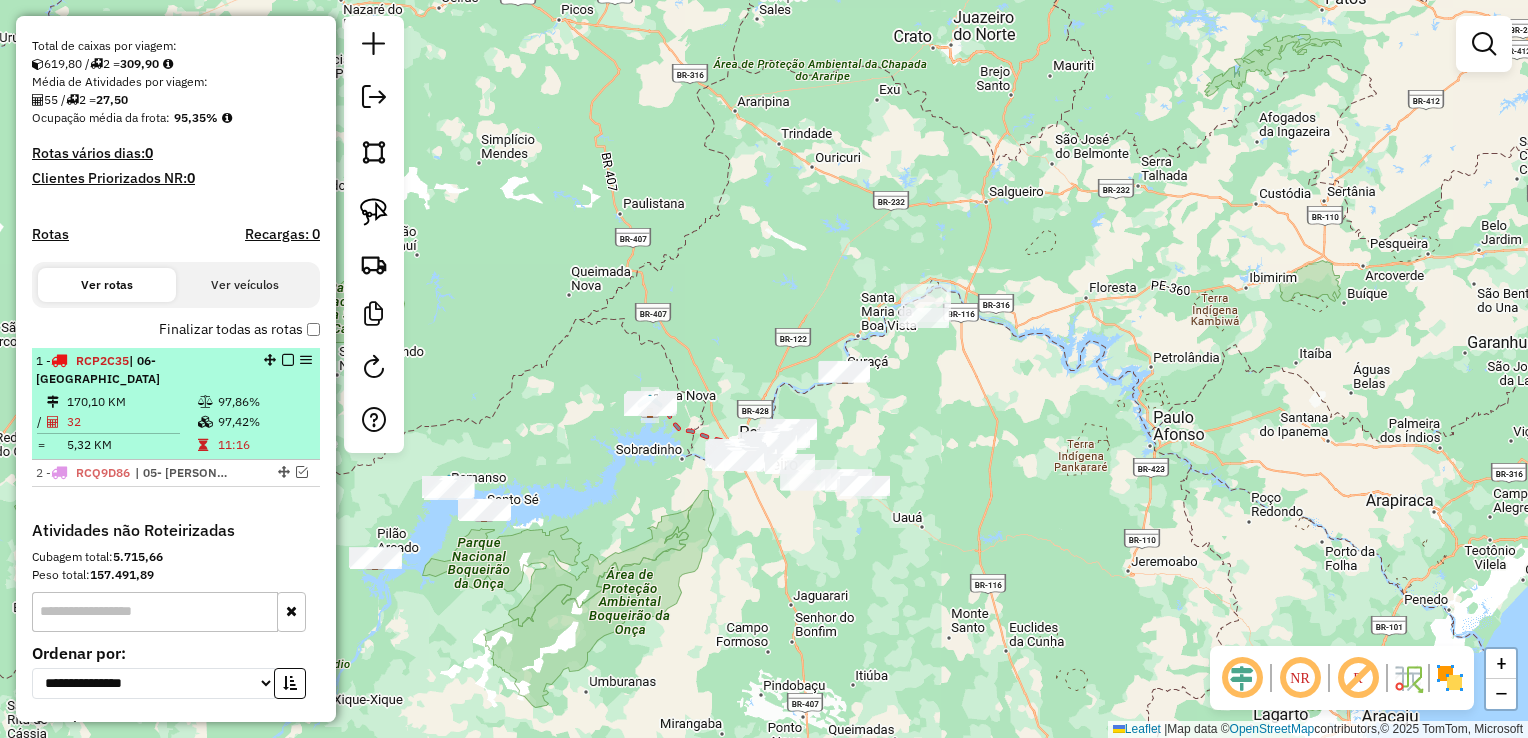 select on "**********" 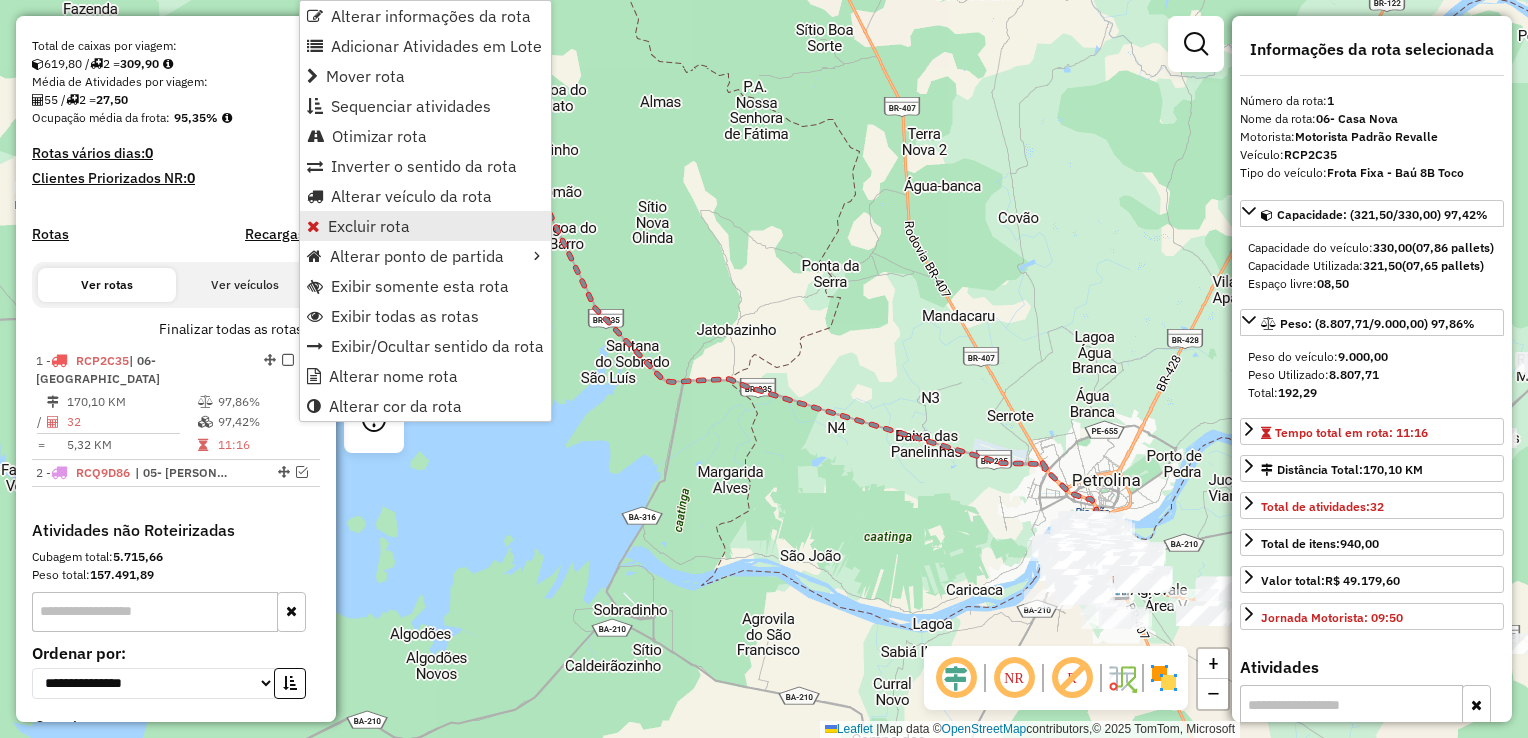 click on "Excluir rota" at bounding box center [369, 226] 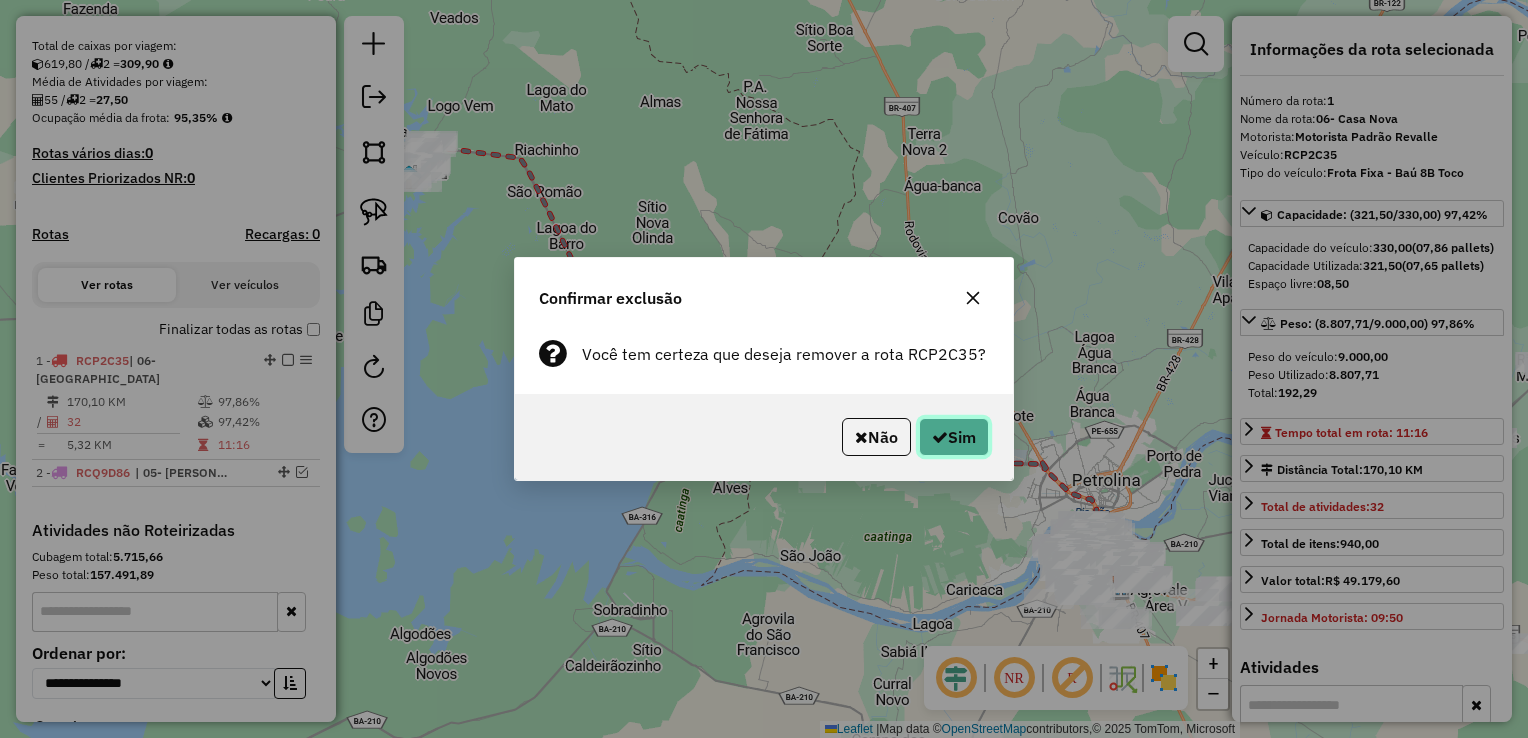 click on "Sim" 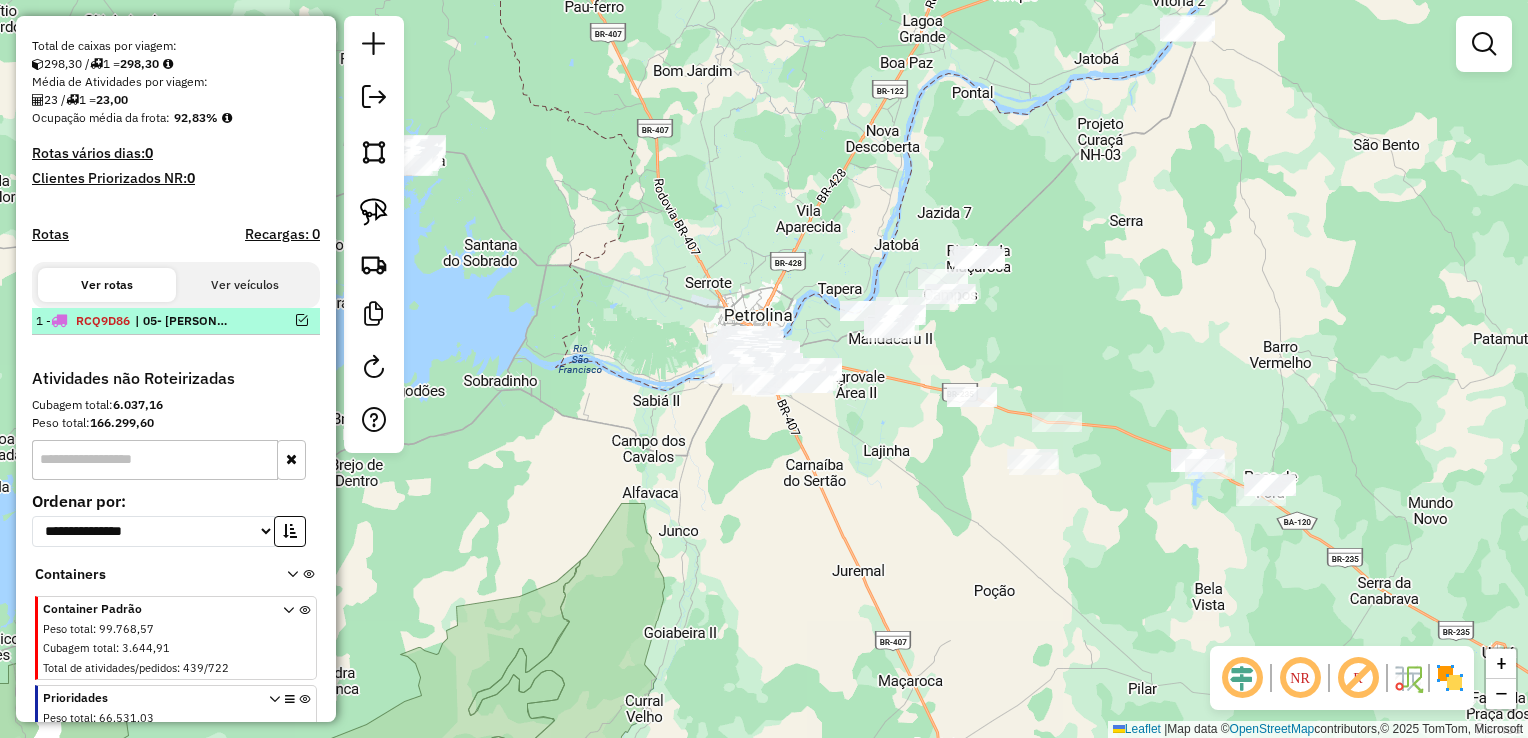 click at bounding box center (302, 320) 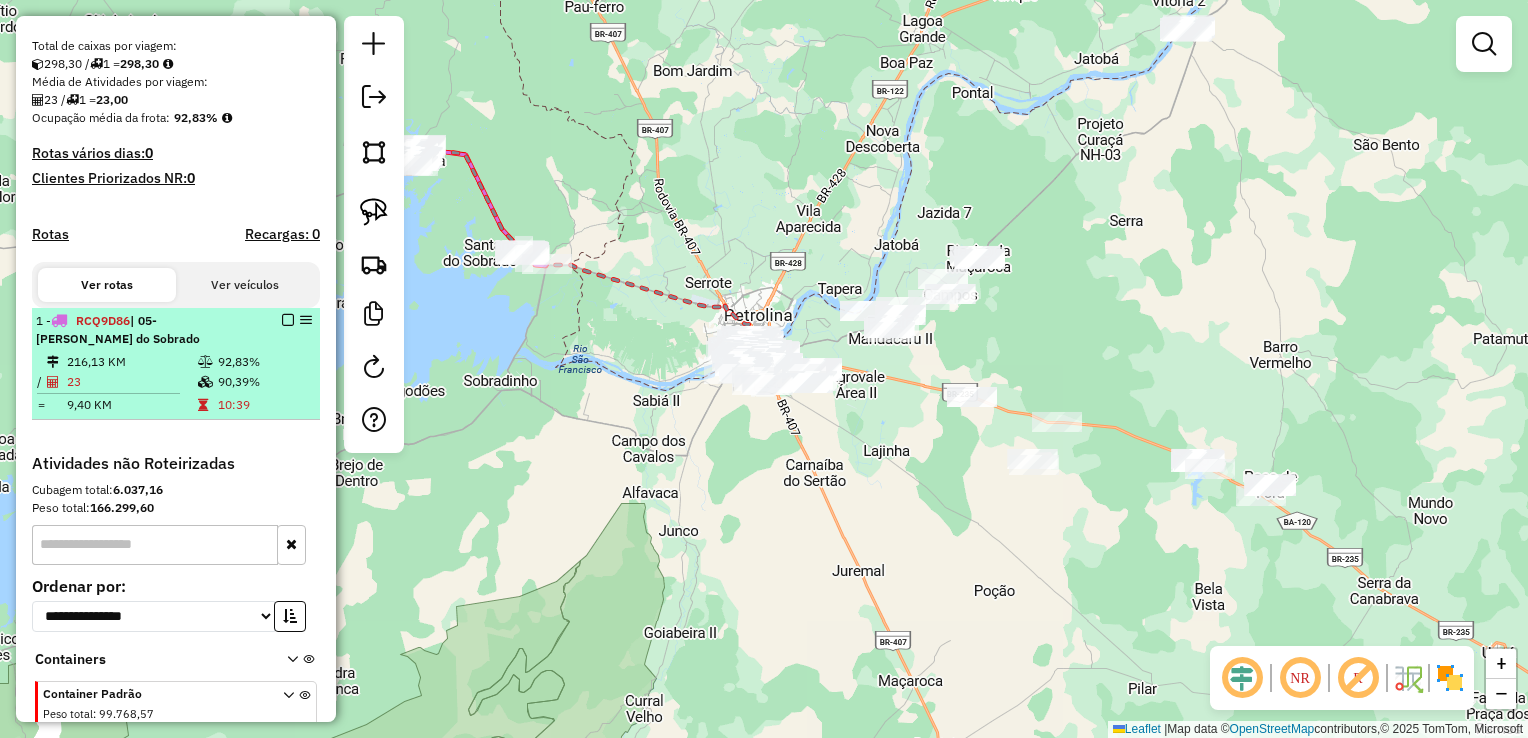 select on "**********" 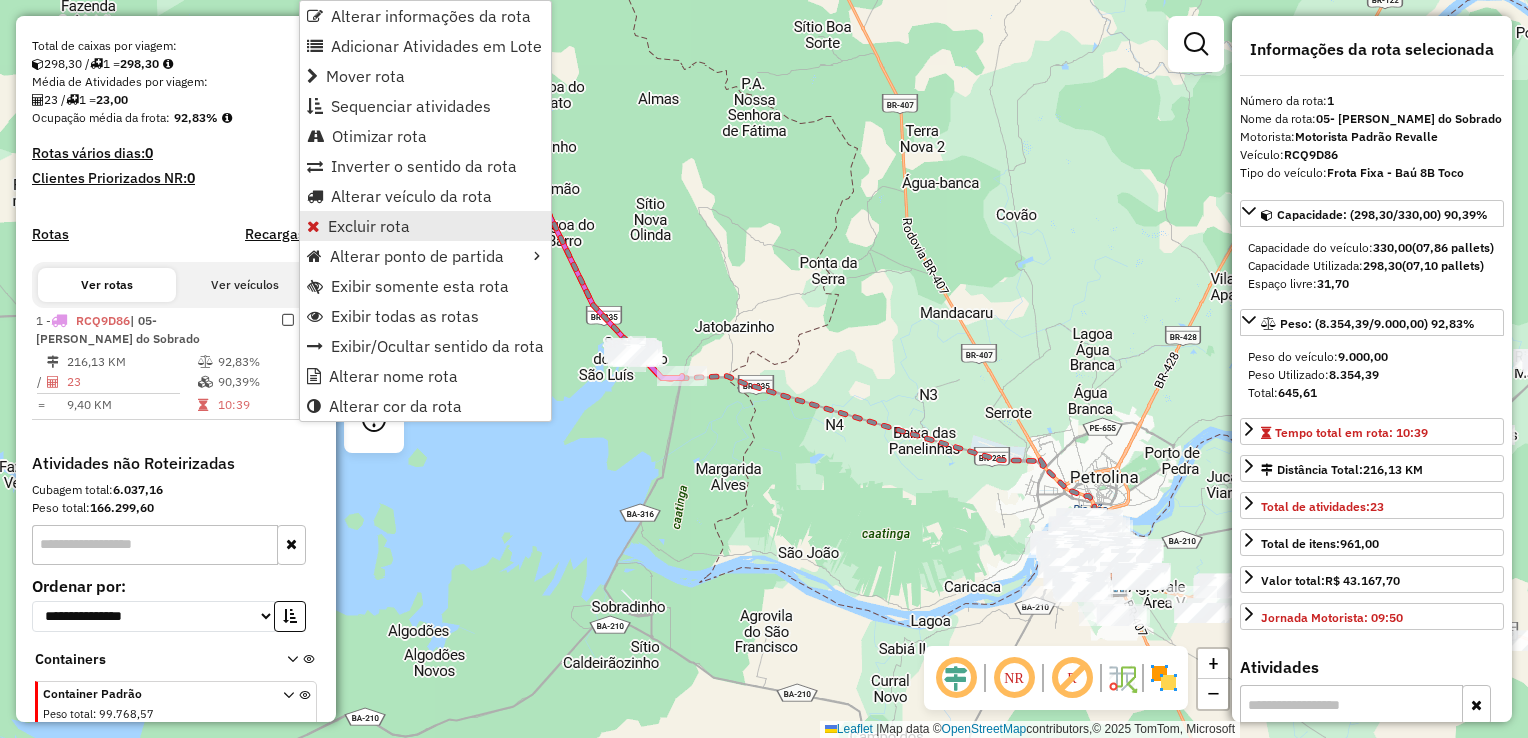 click on "Excluir rota" at bounding box center (425, 226) 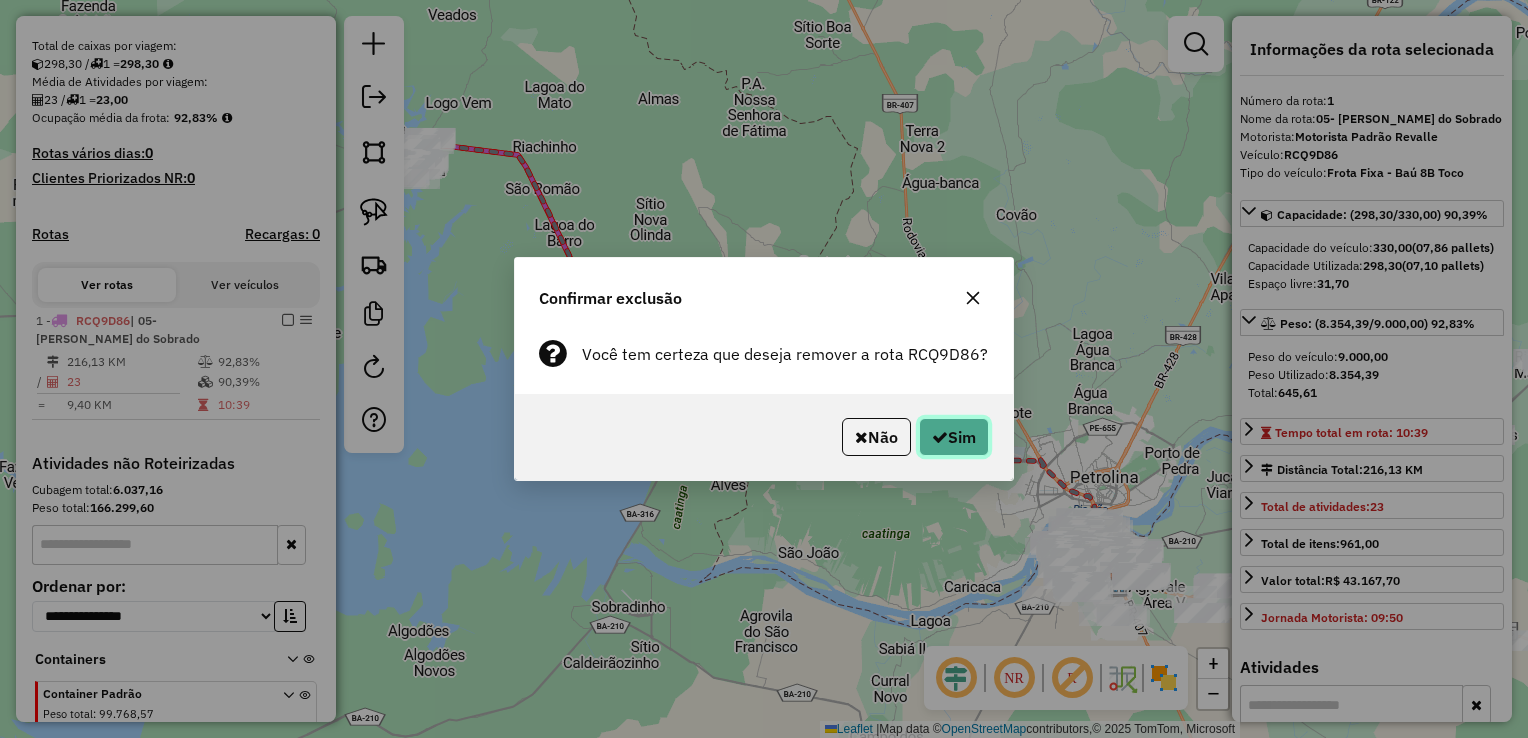 click on "Sim" 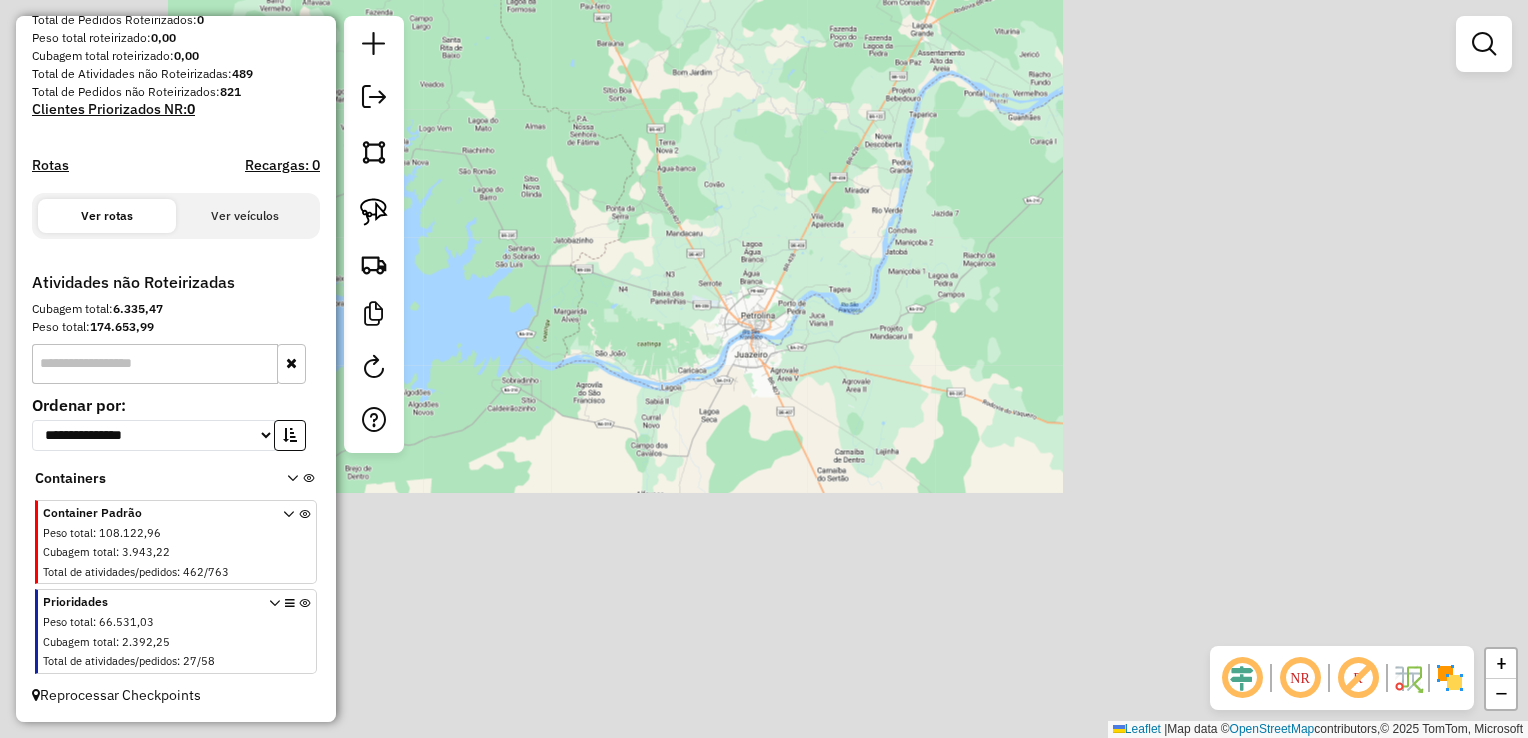 scroll, scrollTop: 334, scrollLeft: 0, axis: vertical 